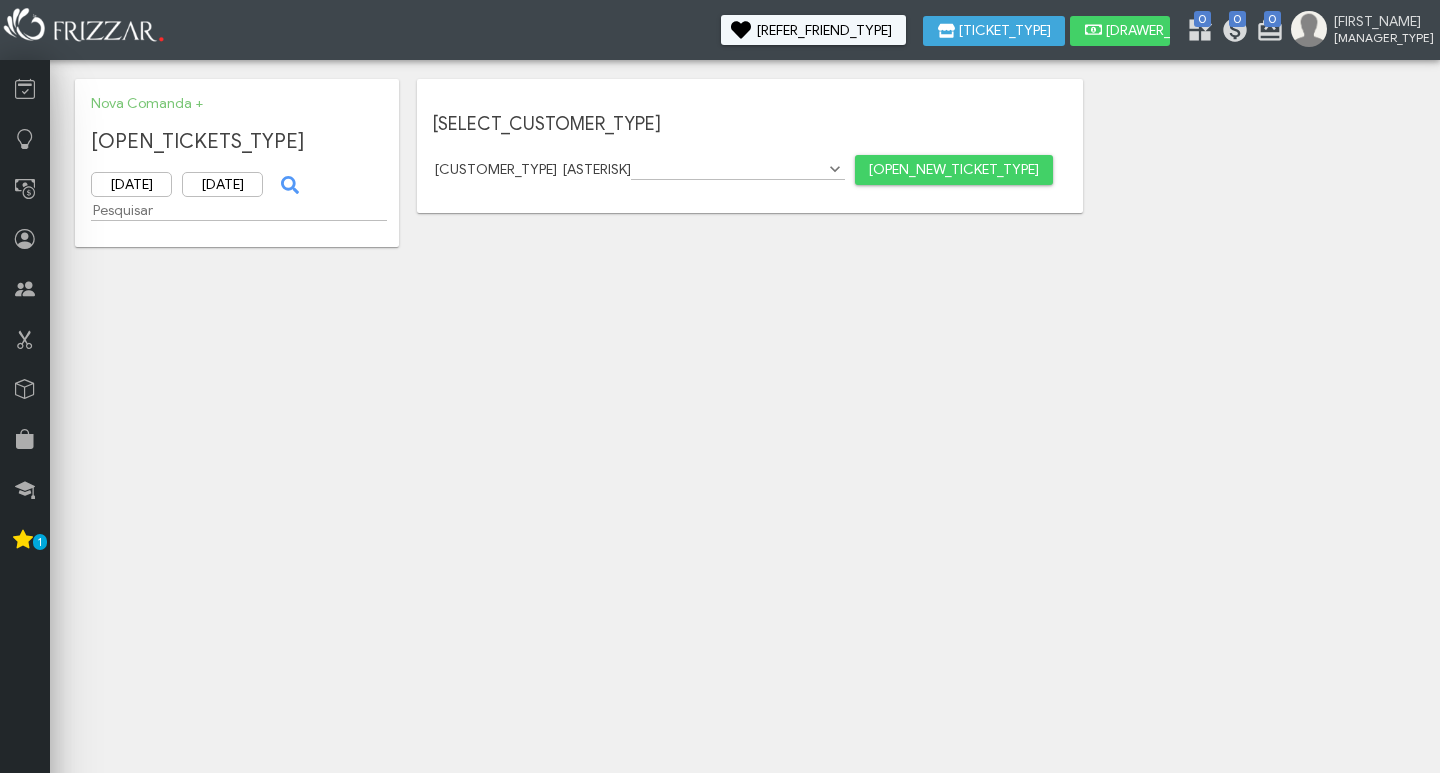 scroll, scrollTop: 0, scrollLeft: 0, axis: both 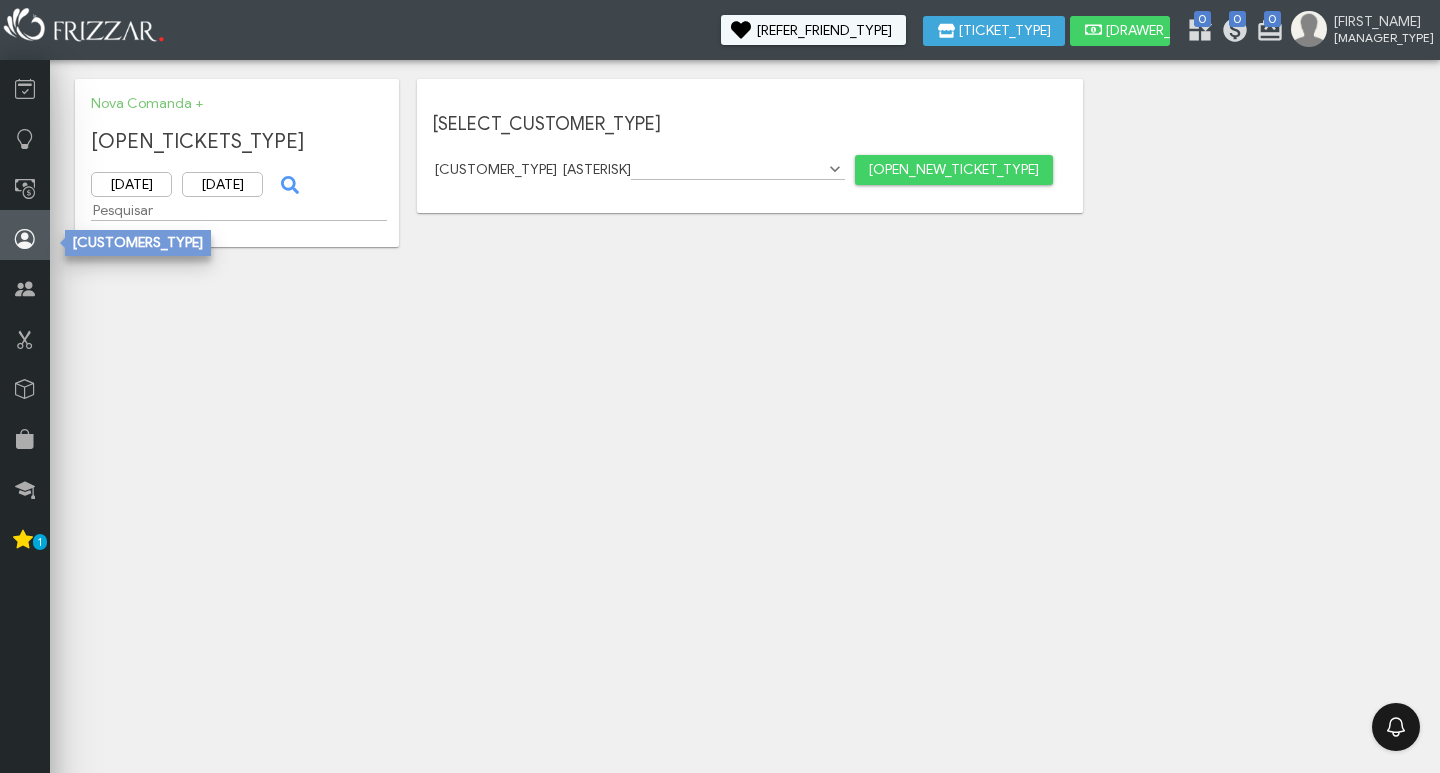 click at bounding box center [25, 239] 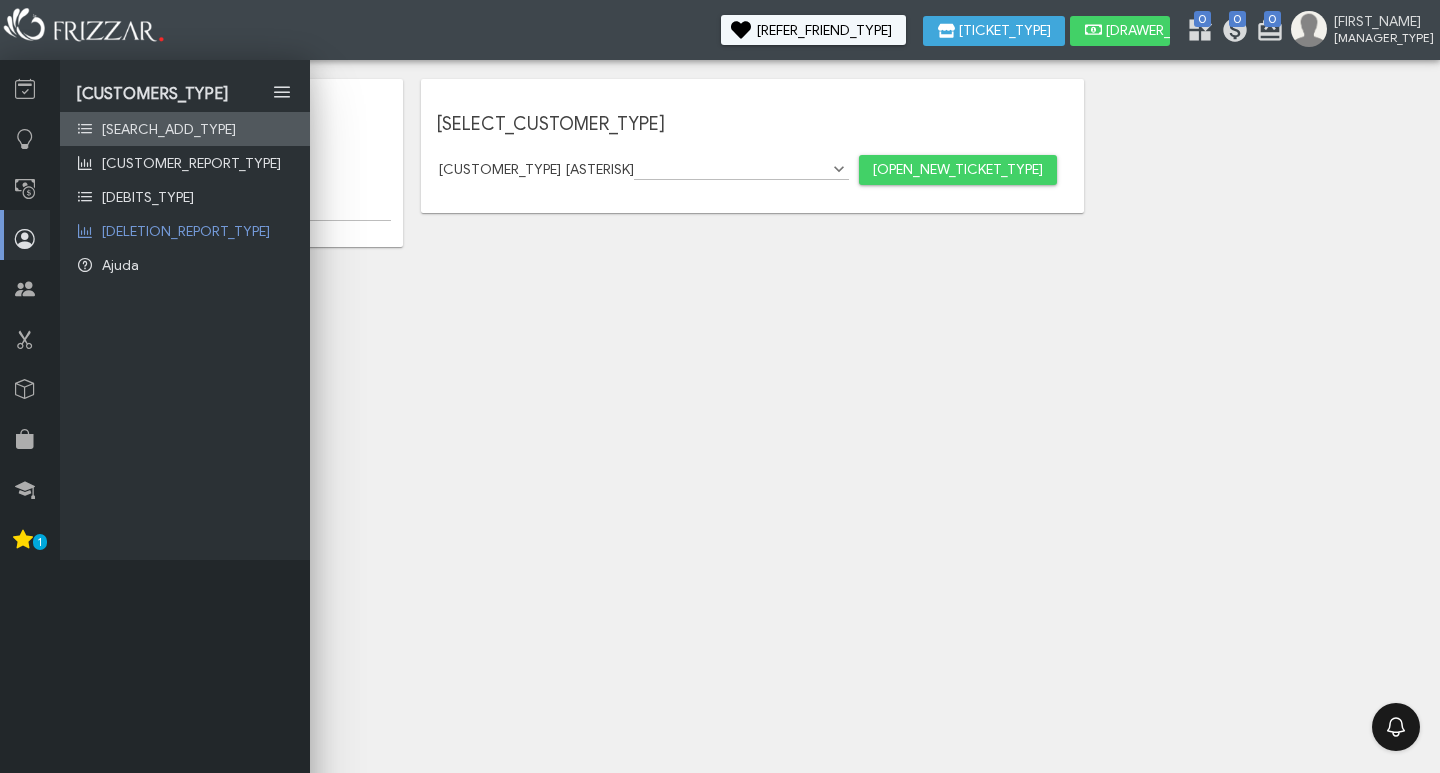 click on "Pesquisar / Adicionar" at bounding box center (169, 129) 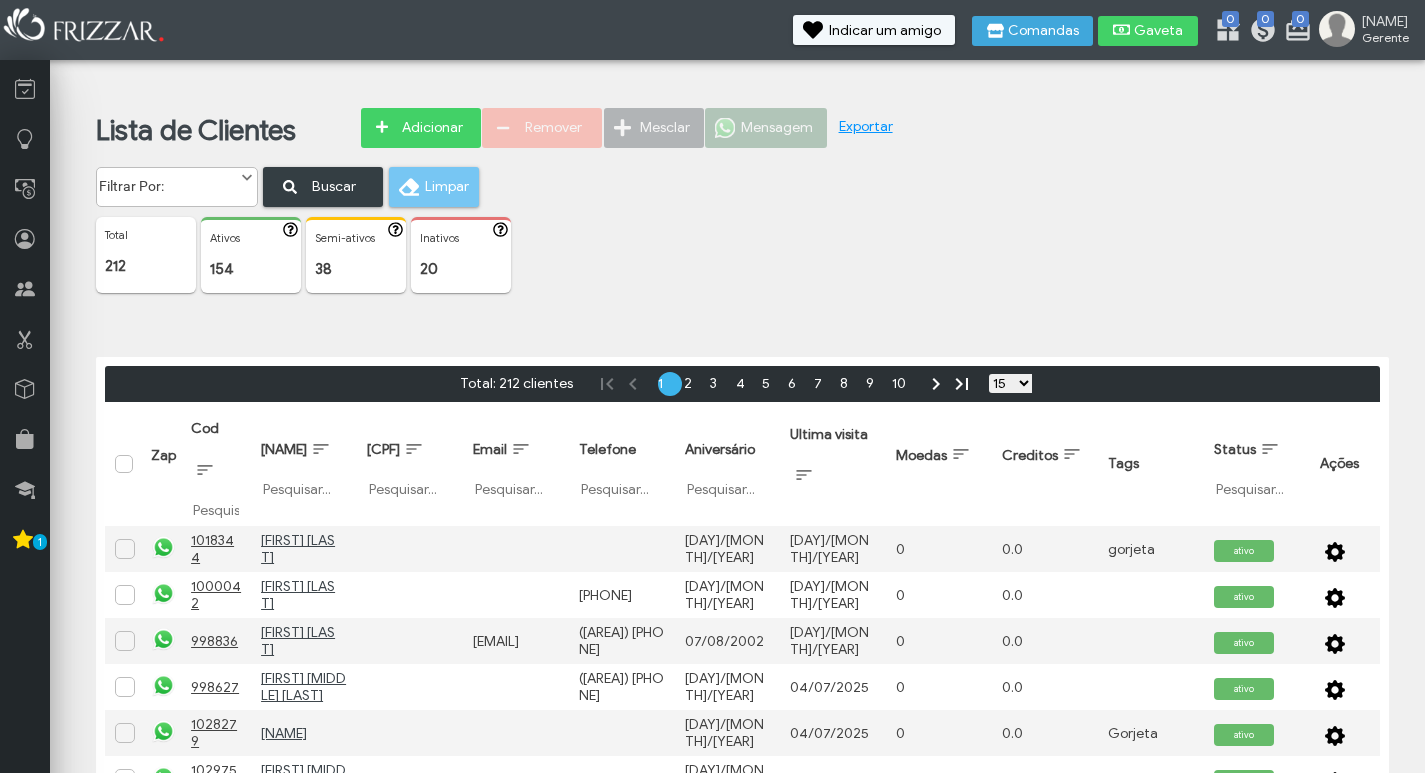 scroll, scrollTop: 0, scrollLeft: 0, axis: both 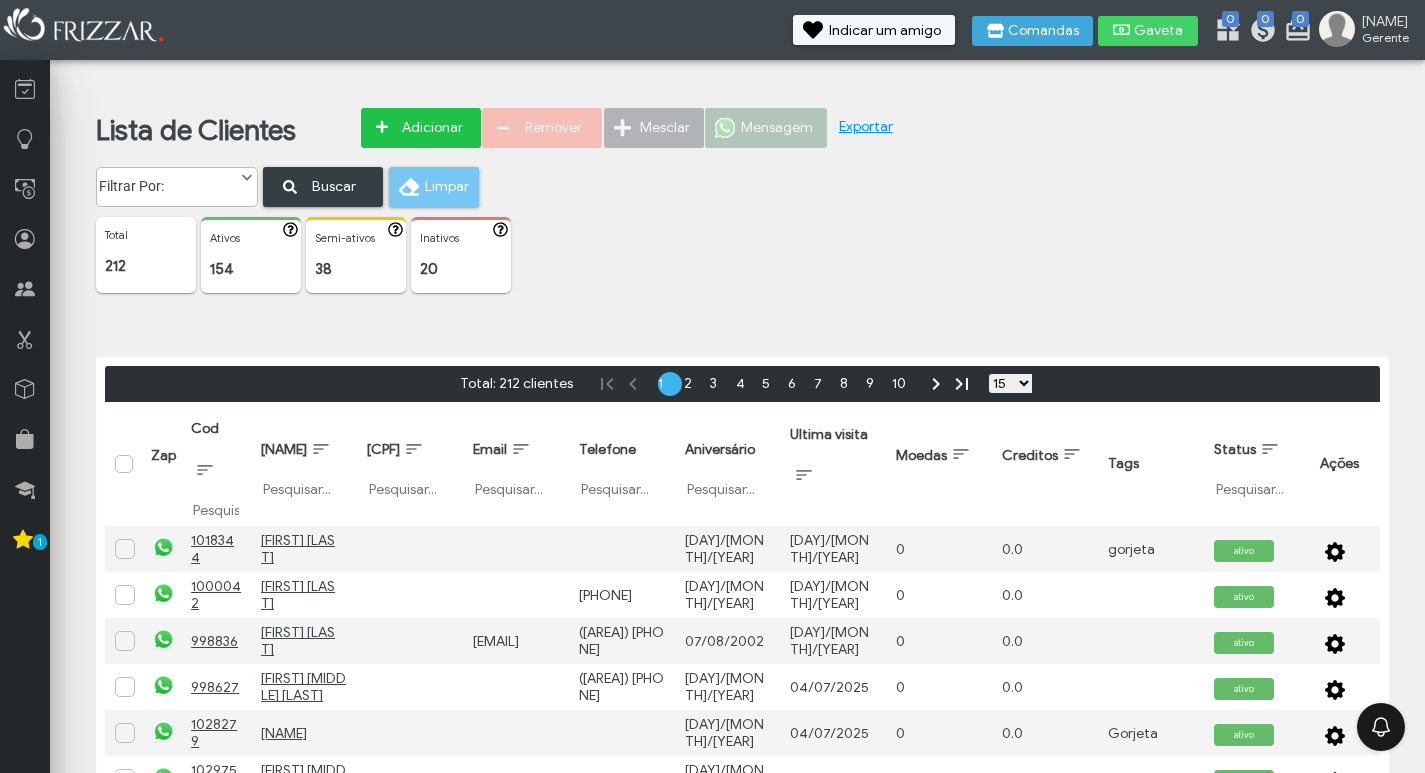 click on "Adicionar" at bounding box center (432, 128) 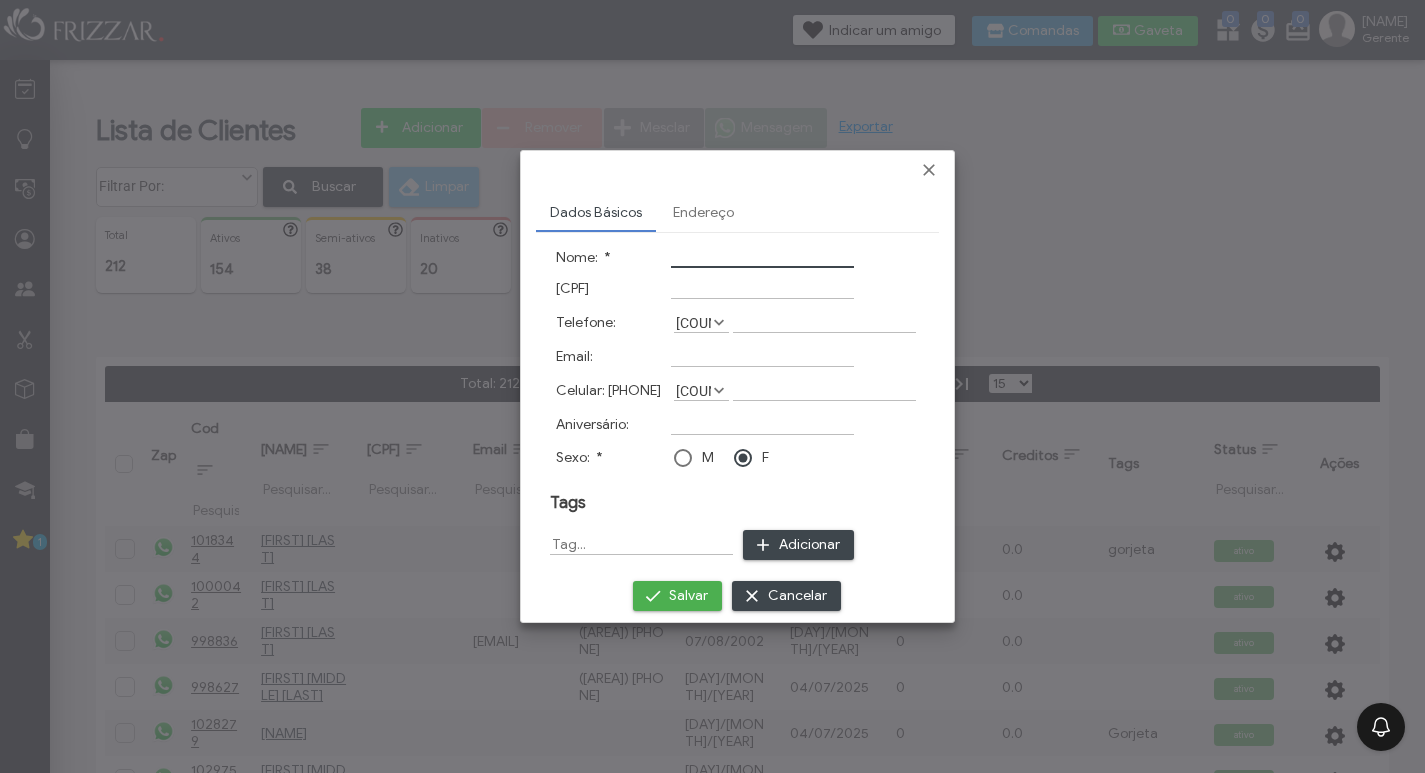 click on "Nome: *" at bounding box center [762, 257] 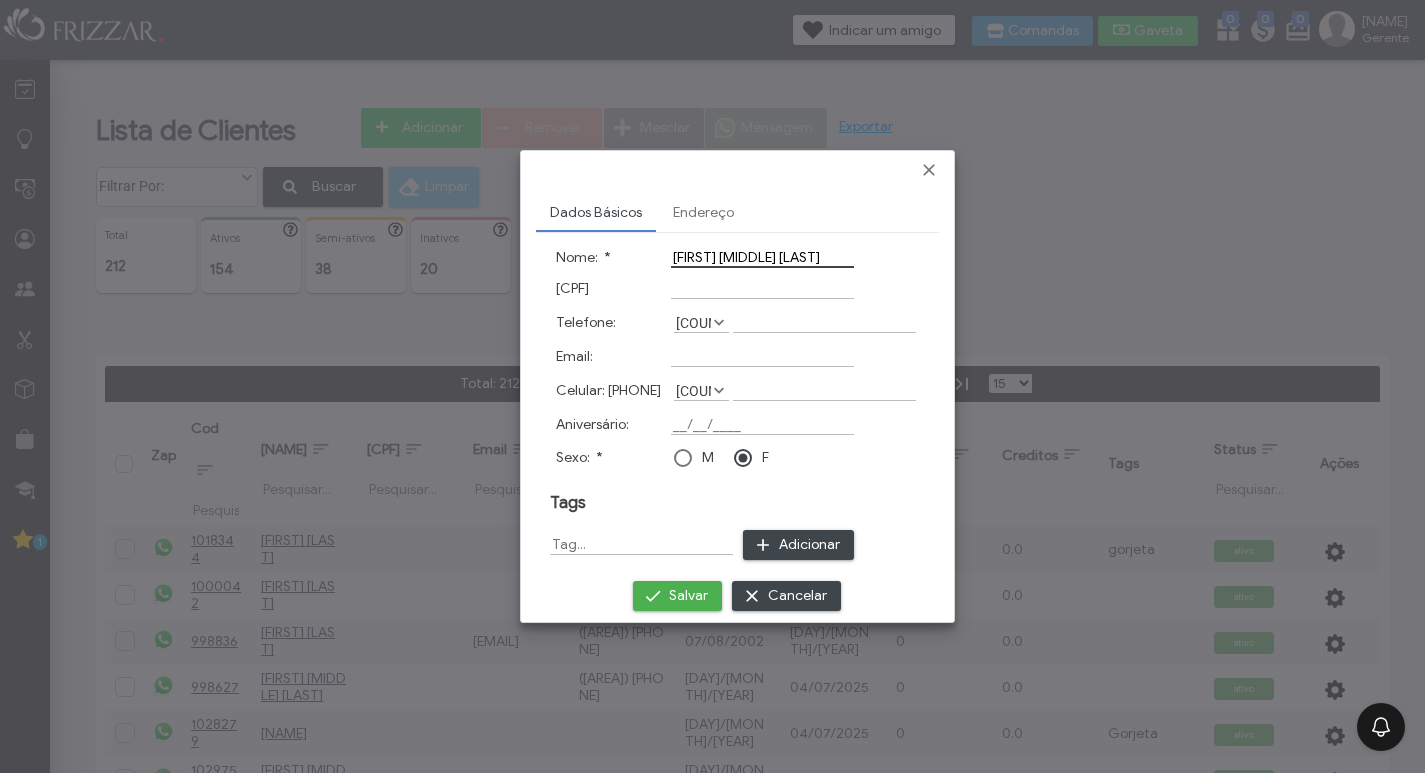 type on "[FIRST] [LAST]" 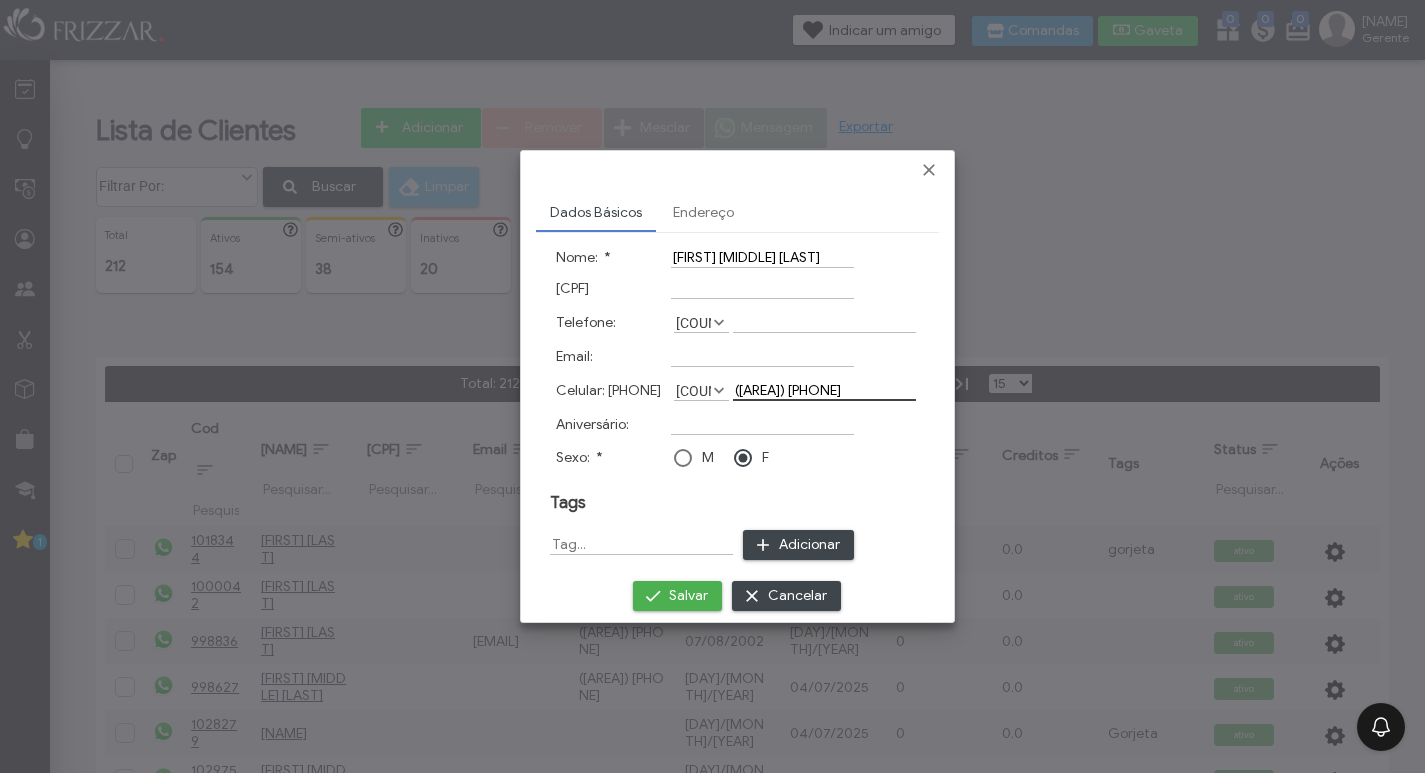 click at bounding box center (683, 458) 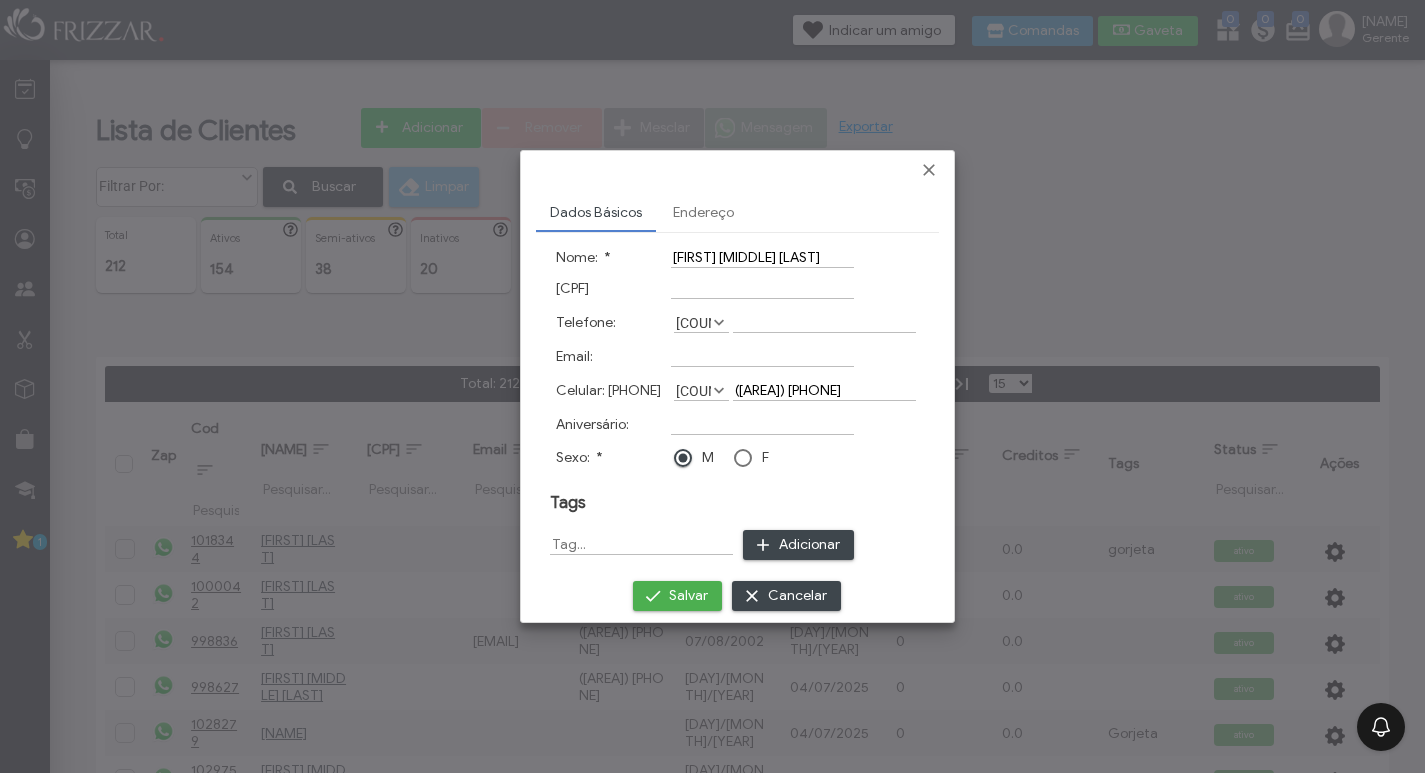 scroll, scrollTop: 10, scrollLeft: 12, axis: both 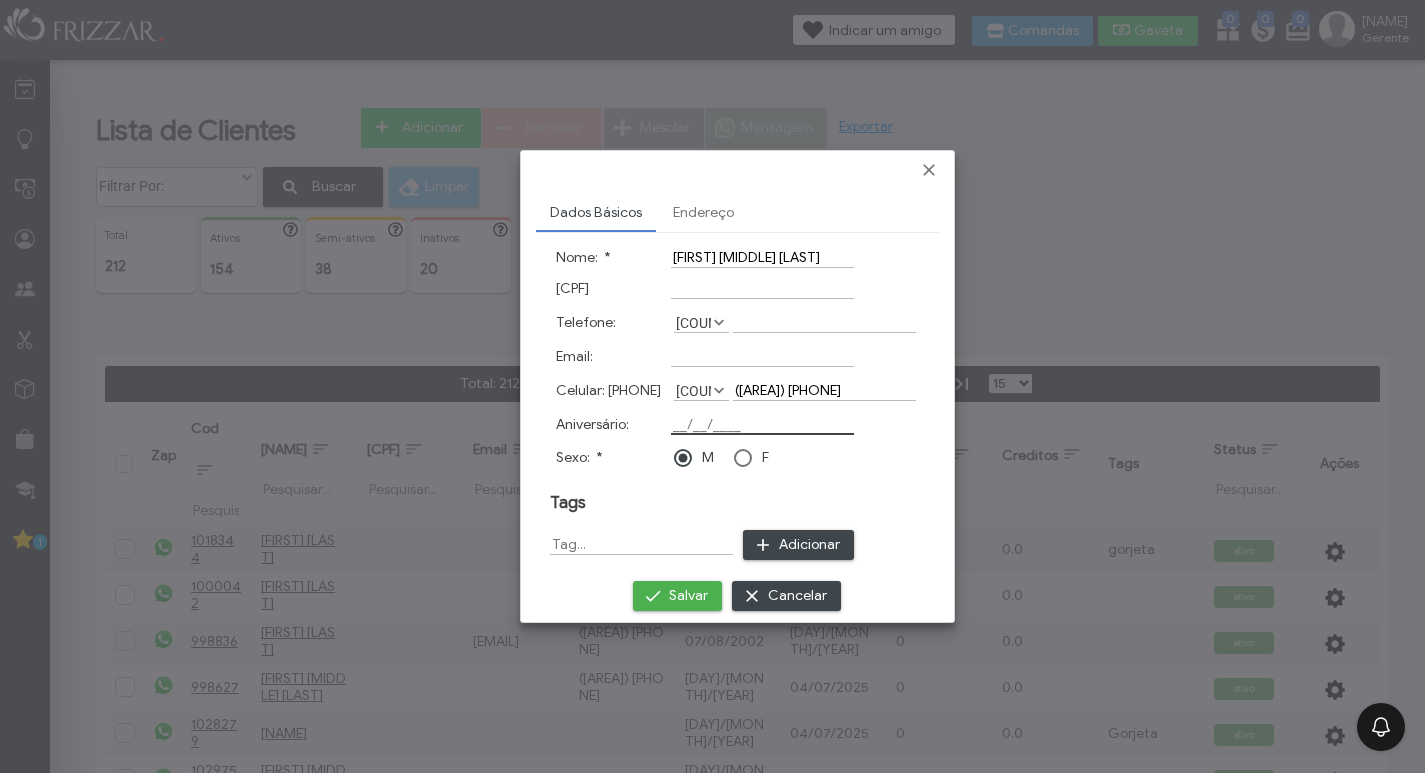 click on "Aniversário:" at bounding box center [762, 424] 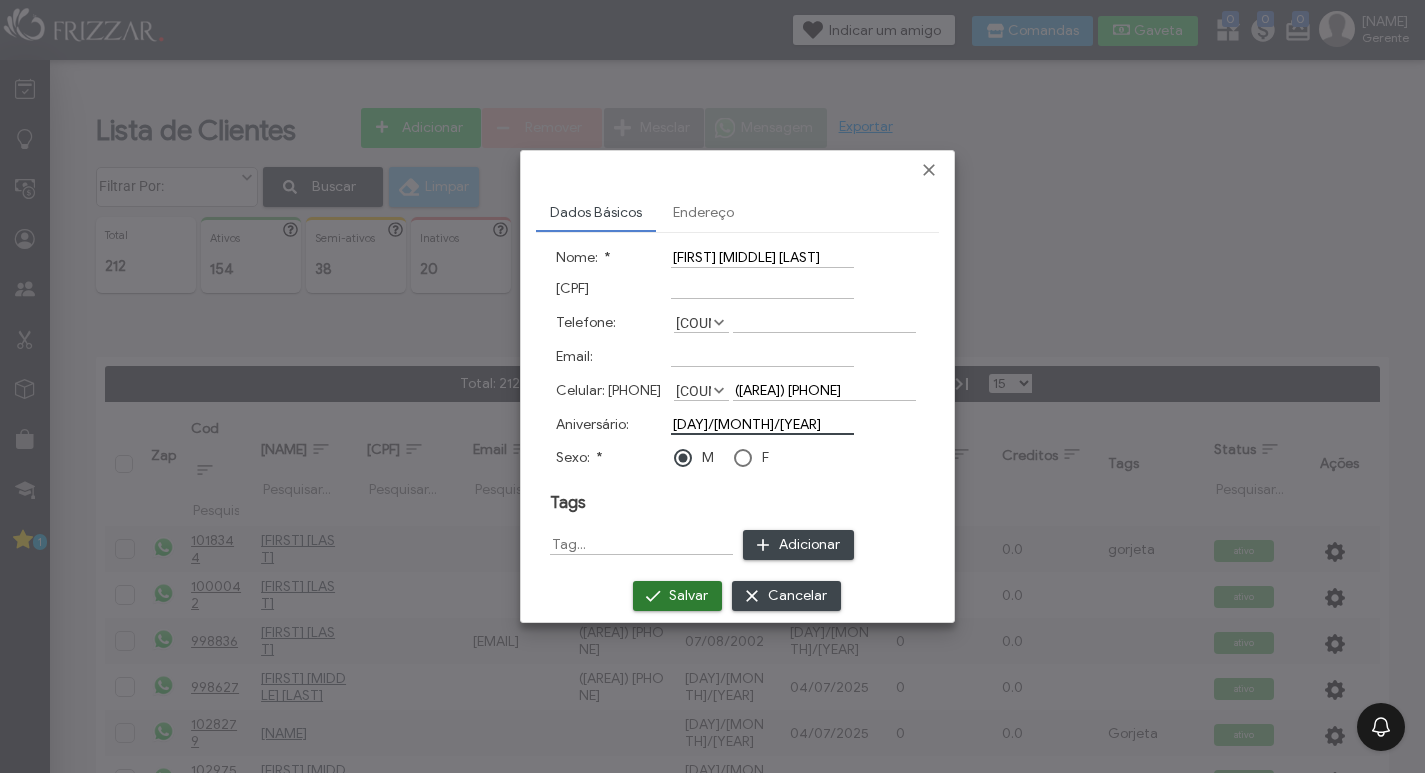 click on "Salvar" at bounding box center (688, 596) 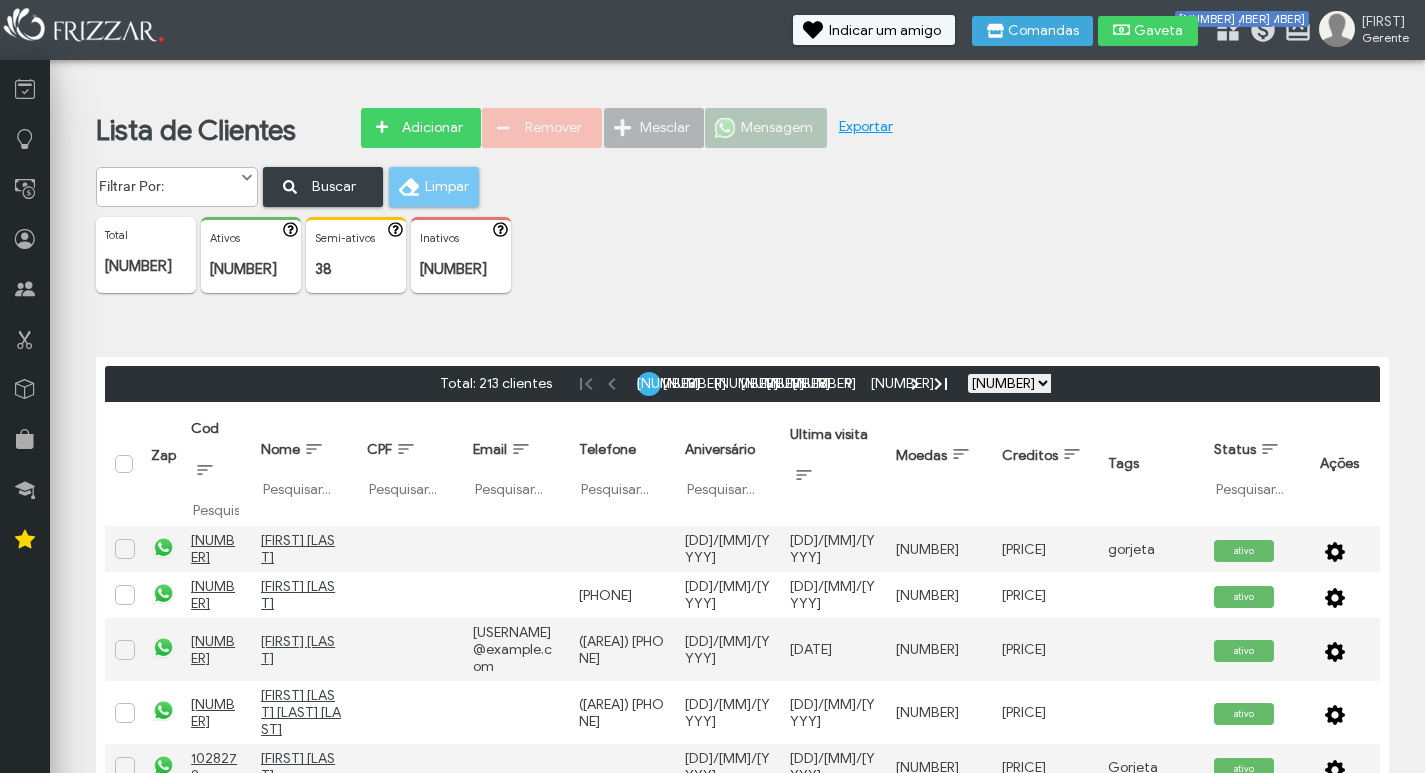 scroll, scrollTop: 0, scrollLeft: 0, axis: both 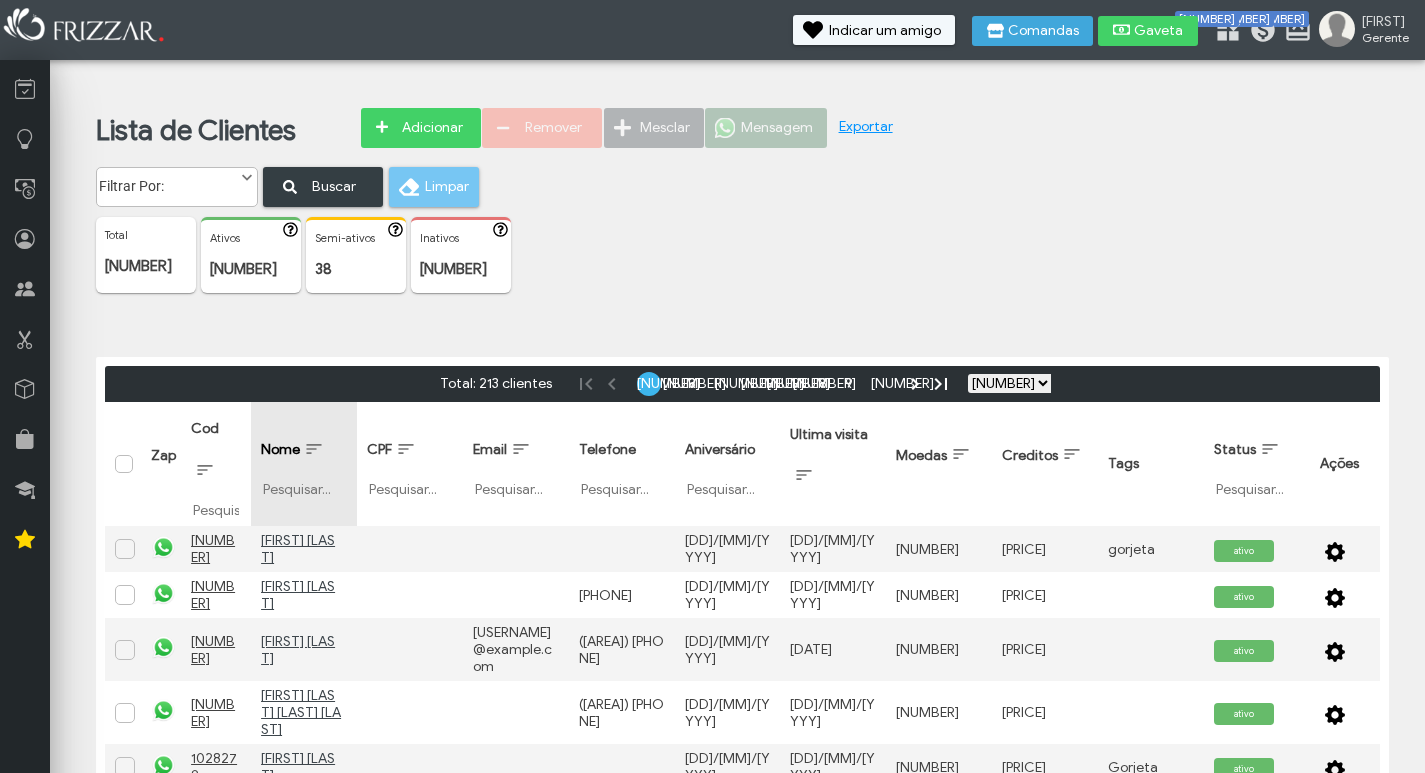 click on "Filtrar por Nome" at bounding box center (304, 489) 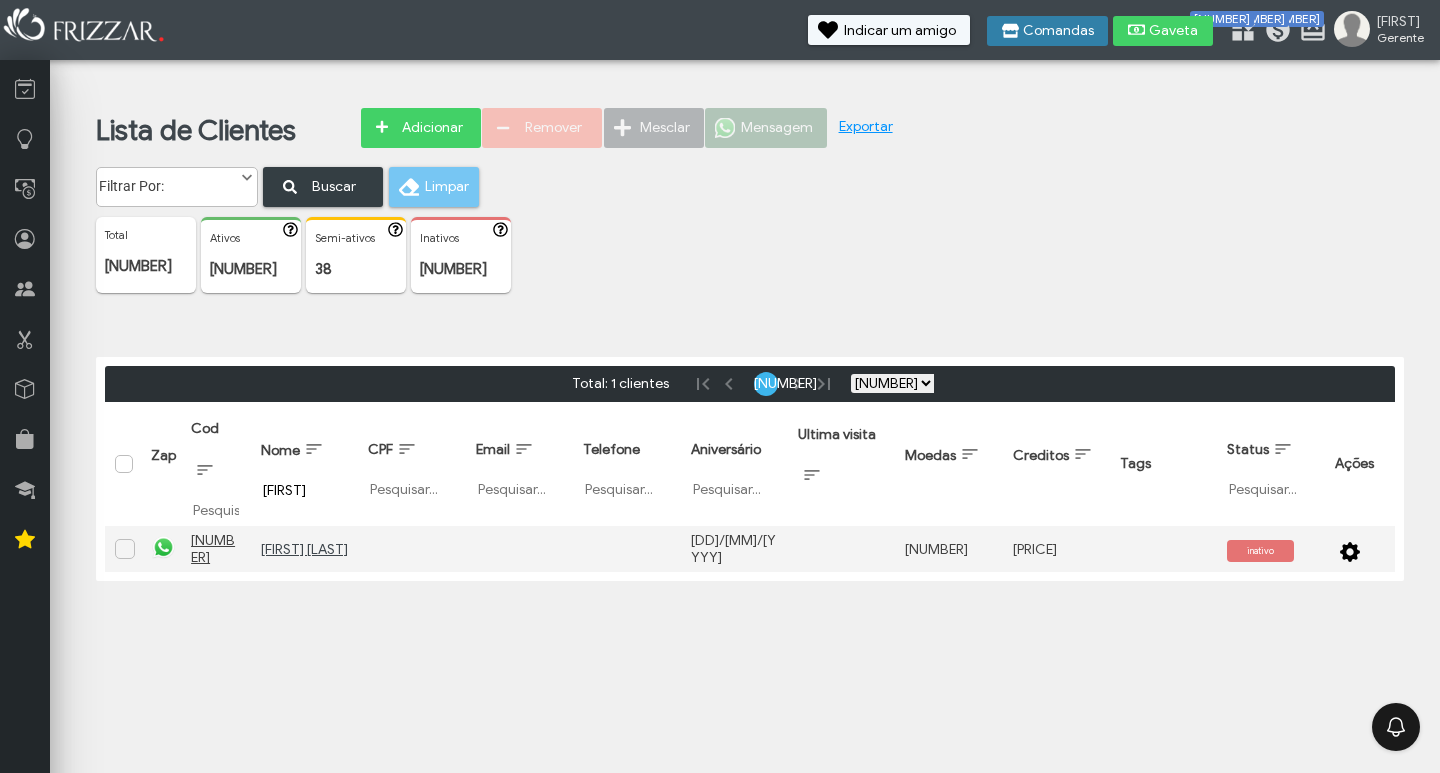 type on "marcelo" 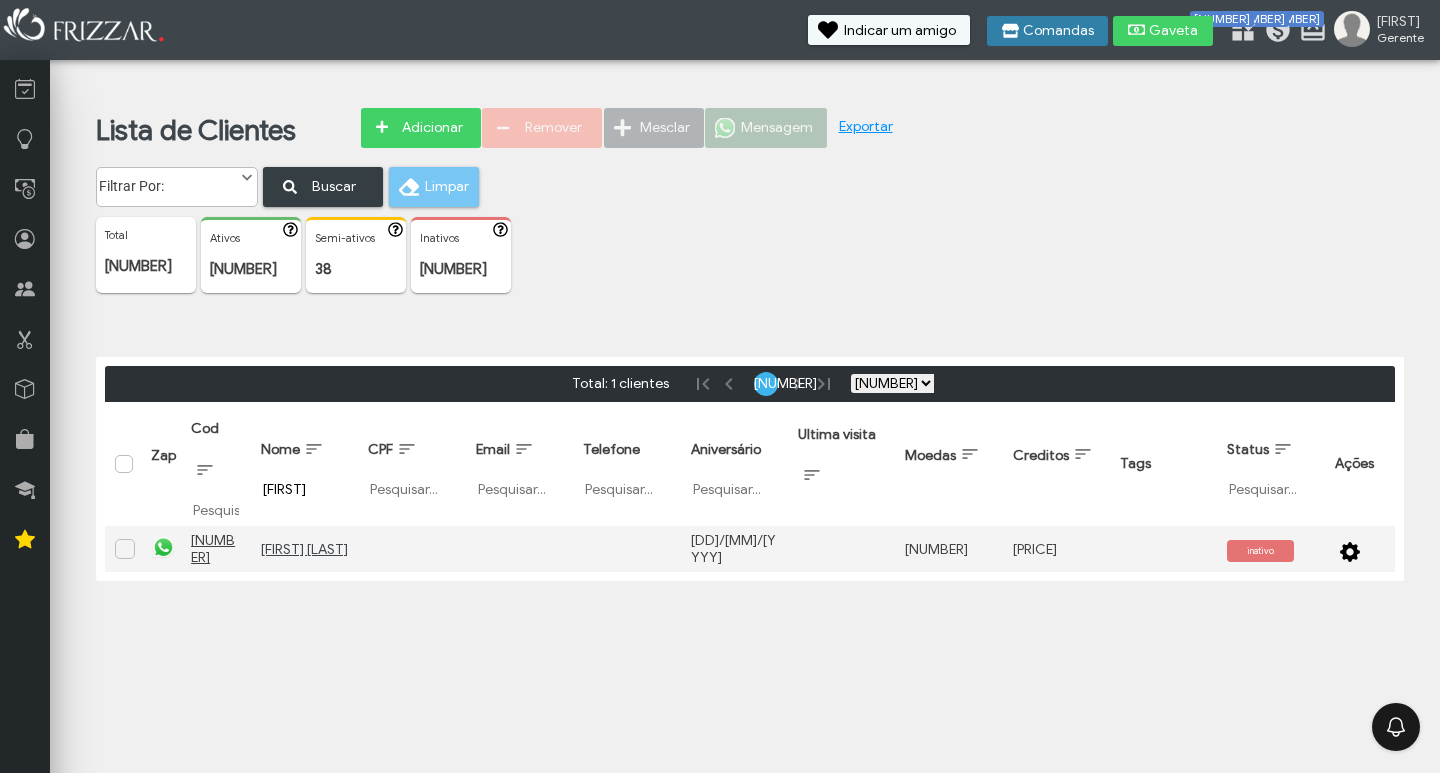 click on "Comandas" at bounding box center [1047, 31] 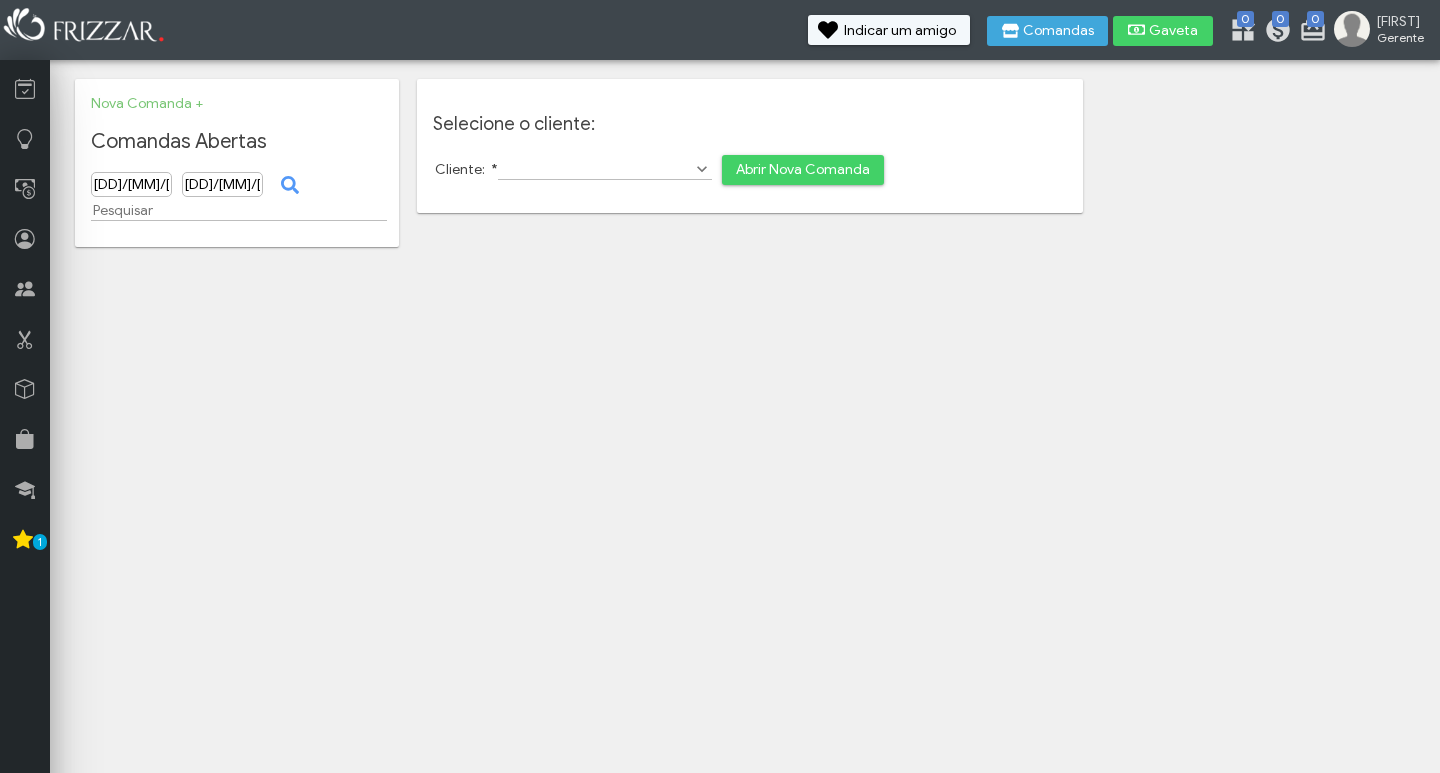 scroll, scrollTop: 0, scrollLeft: 0, axis: both 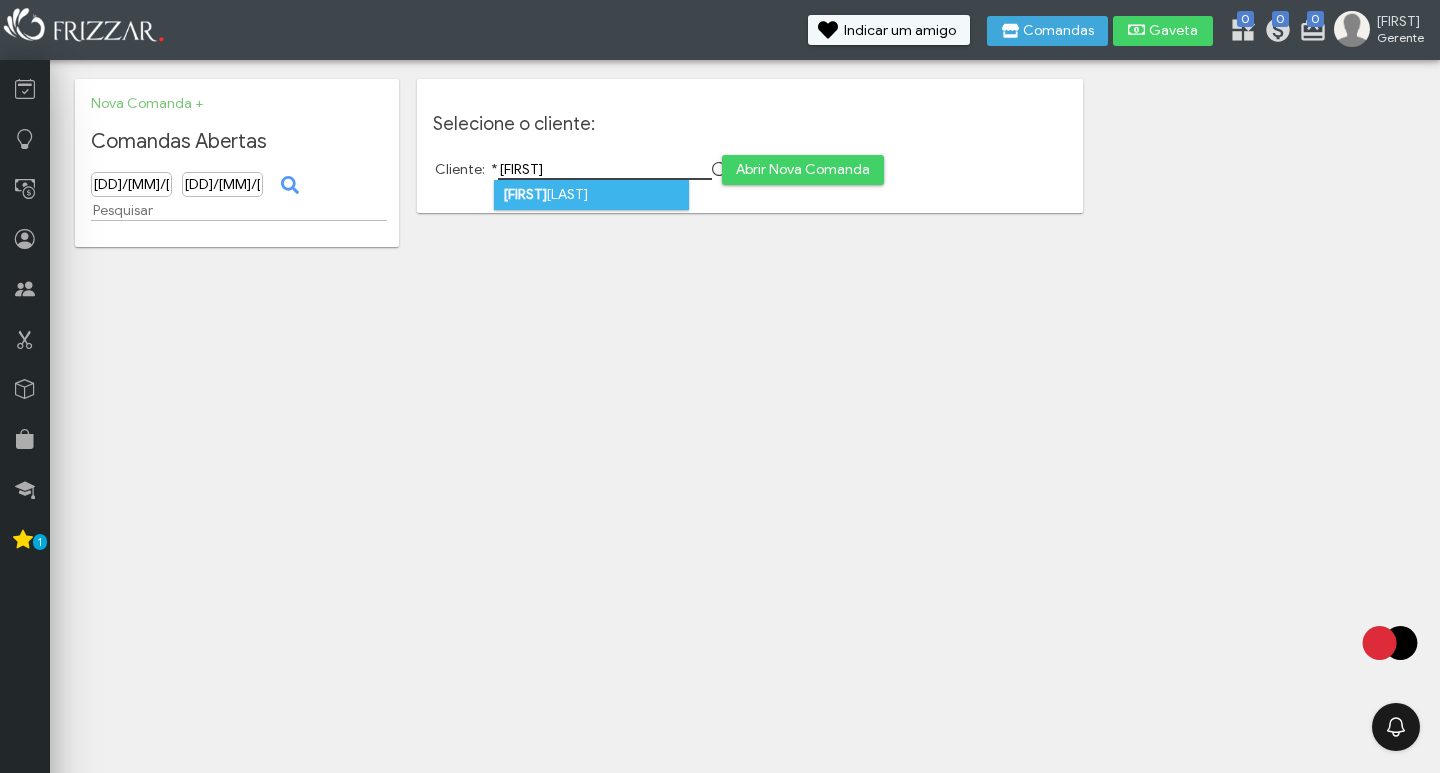 type on "marcelo" 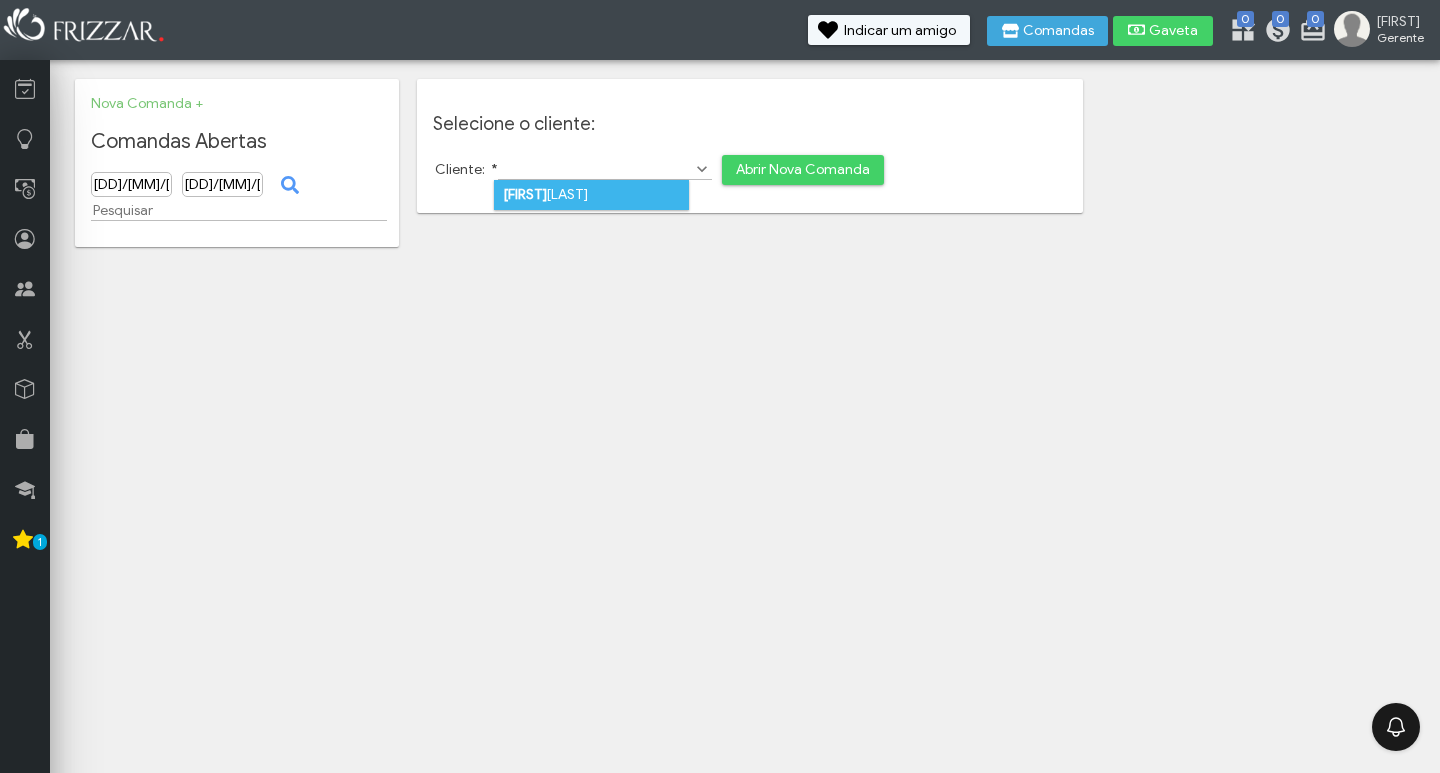 click on "Marcelo  Gonçalves" at bounding box center [591, 195] 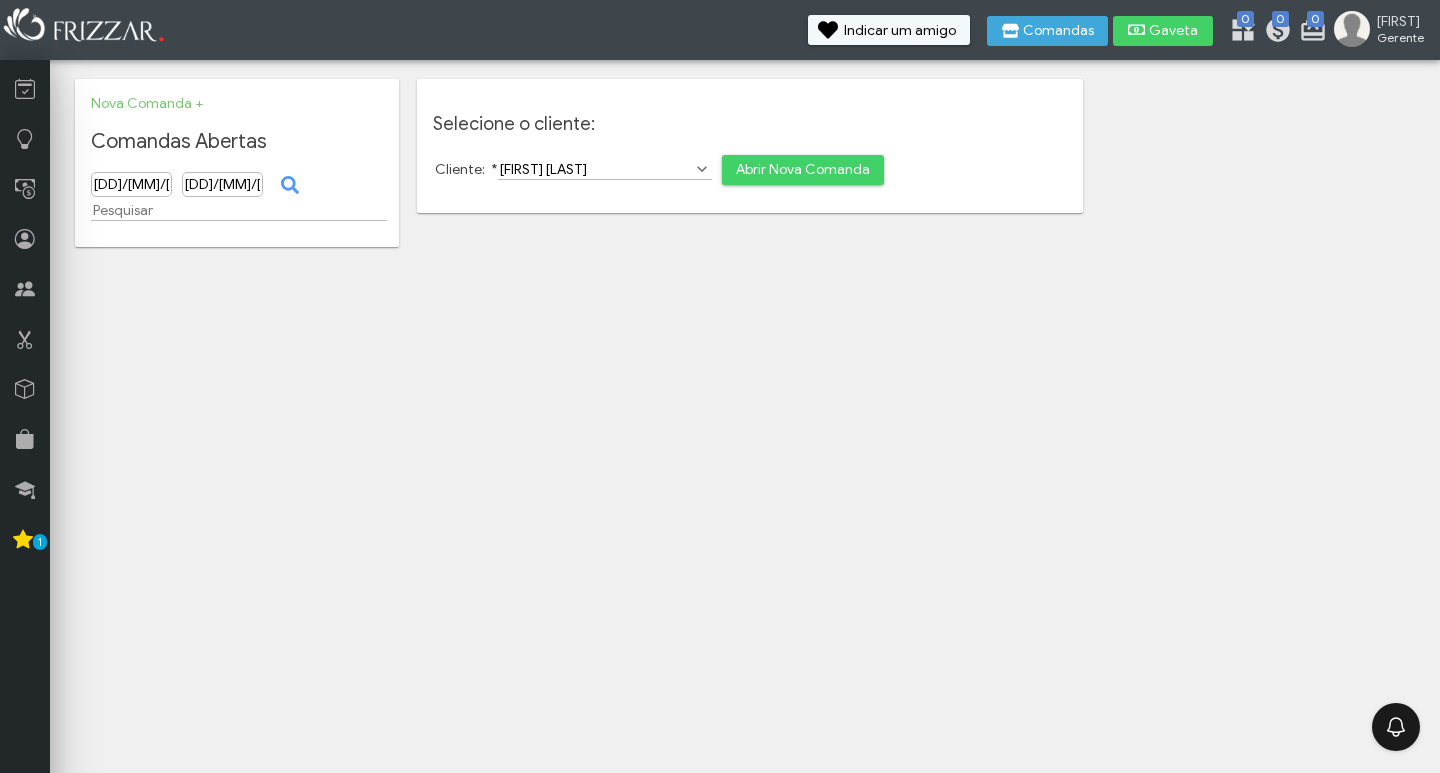 click on "Abrir Nova Comanda" at bounding box center [803, 170] 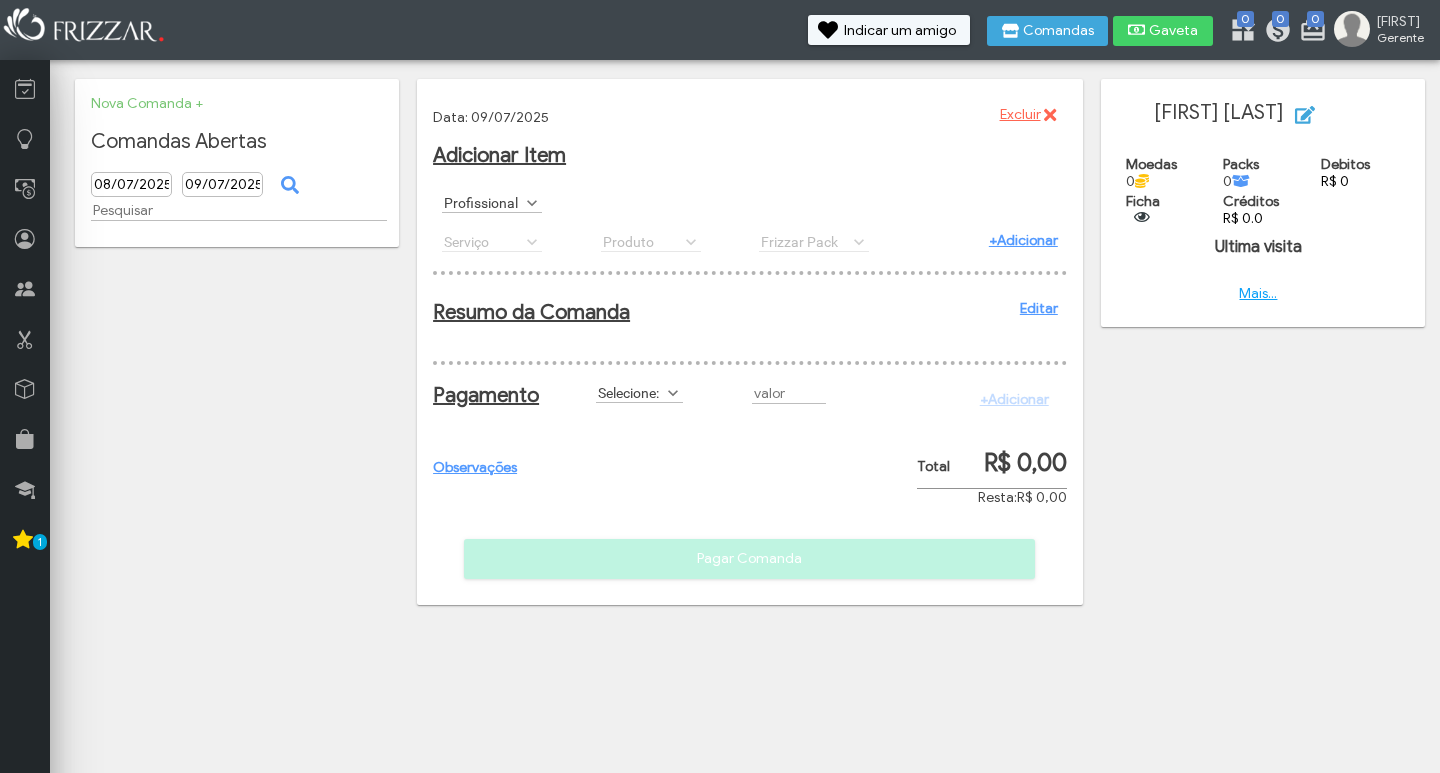 scroll, scrollTop: 0, scrollLeft: 0, axis: both 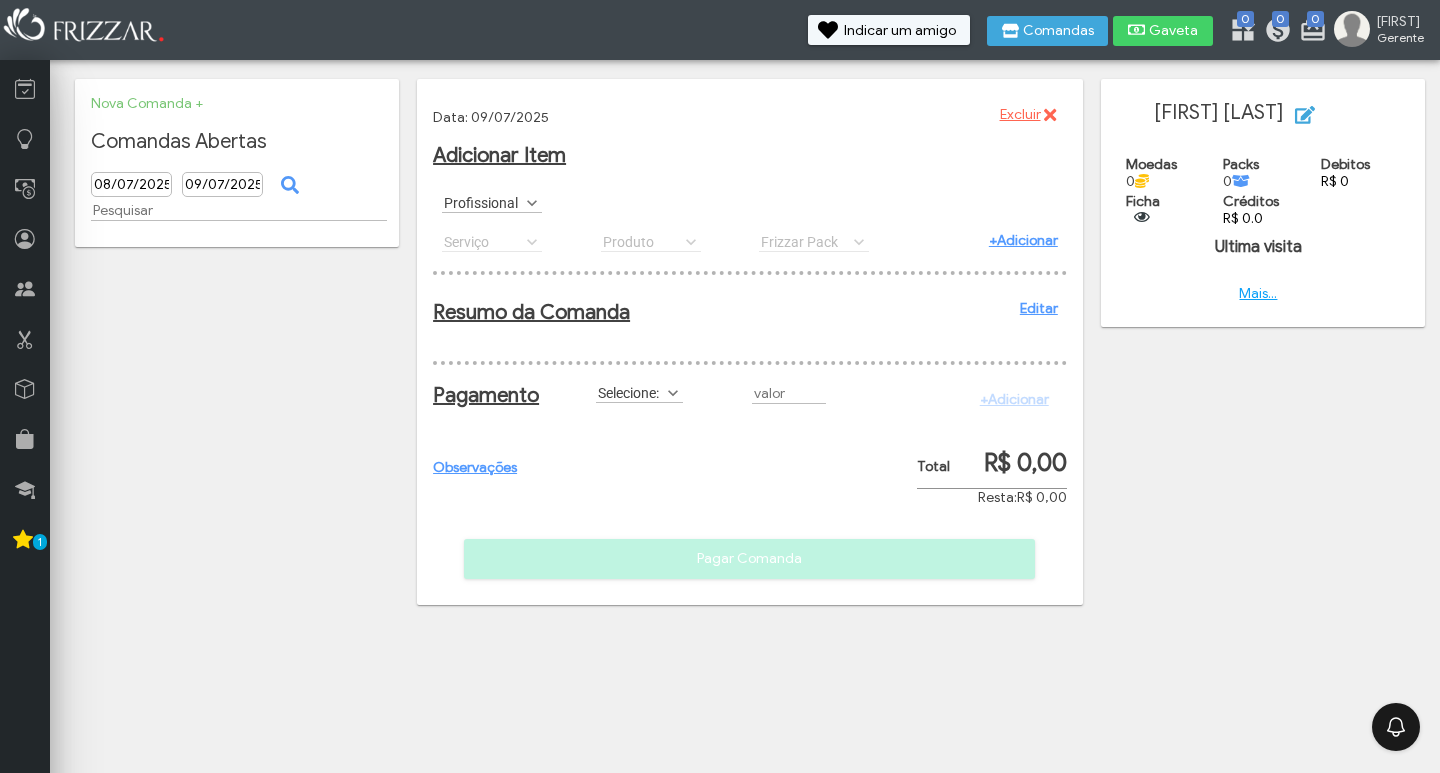 click on "Profissional" at bounding box center [483, 202] 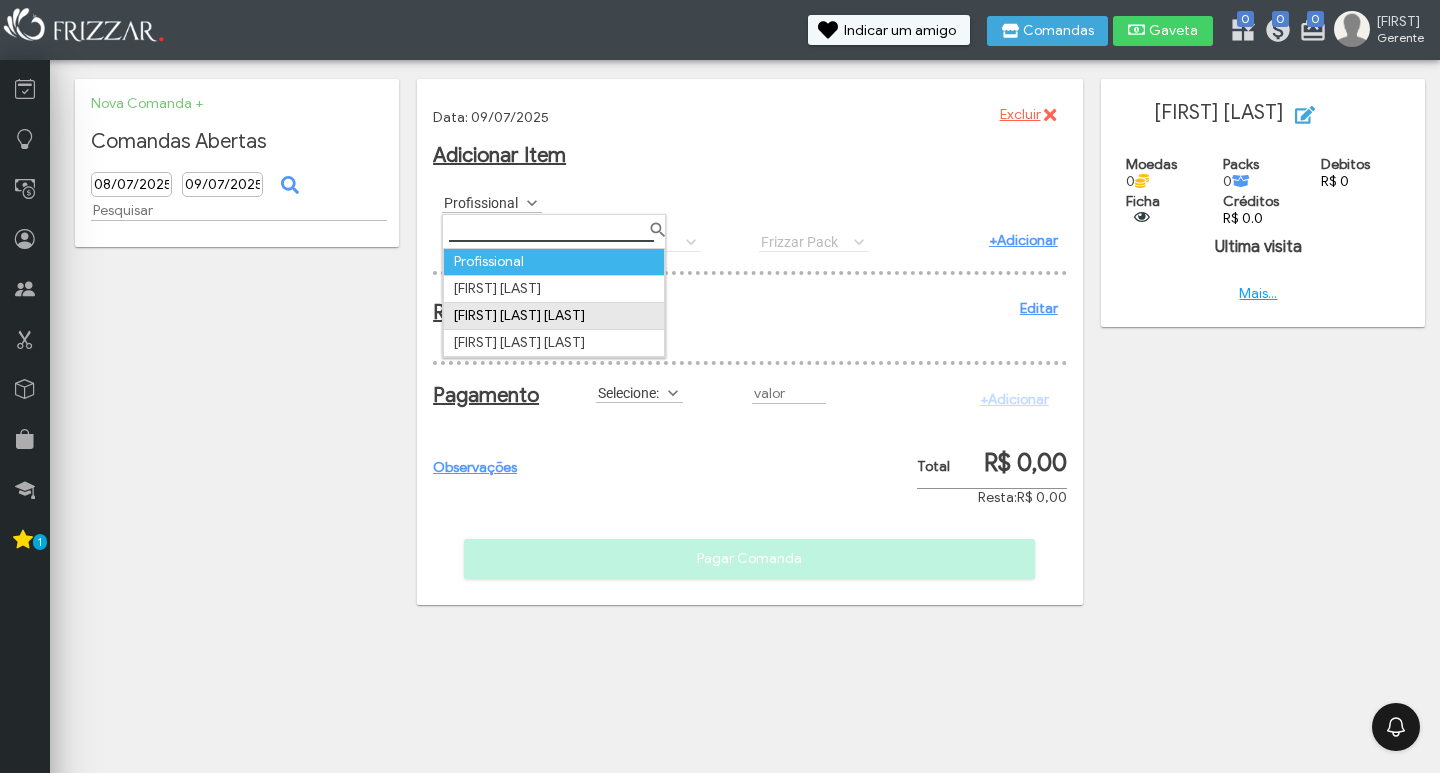 click on "[FIRST] [LAST] [LAST]" at bounding box center (554, 315) 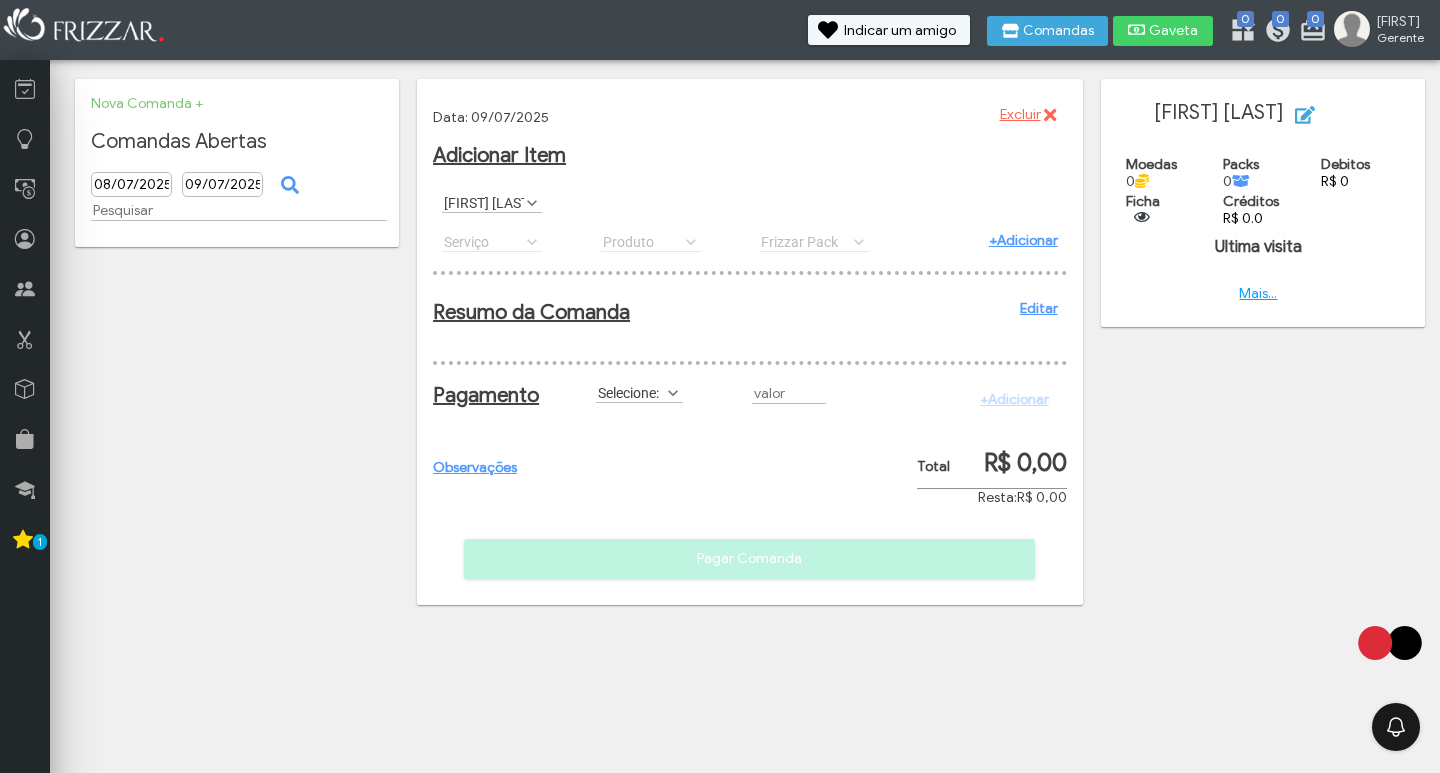 click on "Serviço Barba Bigode Cabelo lateral Corte Corte + Barba Corte + Barba + Sobrancelha Corte + Graxa Corte + Hidratação Corte promoção (R$ 15) Corte promoção (R$ 20) Corte promoção (R$ 25) Degradê navalhado Graxa Hidratação Pigmentação Sobrancelha Serviço Serviço Barba Bigode Cabelo lateral Corte Corte + Barba Corte + Barba + Sobrancelha Corte + Graxa Corte + Hidratação Corte promoção (R$ 15) Corte promoção (R$ 20) Corte promoção (R$ 25) Degradê navalhado Graxa Hidratação Pigmentação Sobrancelha" at bounding box center (512, 241) 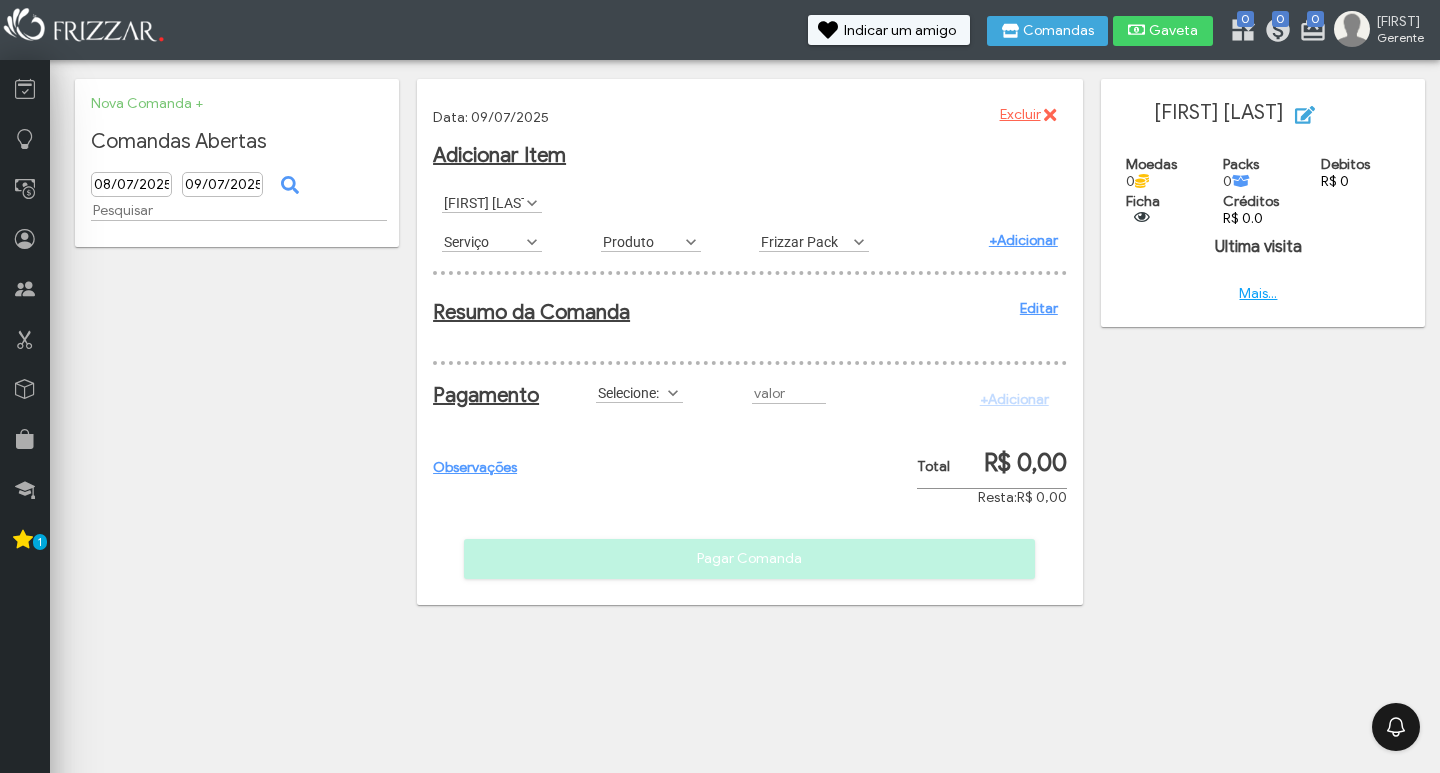 click on "Serviço" at bounding box center [483, 241] 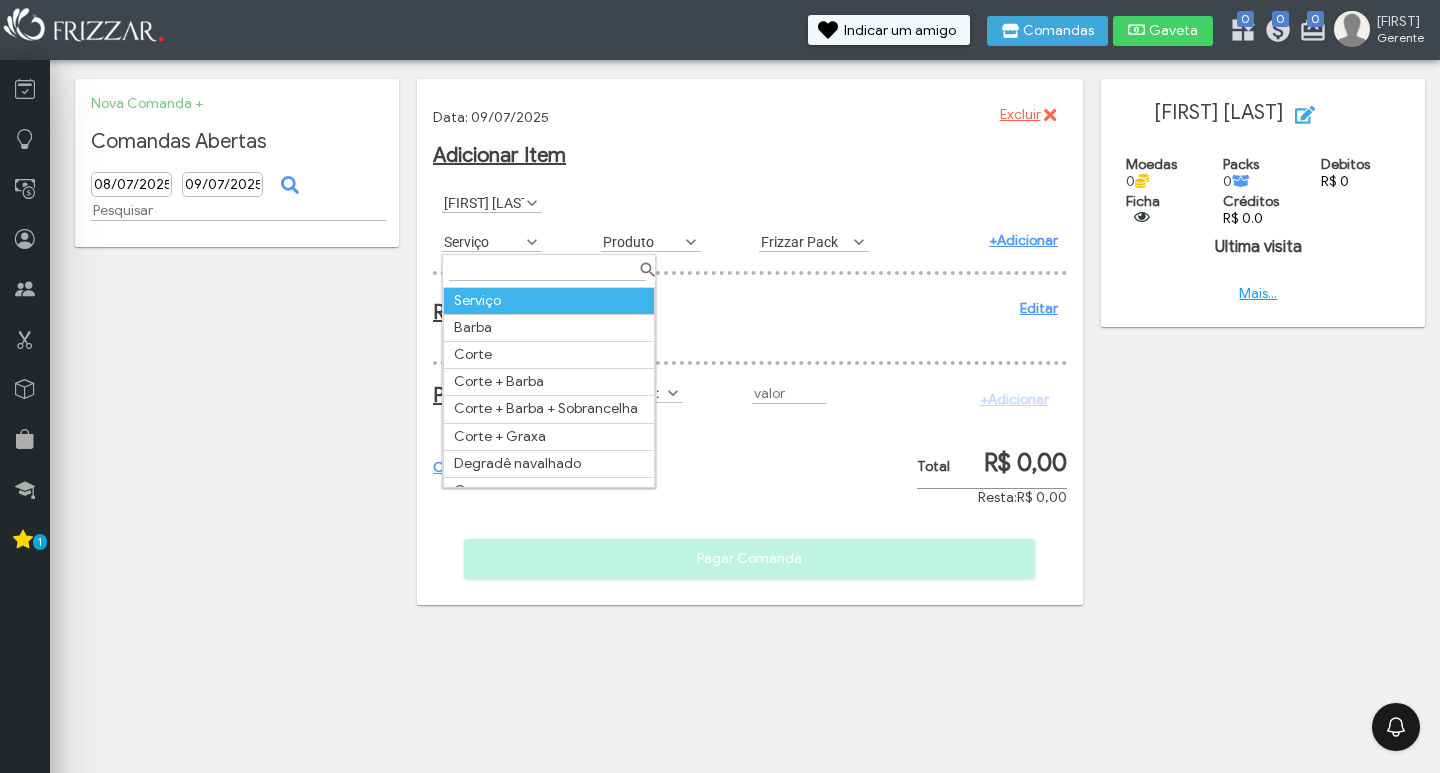scroll, scrollTop: 11, scrollLeft: 89, axis: both 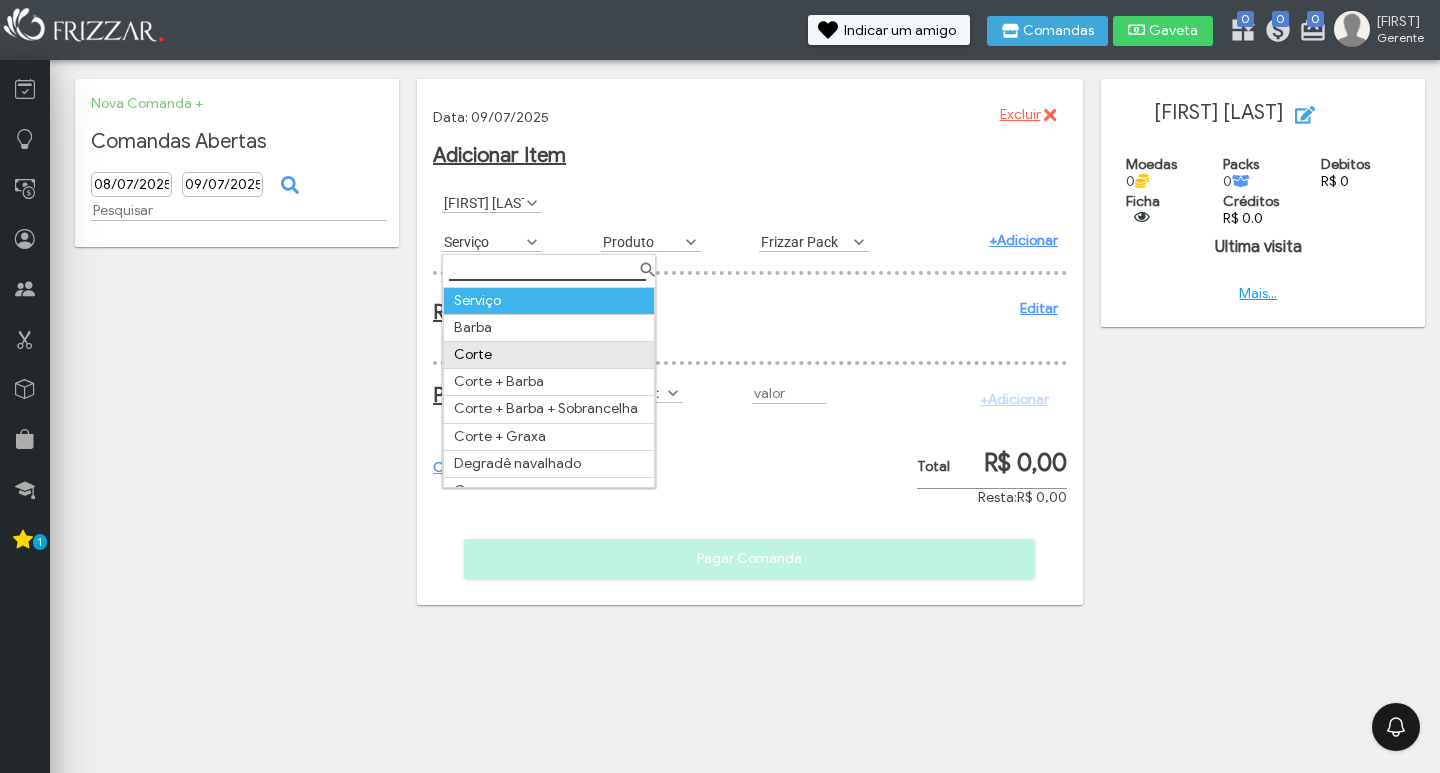 click on "Corte" at bounding box center [549, 355] 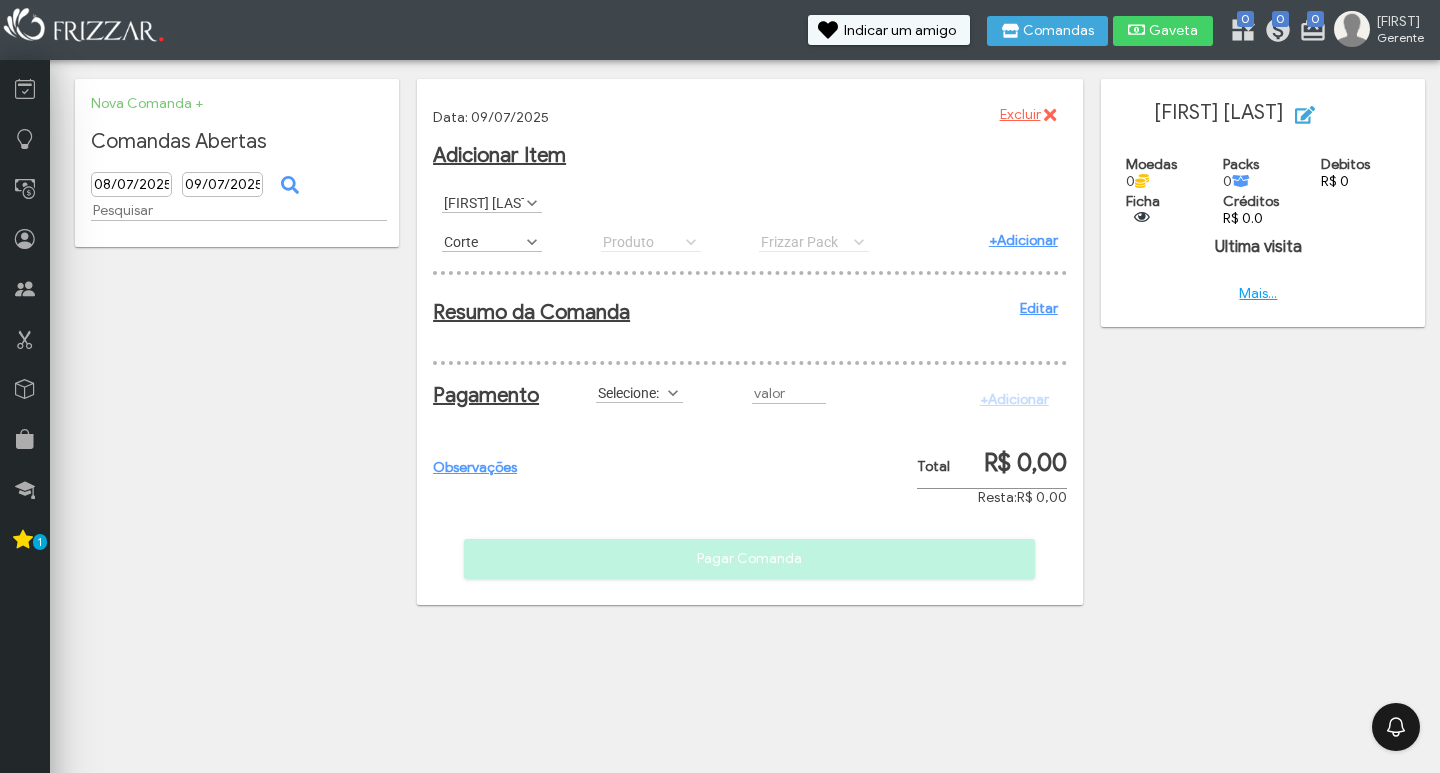 click on "+Adicionar" at bounding box center [1023, 240] 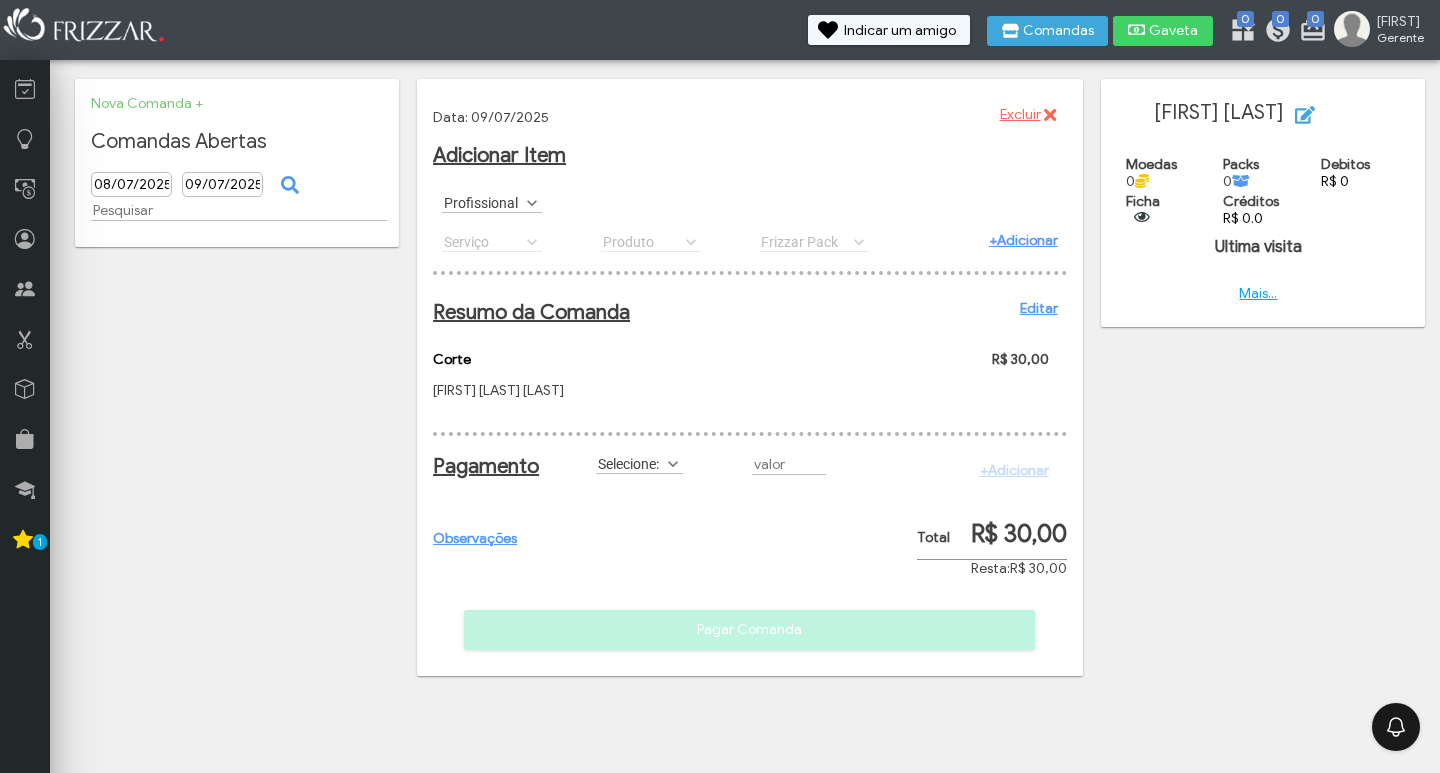 click on "Profissional" at bounding box center [483, 202] 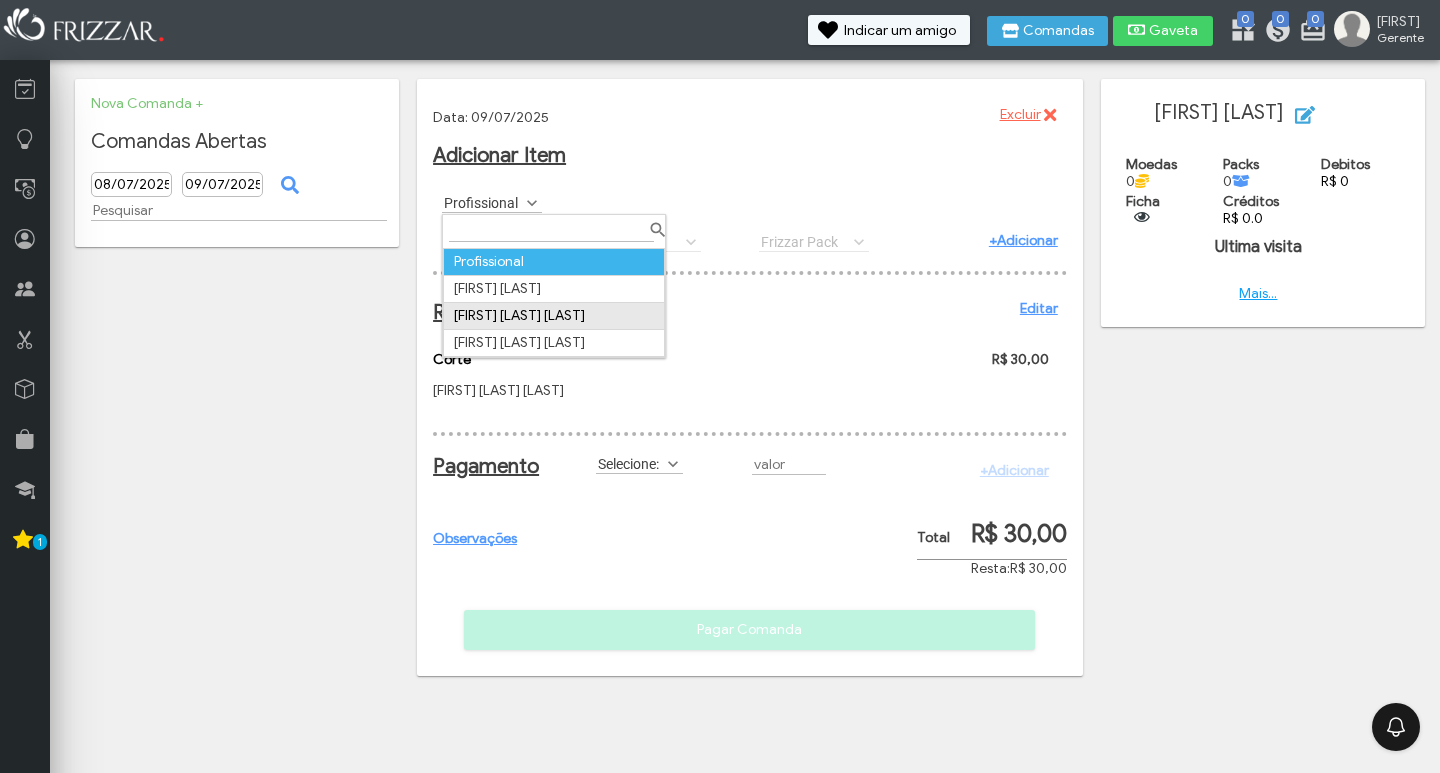 click on "[FIRST] dos Santos [LAST]" at bounding box center (554, 315) 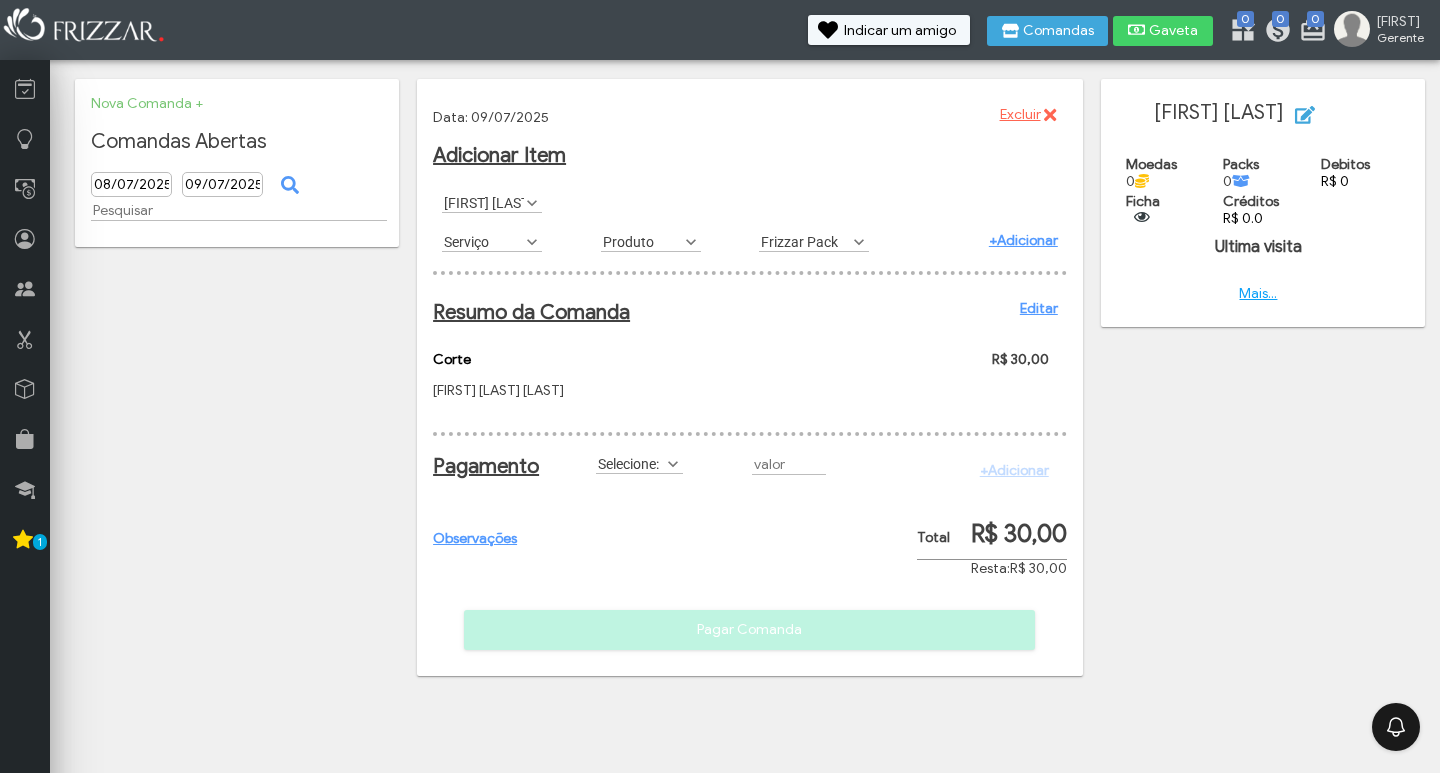 scroll, scrollTop: 11, scrollLeft: 89, axis: both 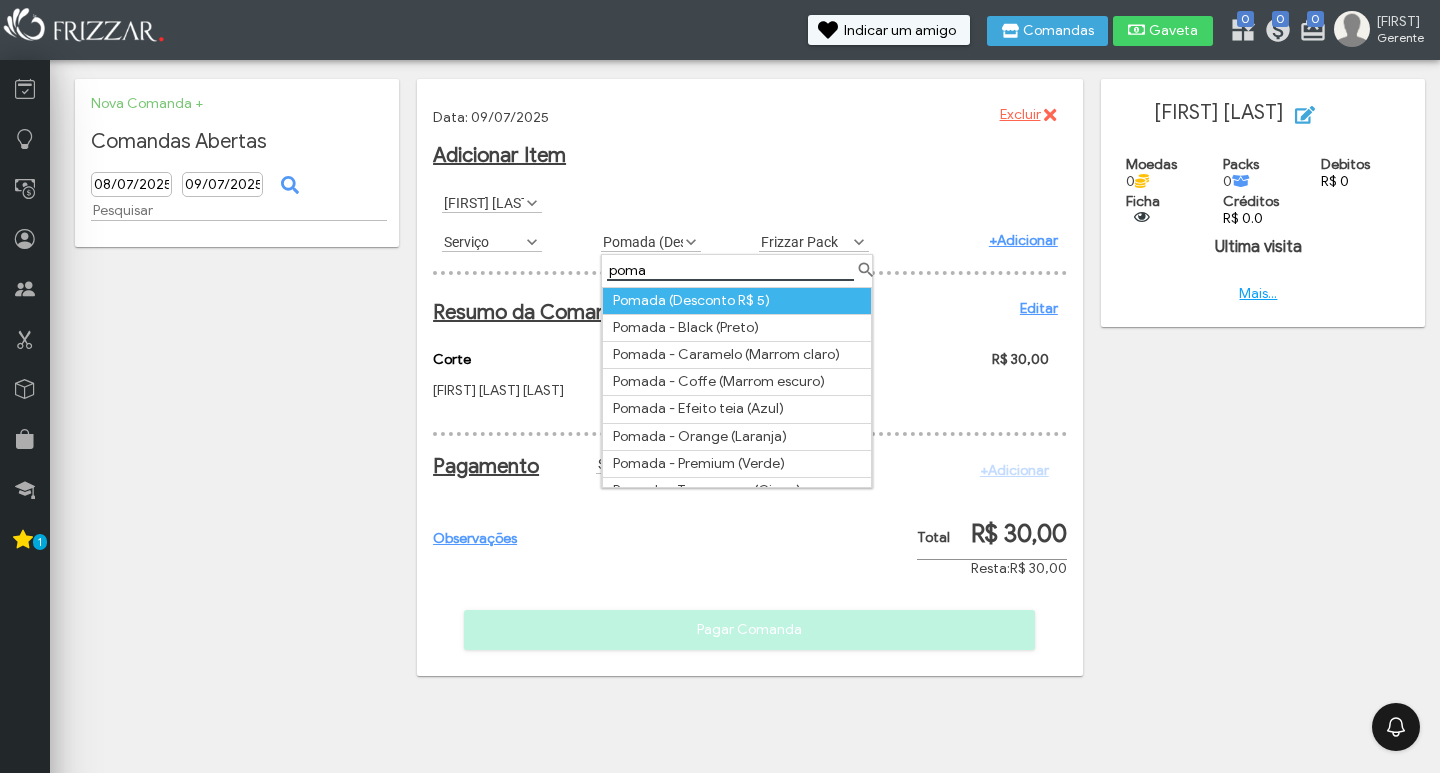 type on "poma" 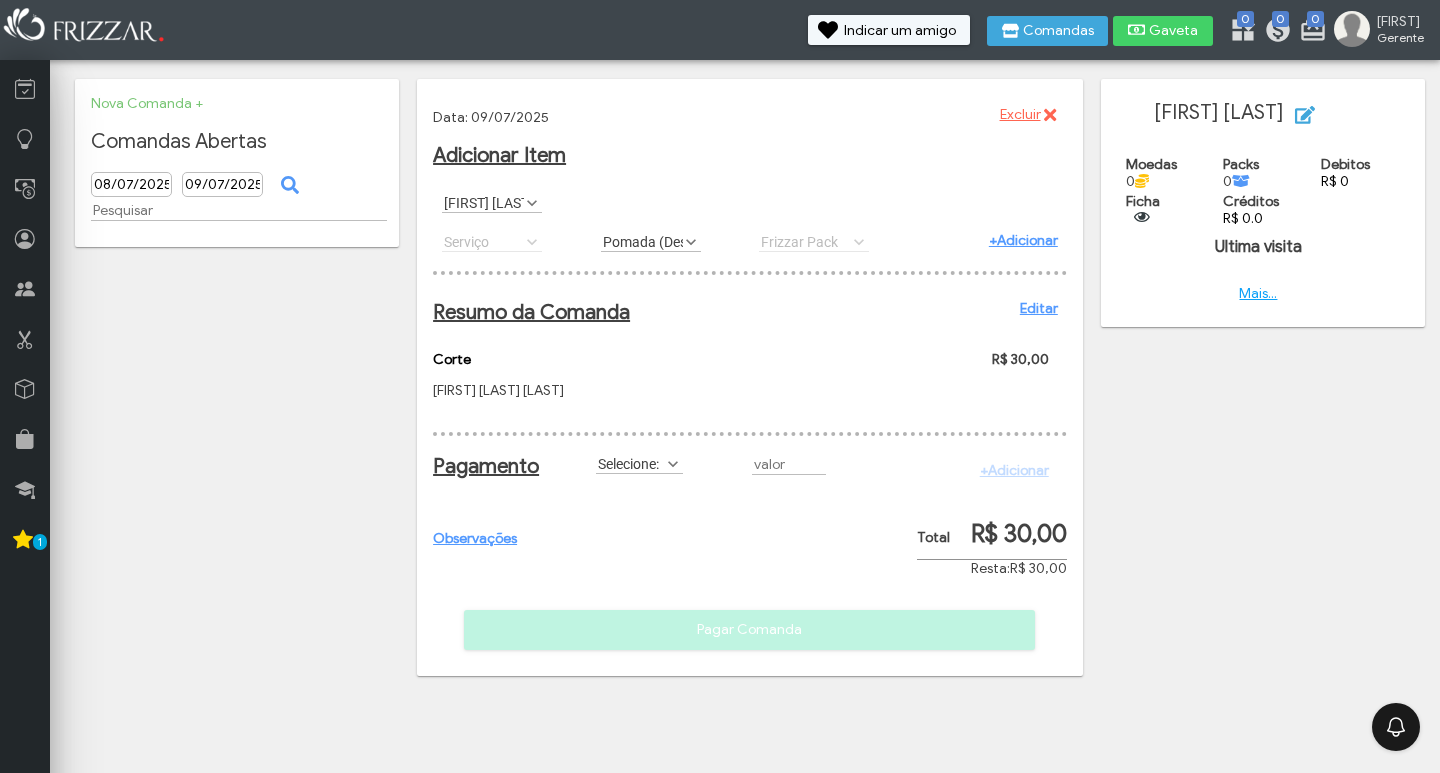 click on "+Adicionar" at bounding box center (1023, 240) 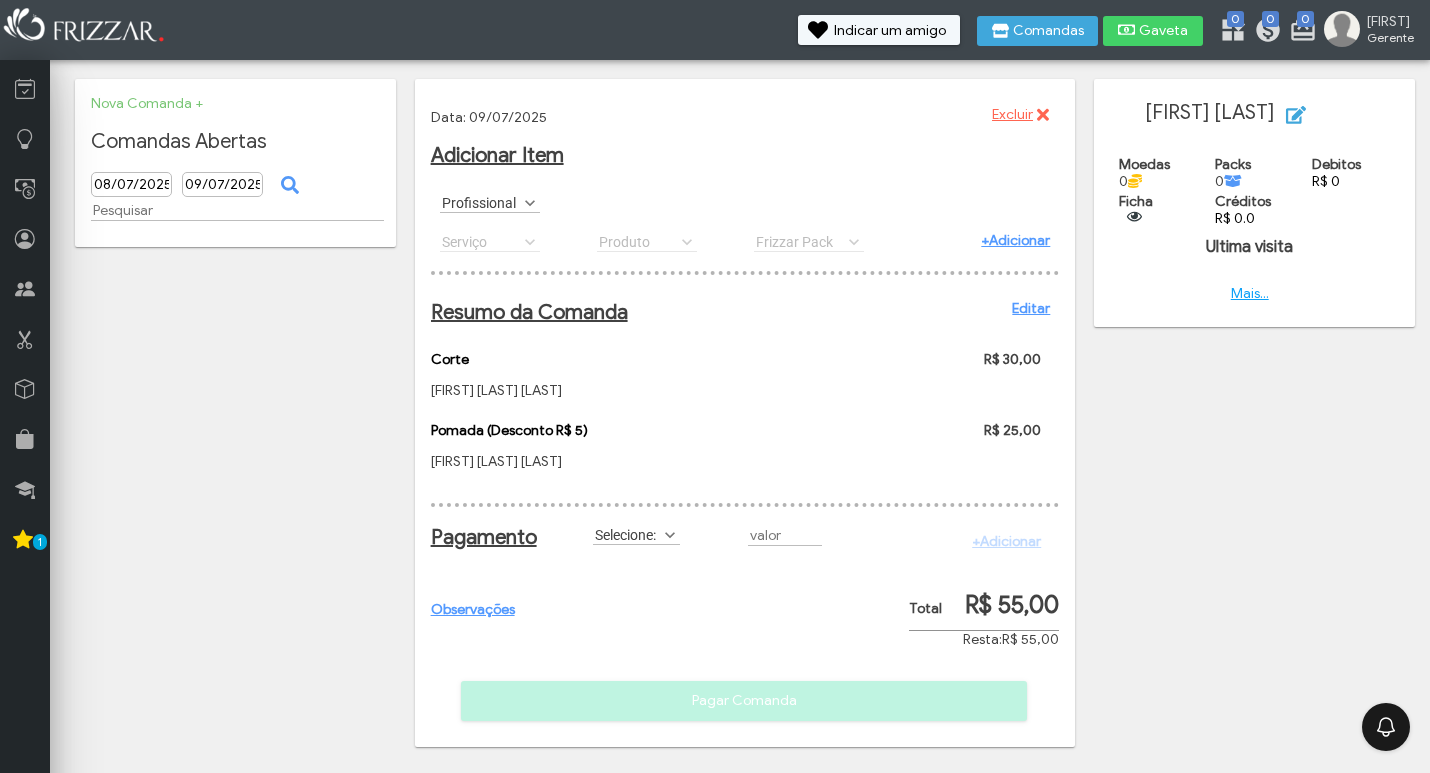 click on "Selecione:" at bounding box center [627, 534] 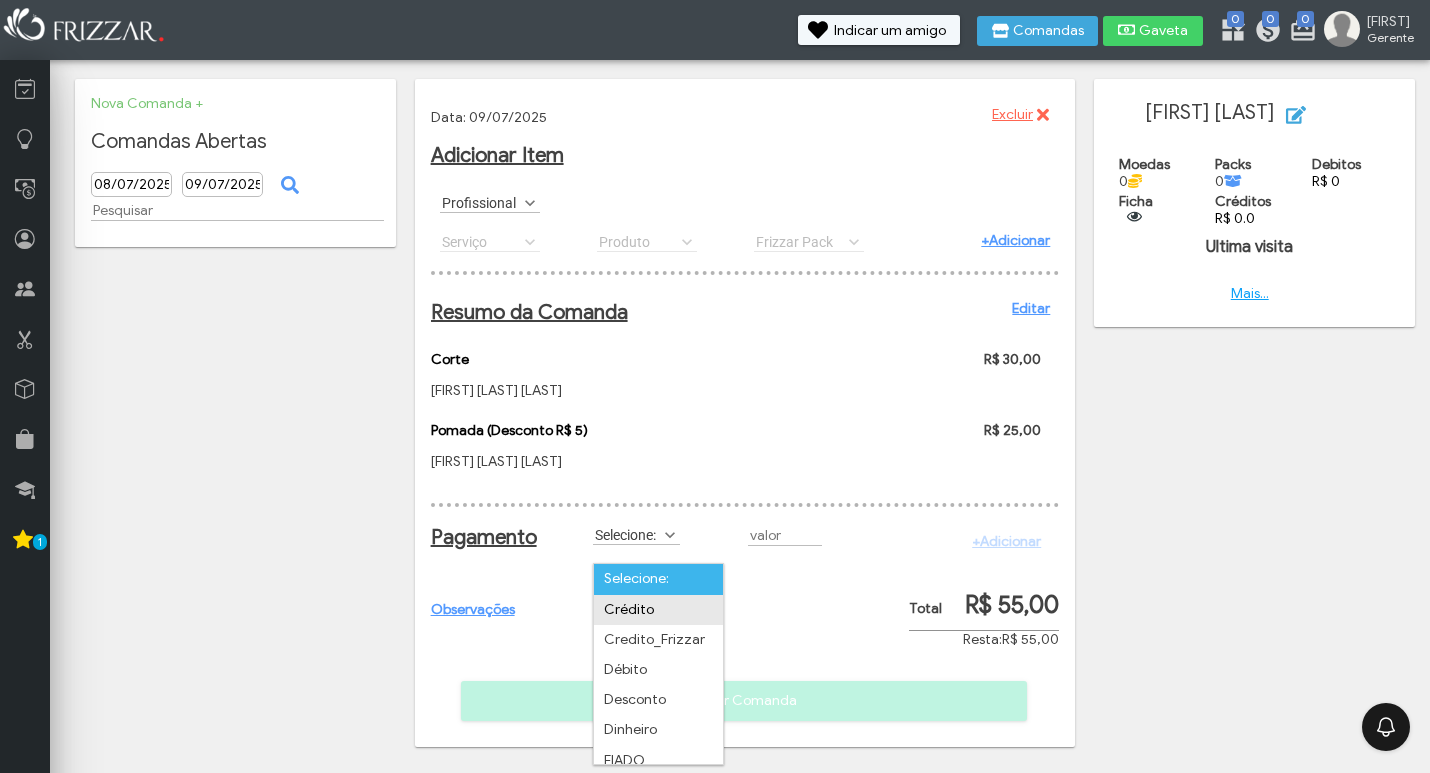 click on "Crédito" at bounding box center (658, 610) 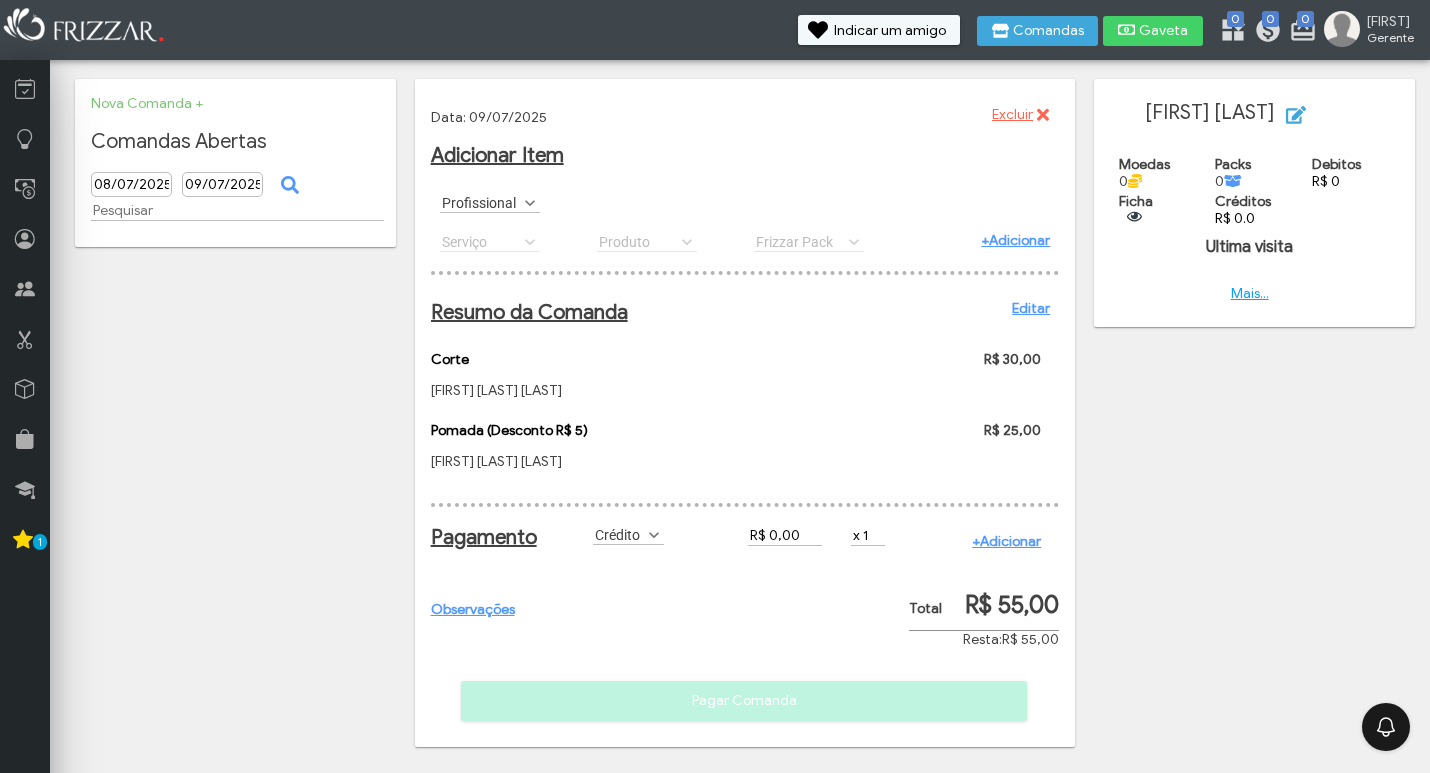 click on "R$ 0,00" at bounding box center [785, 535] 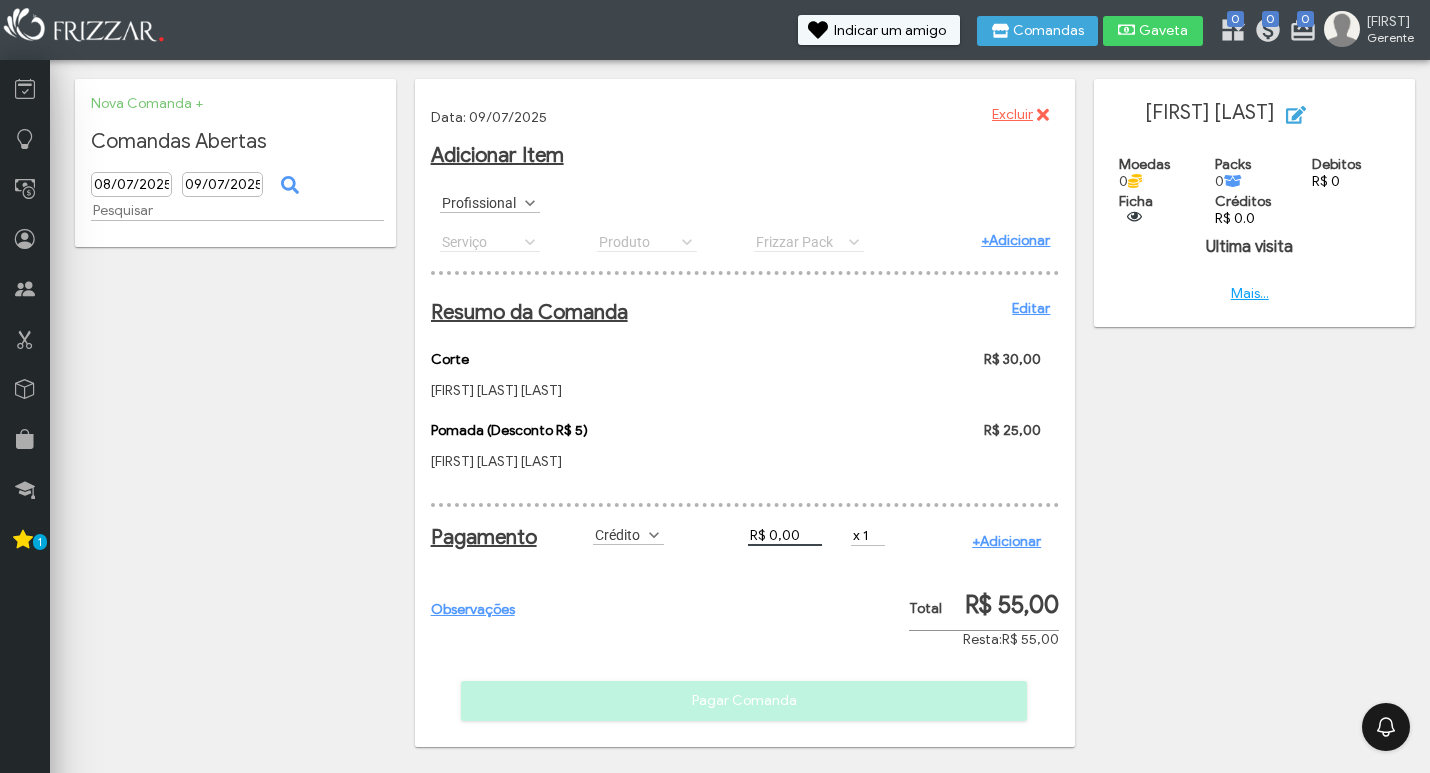 drag, startPoint x: 812, startPoint y: 551, endPoint x: 723, endPoint y: 546, distance: 89.140335 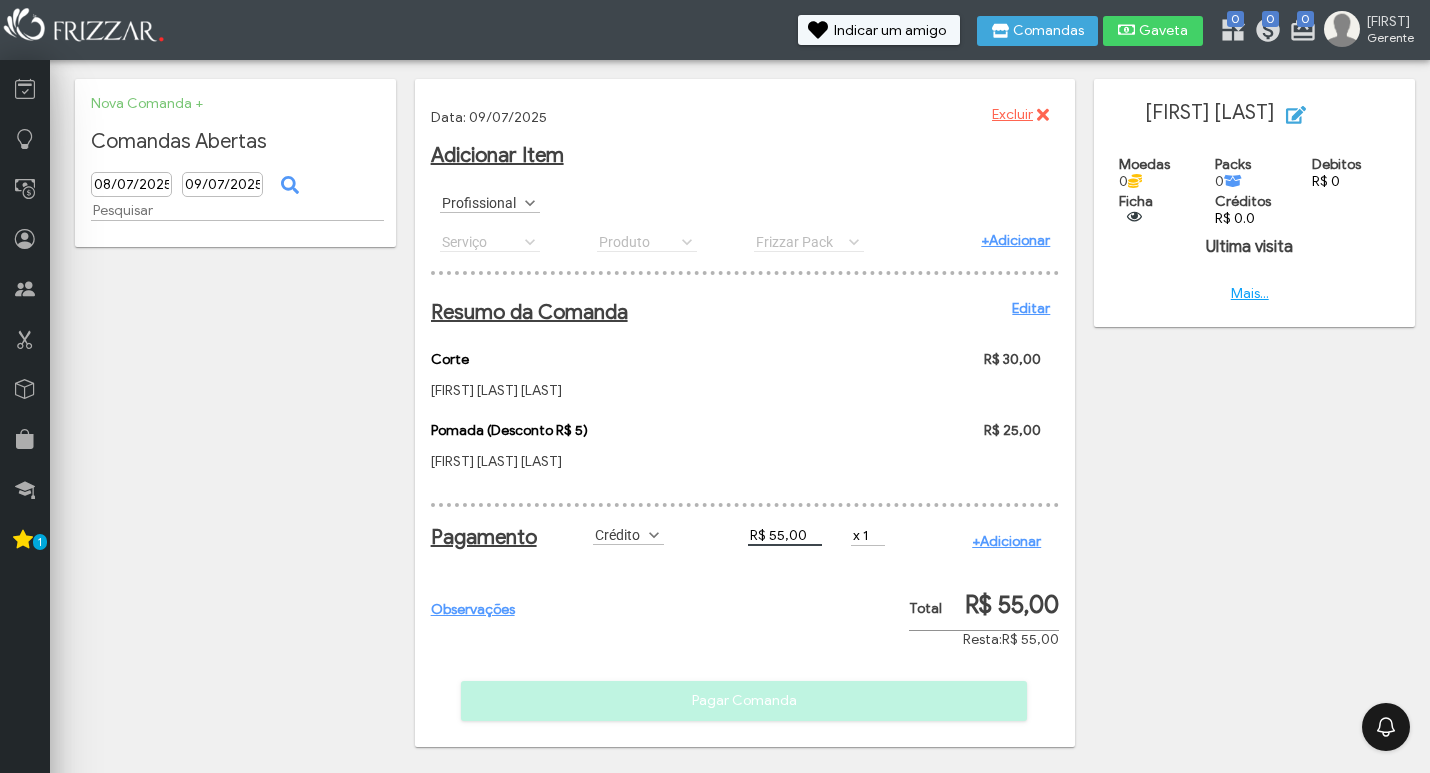 click on "+Adicionar" at bounding box center (1006, 541) 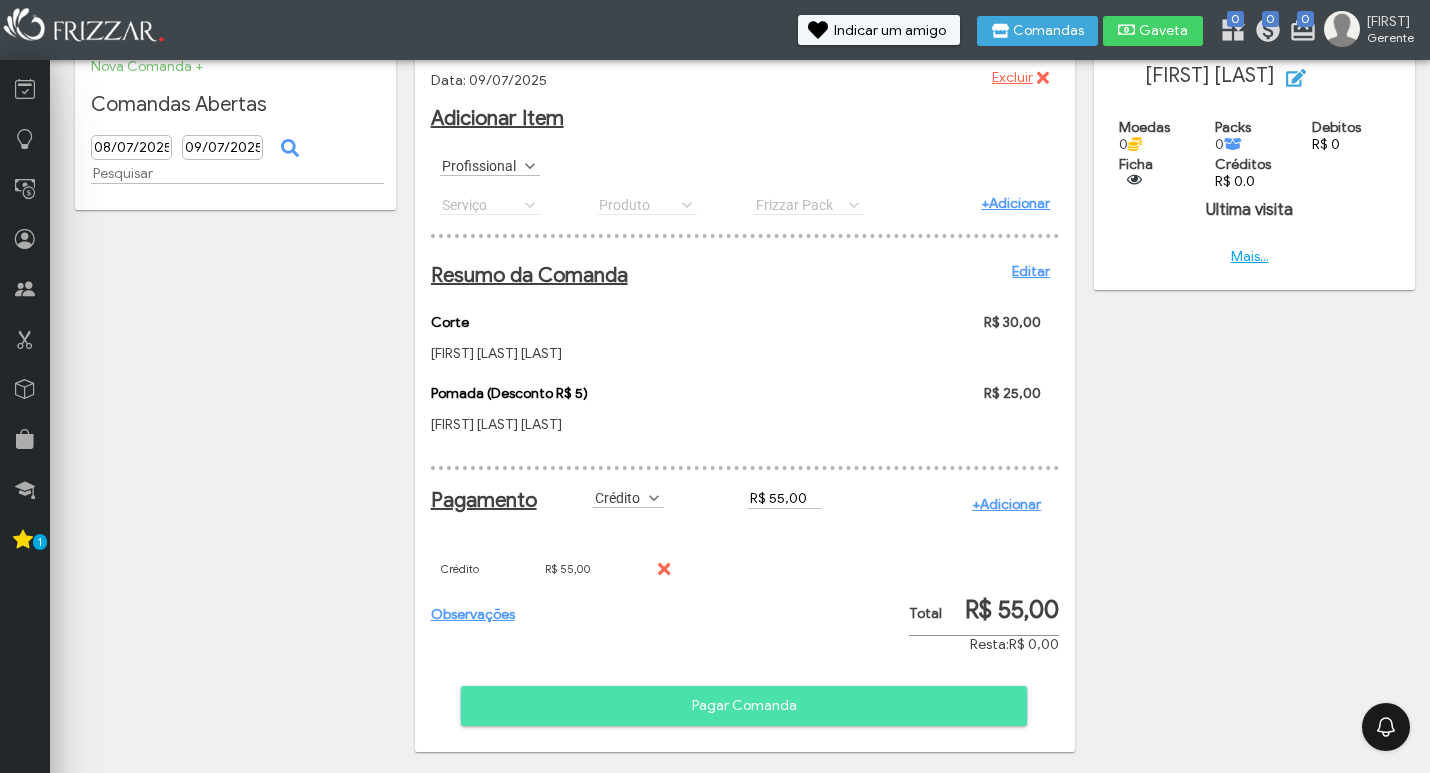 scroll, scrollTop: 58, scrollLeft: 0, axis: vertical 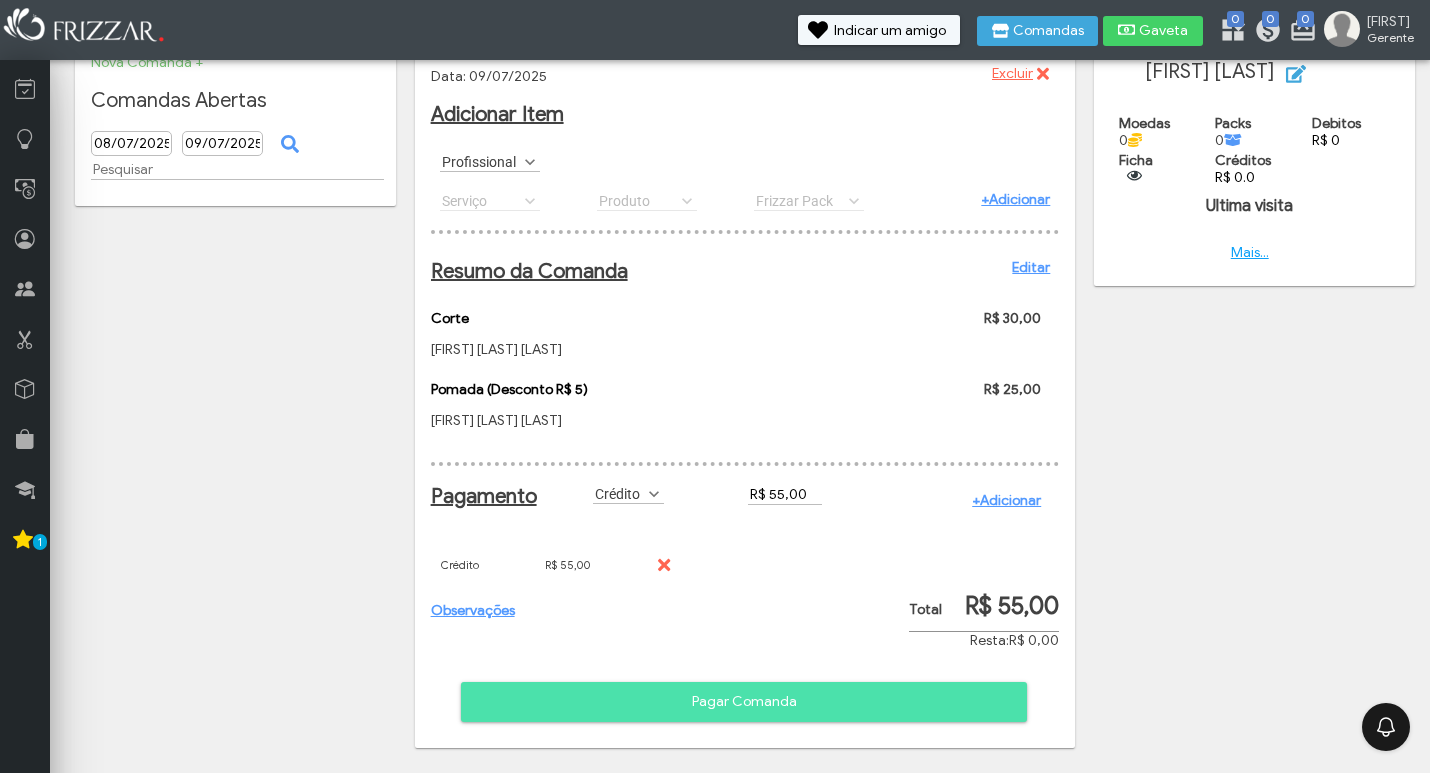 click on "Pagar Comanda" at bounding box center (744, 702) 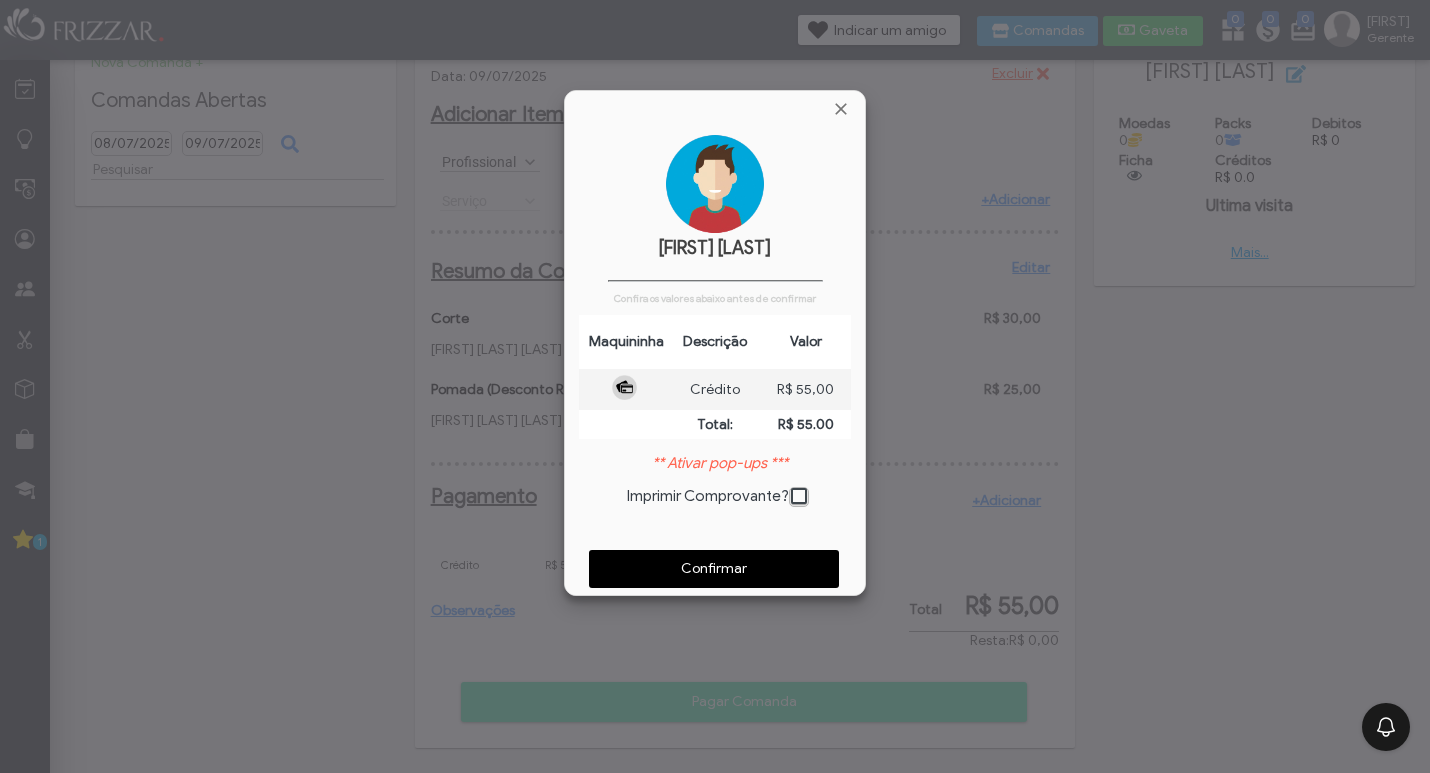 scroll, scrollTop: 10, scrollLeft: 11, axis: both 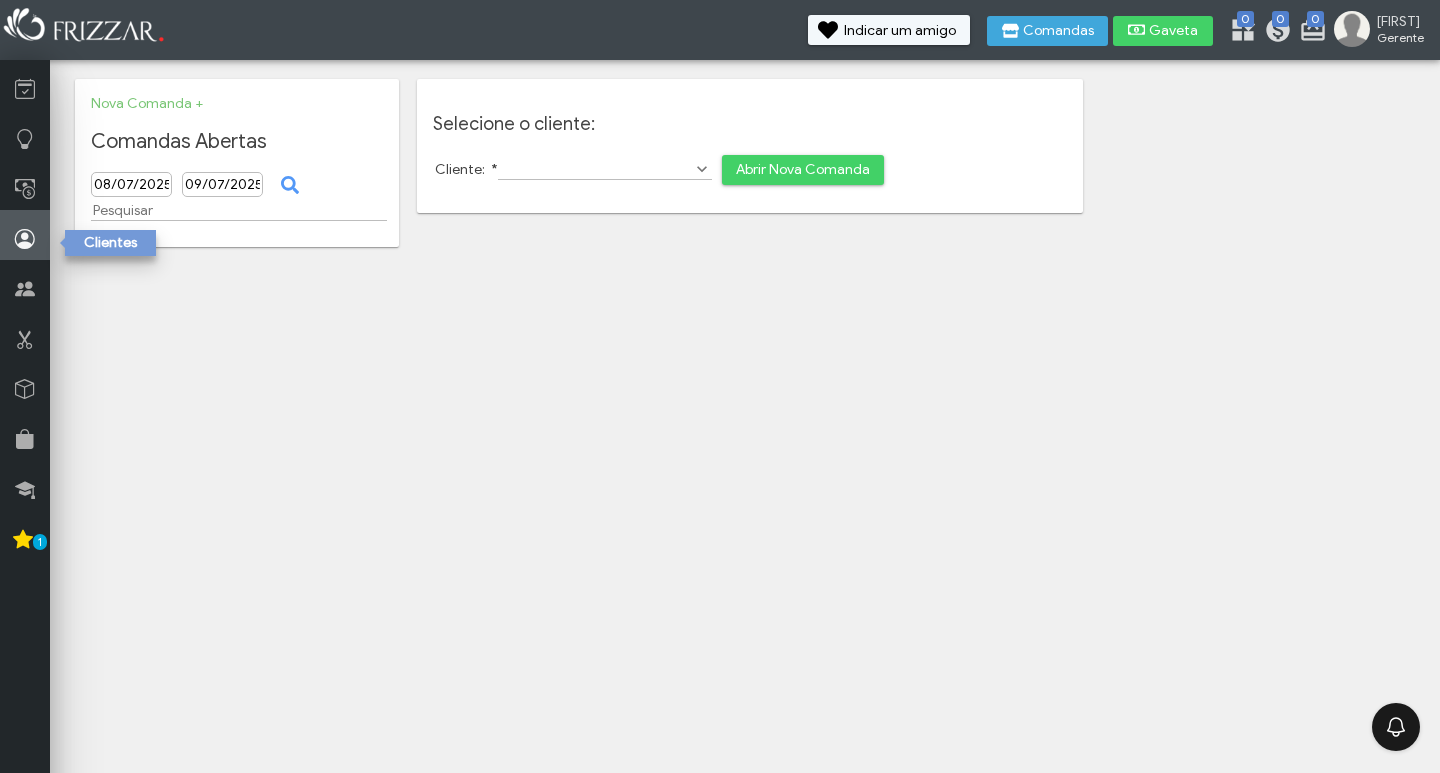 click at bounding box center (25, 239) 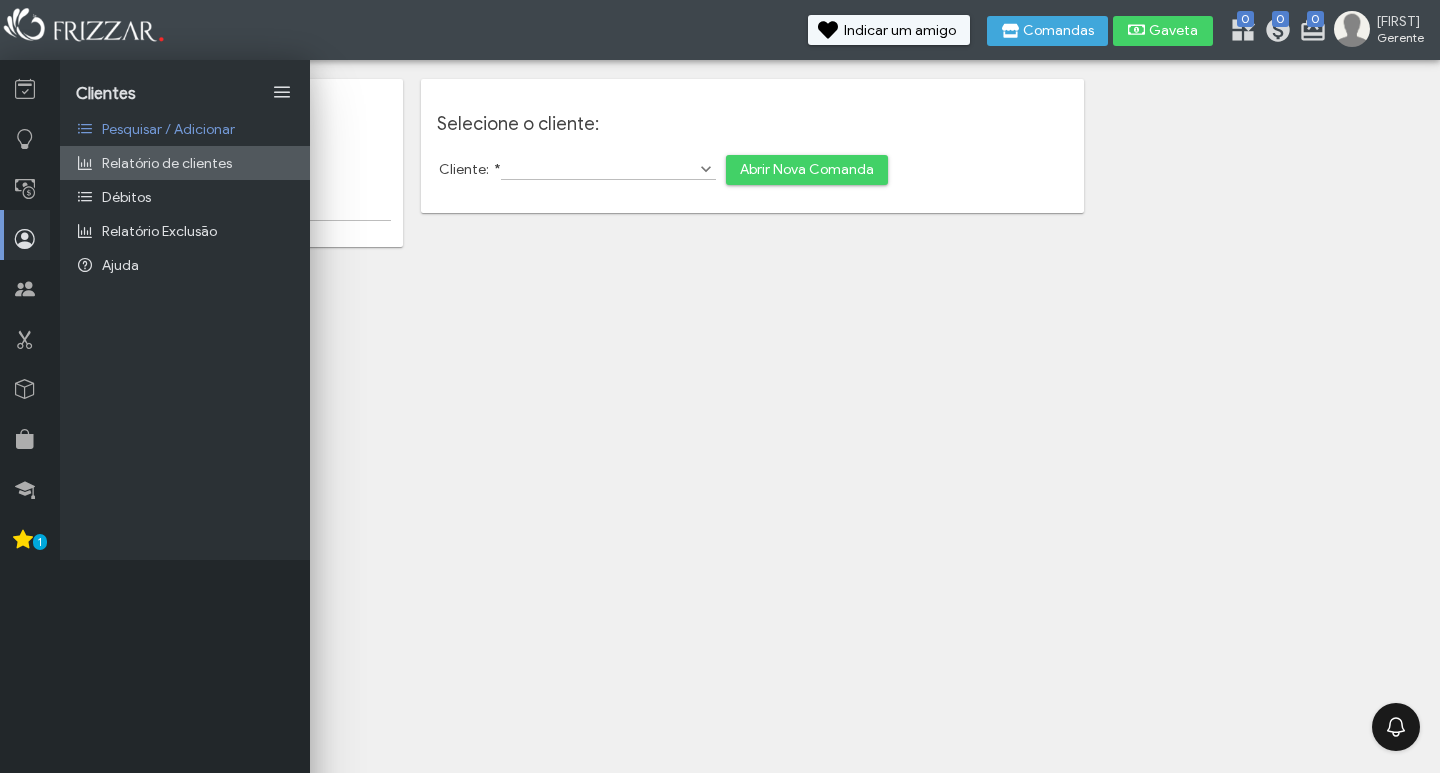 click on "Relatório de clientes" at bounding box center (167, 163) 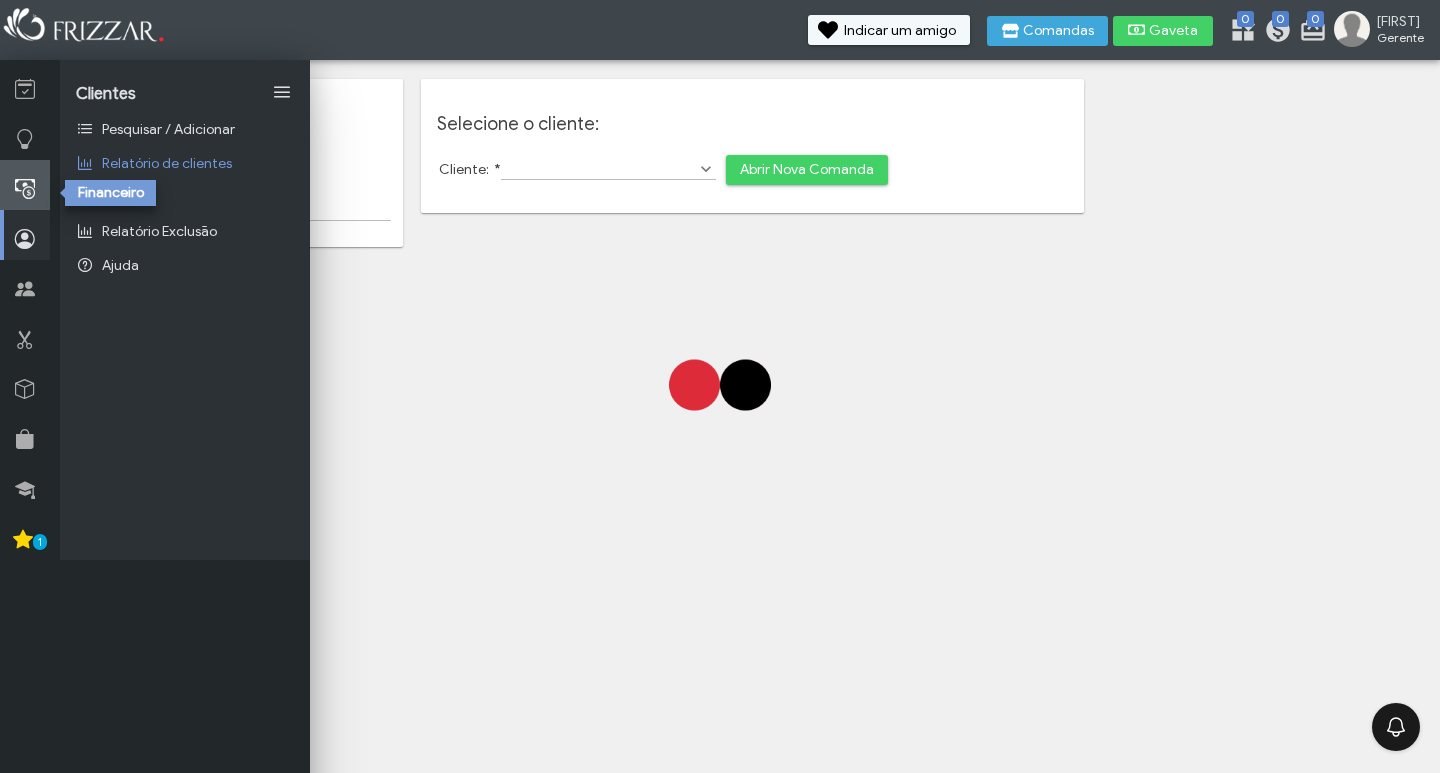 click at bounding box center [25, 189] 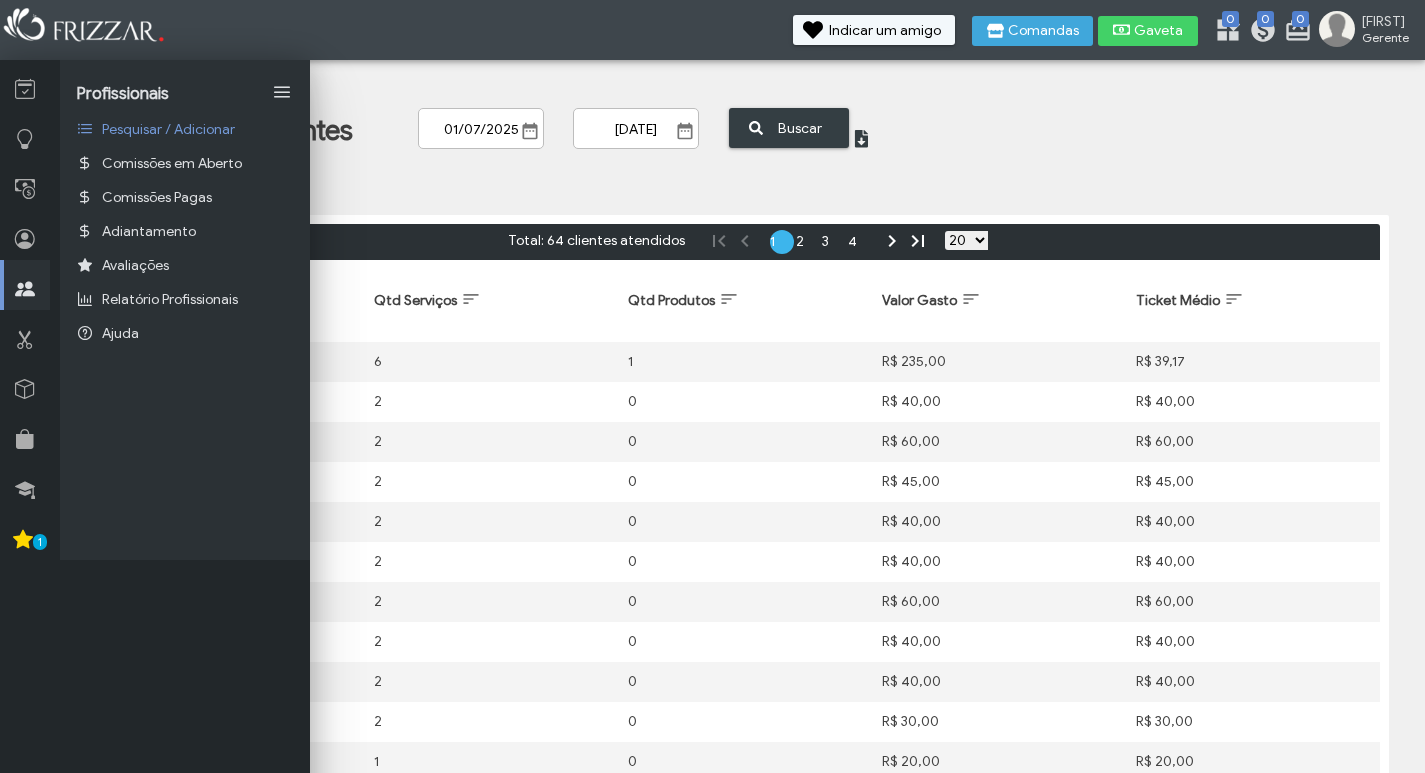 scroll, scrollTop: 0, scrollLeft: 0, axis: both 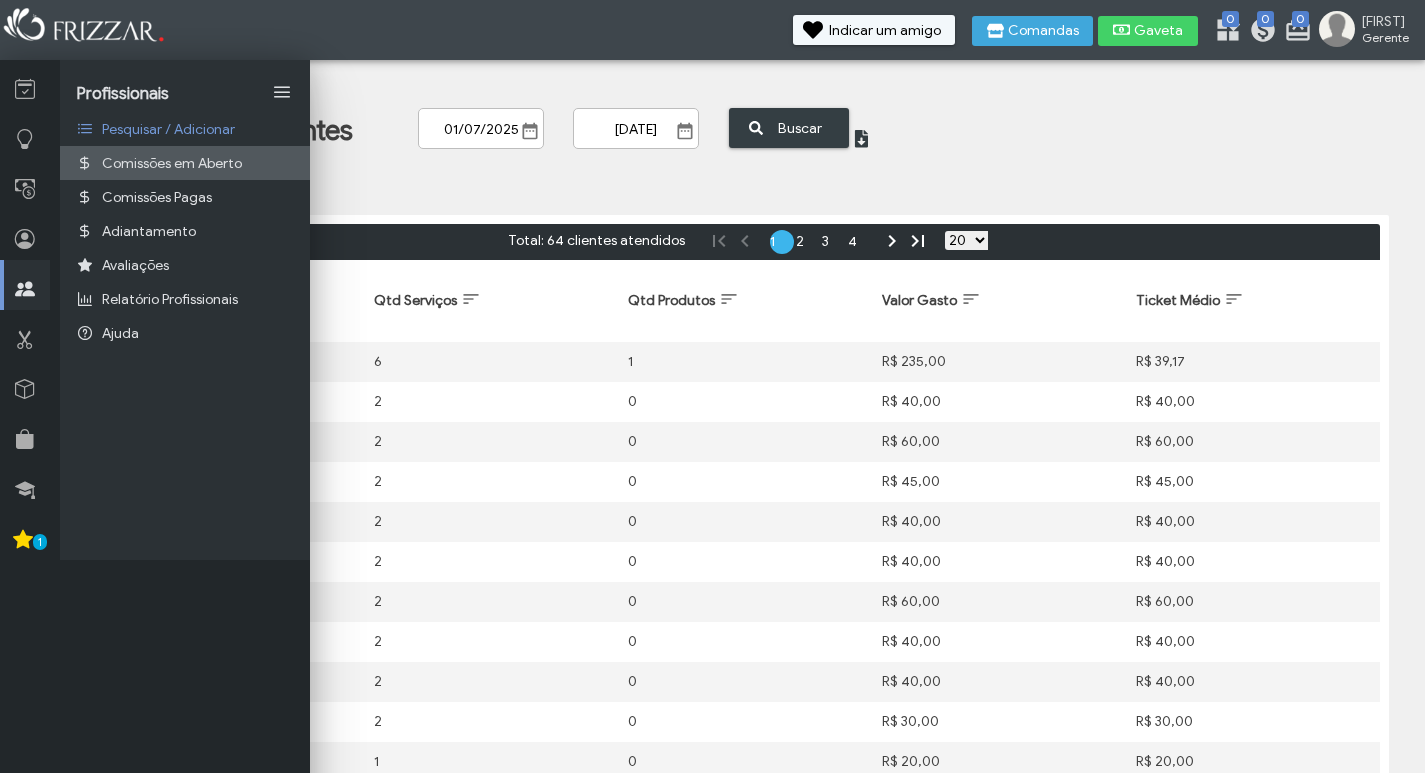 click on "Comissões em Aberto" at bounding box center [172, 163] 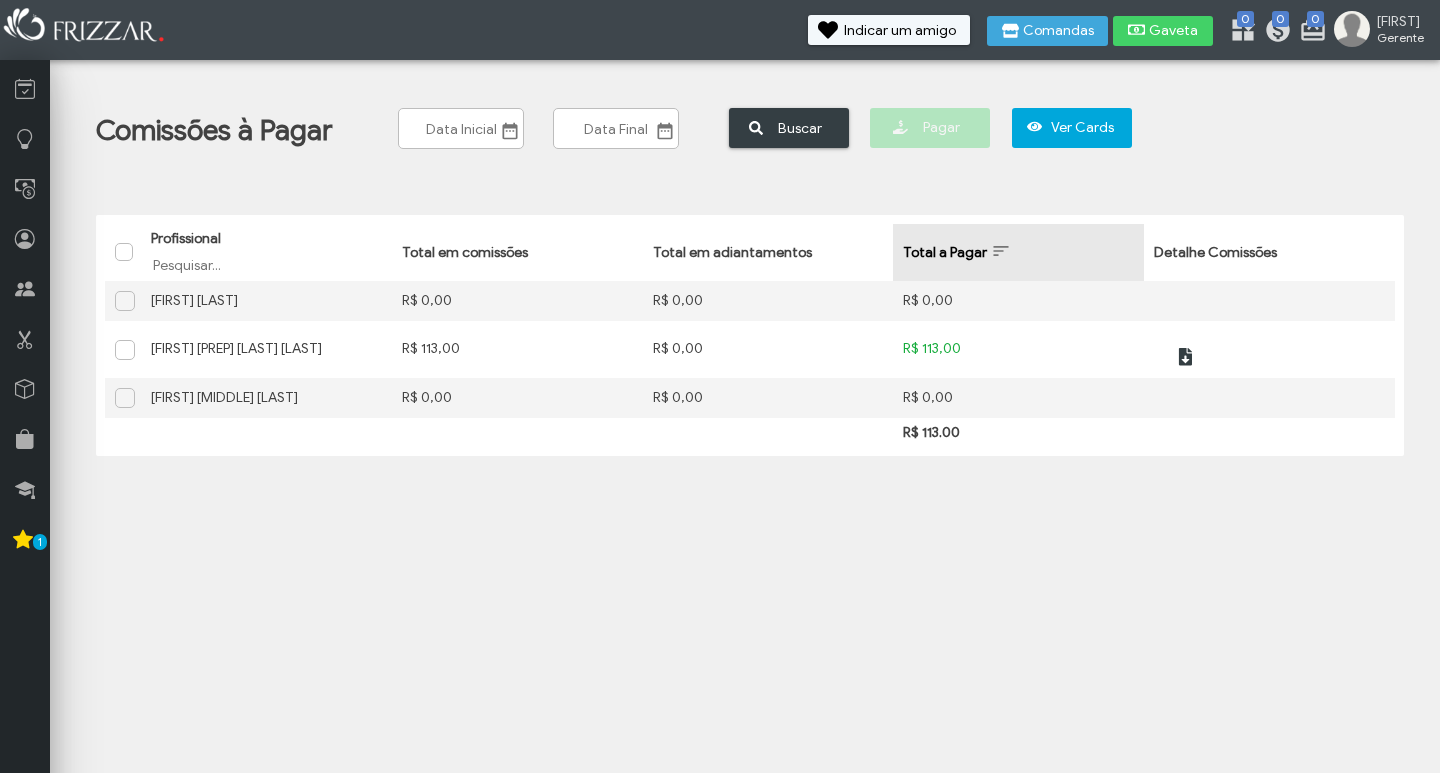 scroll, scrollTop: 0, scrollLeft: 0, axis: both 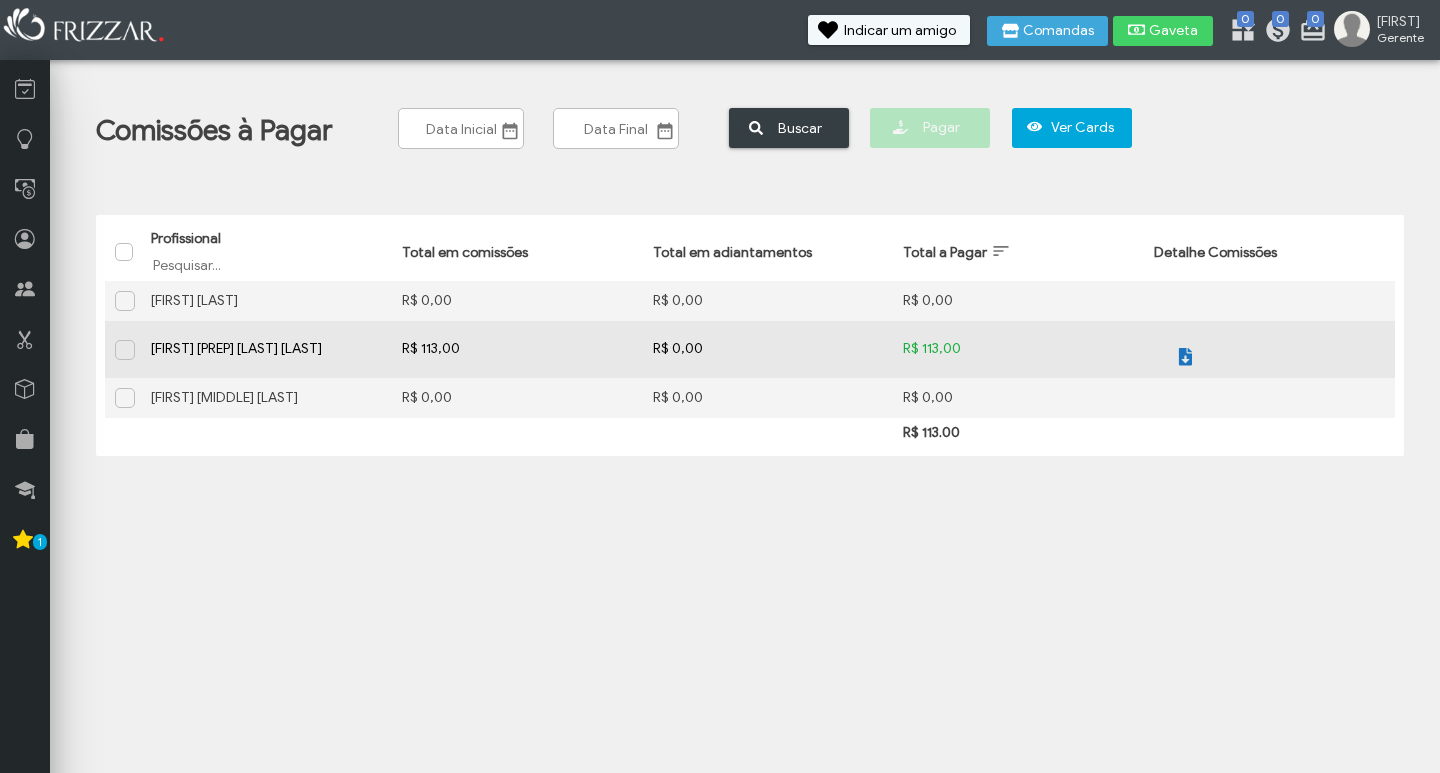 click at bounding box center (1186, 357) 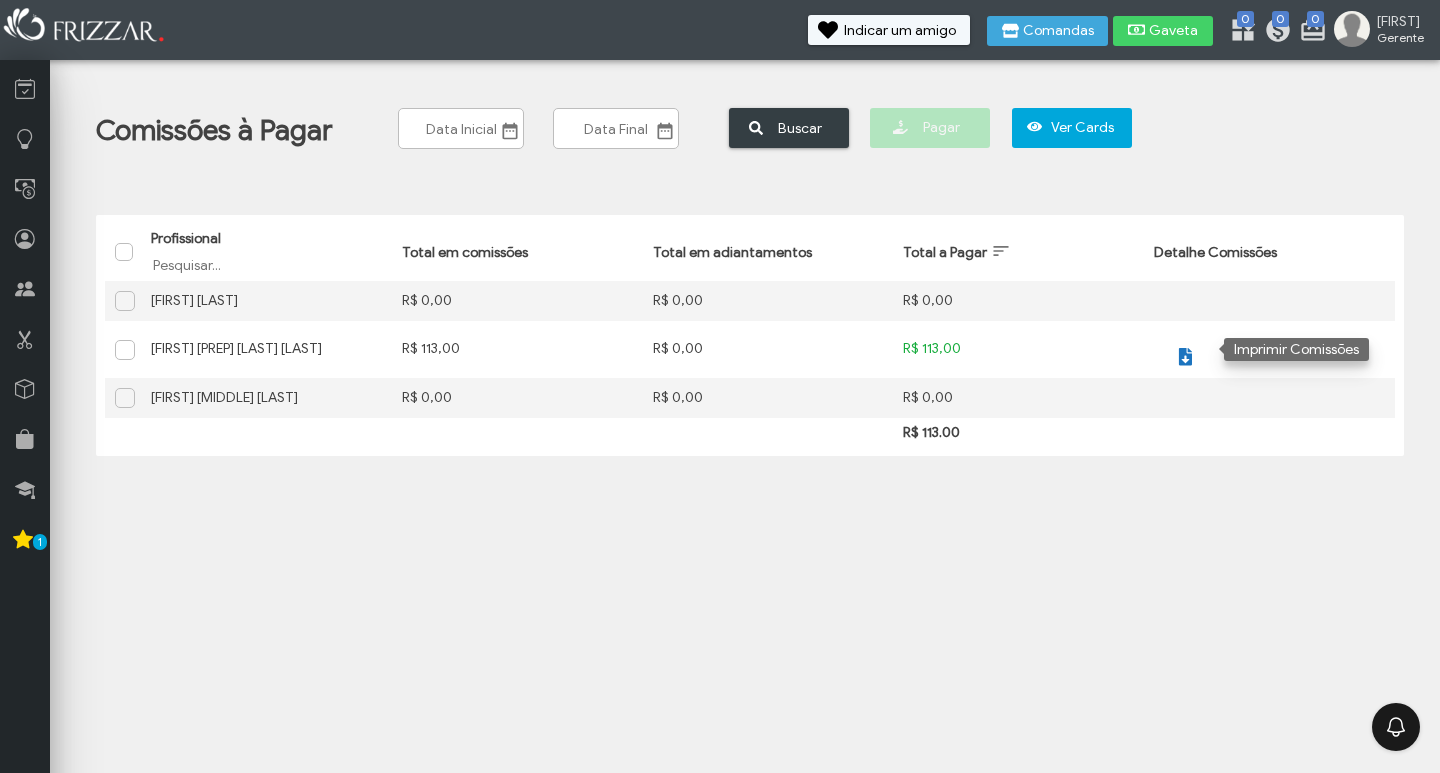scroll, scrollTop: 0, scrollLeft: 0, axis: both 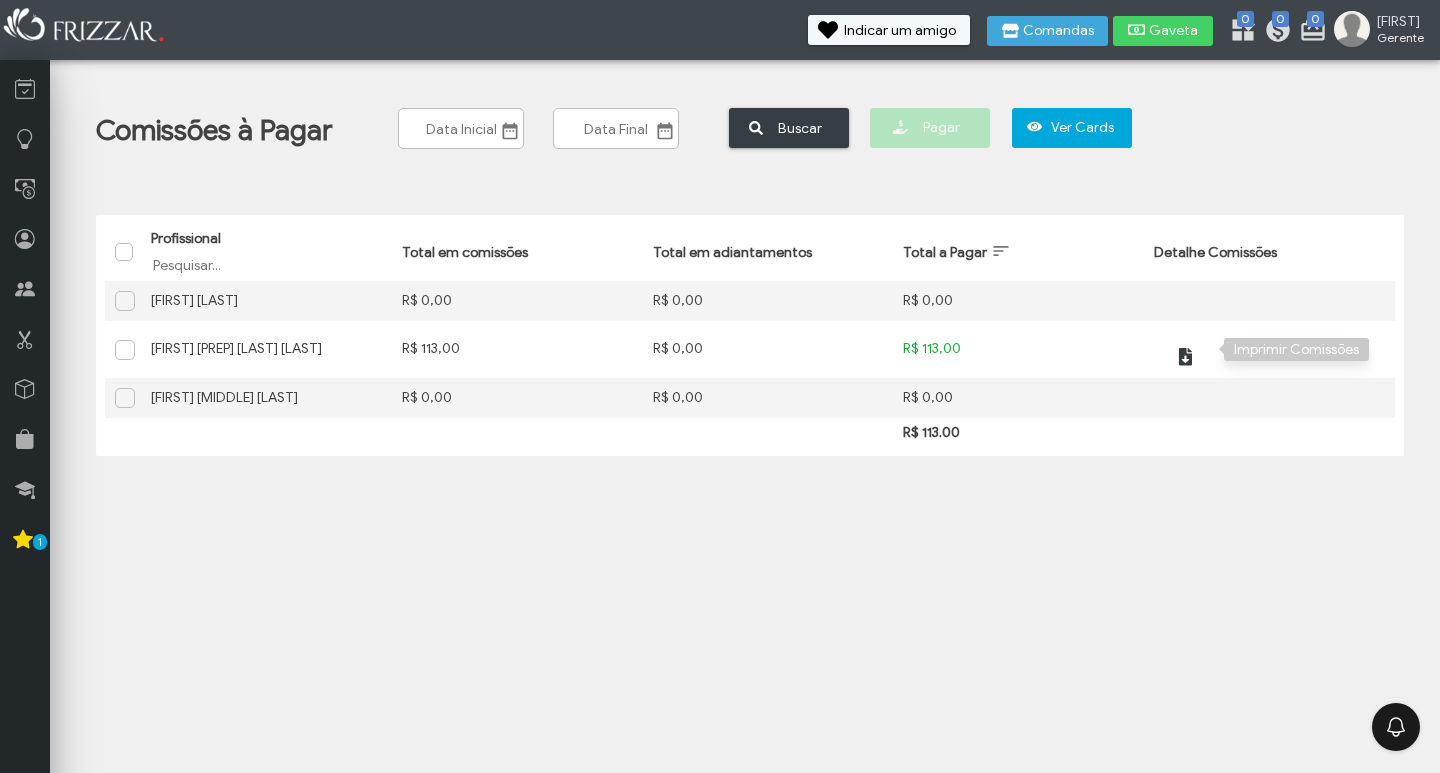 click on "ui-button
Carlos
Gerente
Minha Conta
Home
Treinamento
Sair 0 0 0" at bounding box center [720, 386] 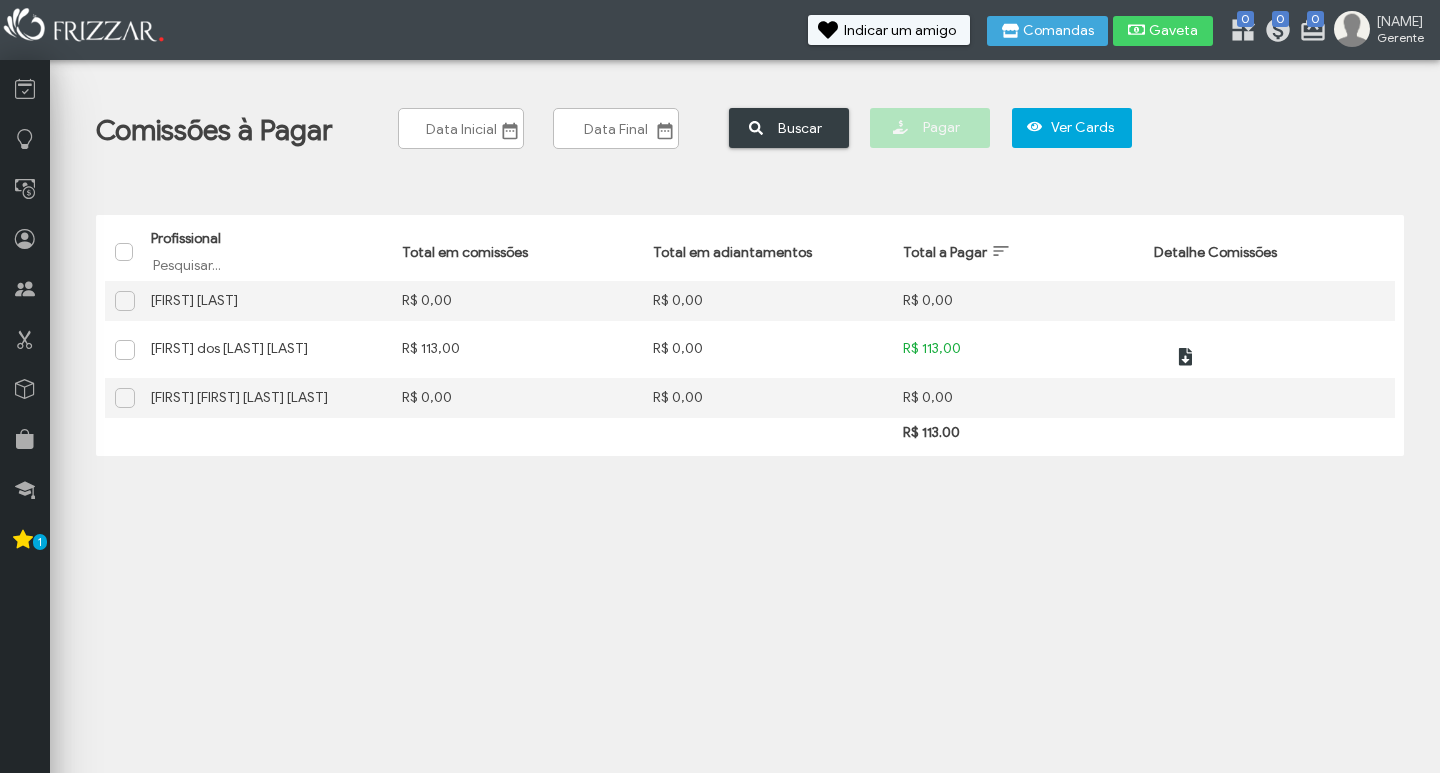 scroll, scrollTop: 0, scrollLeft: 0, axis: both 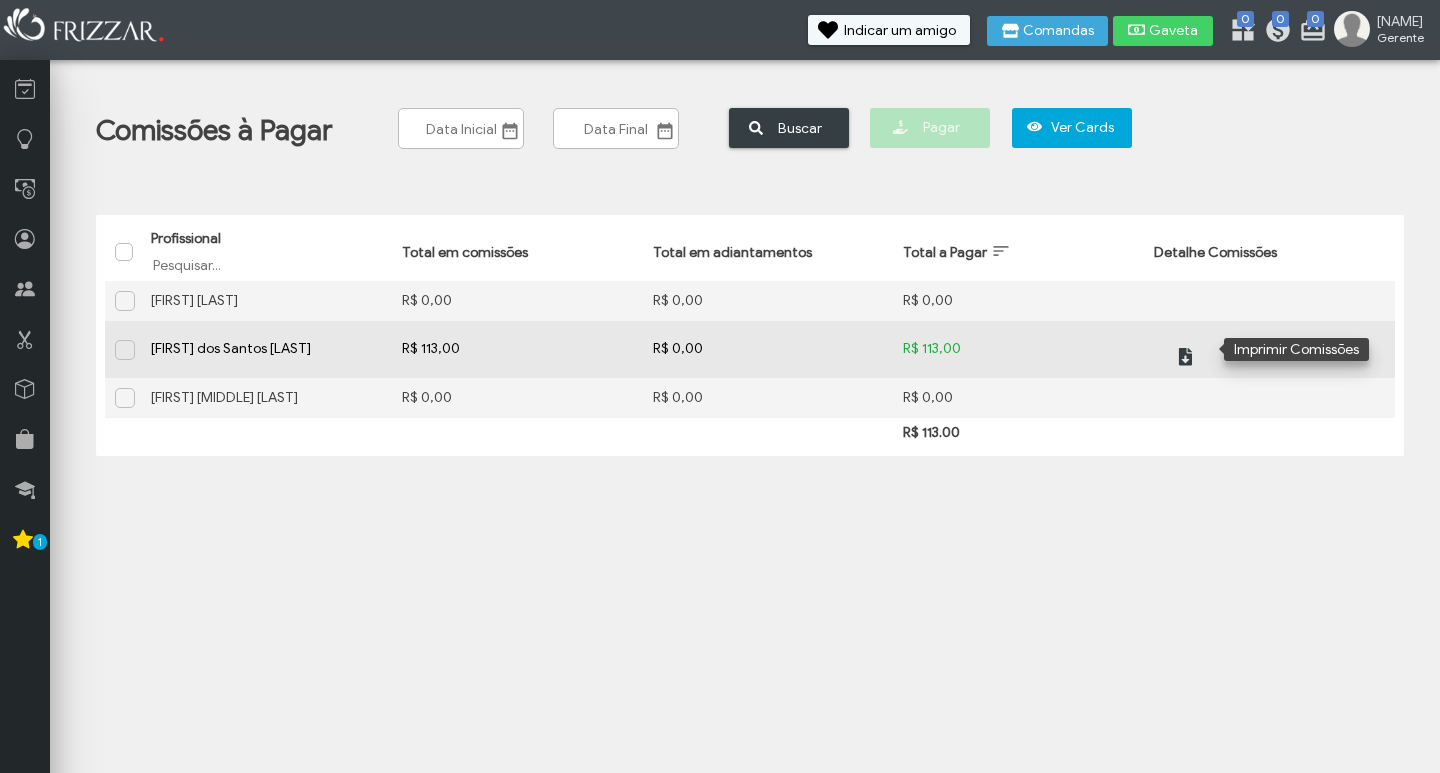 click at bounding box center (1186, 357) 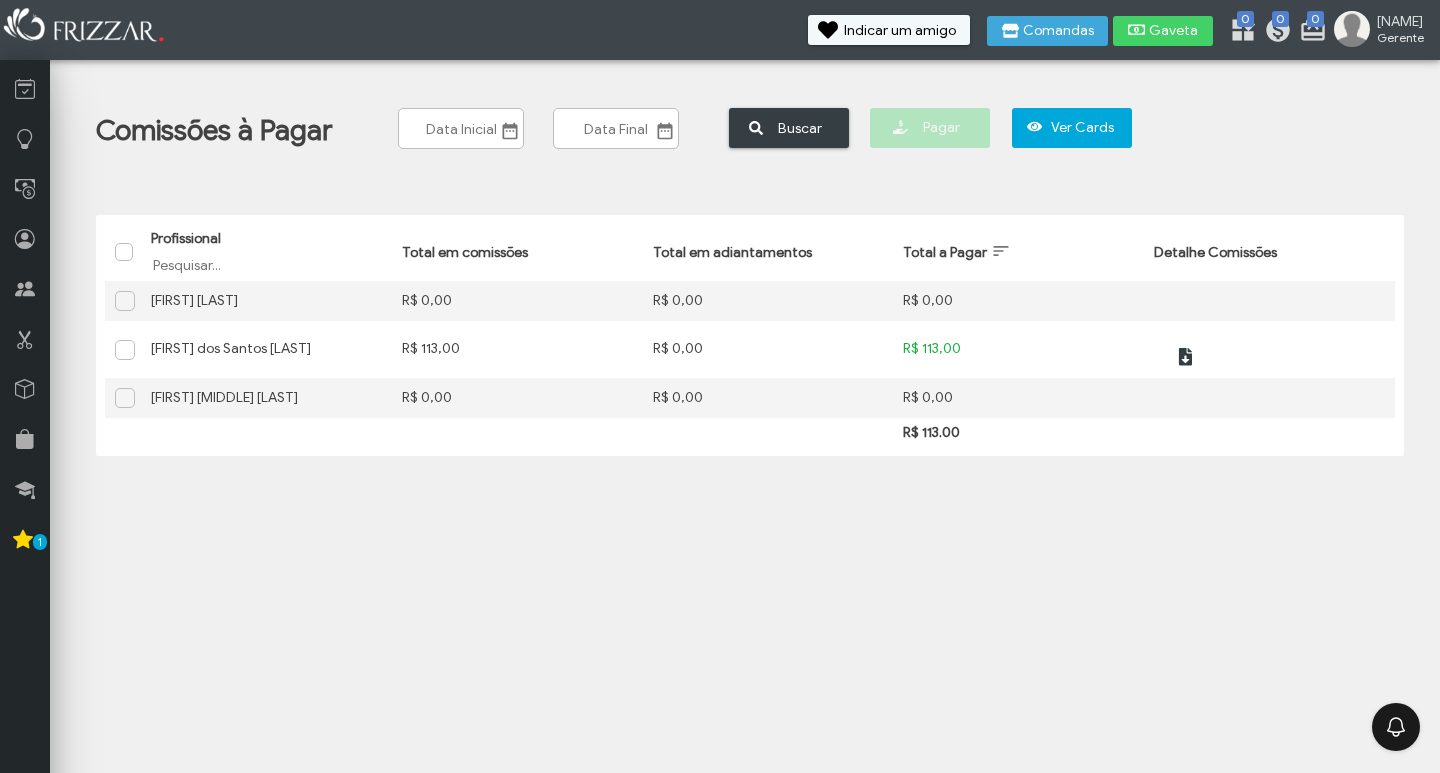 scroll, scrollTop: 0, scrollLeft: 0, axis: both 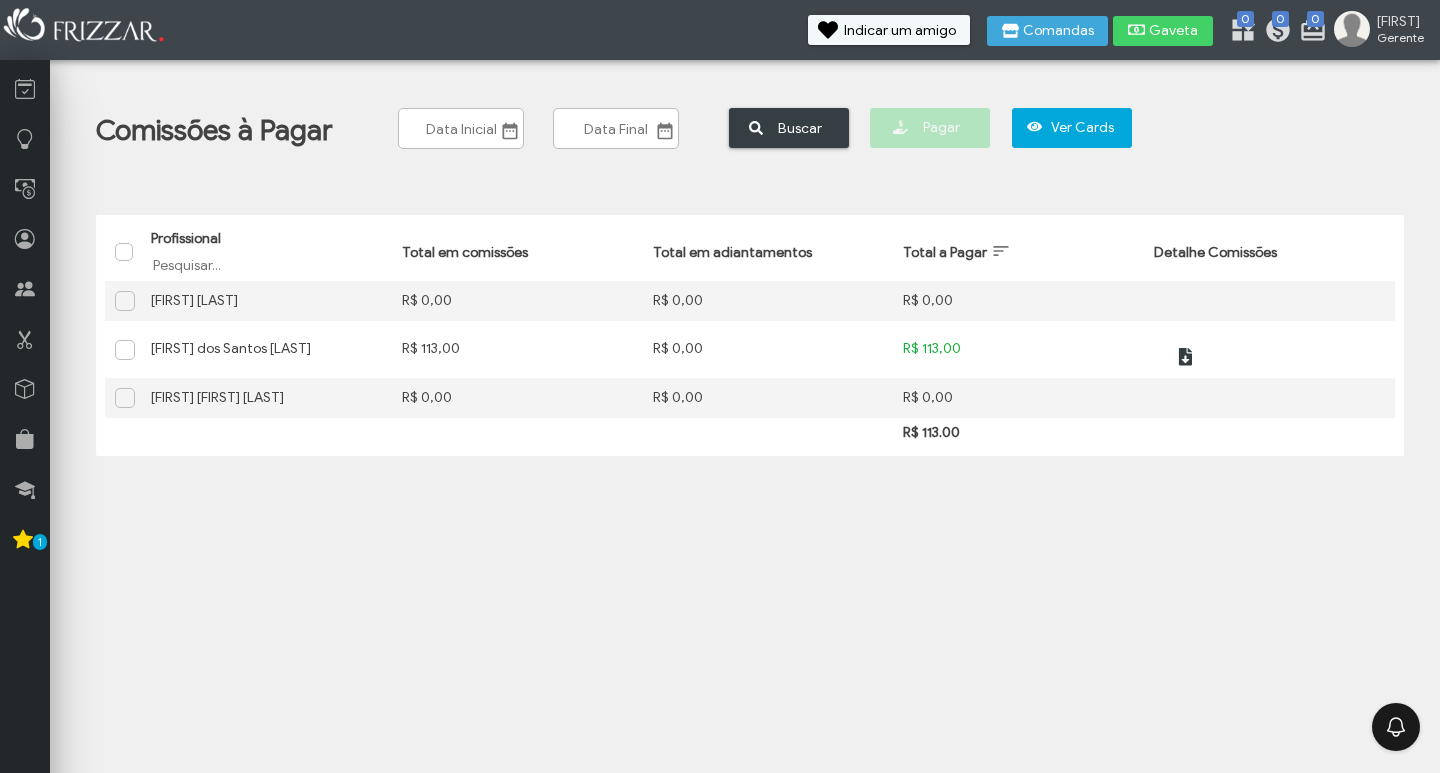 click on "ui-button
Carlos
Gerente
Minha Conta
Home
Treinamento
Sair 0 0 0" at bounding box center (720, 386) 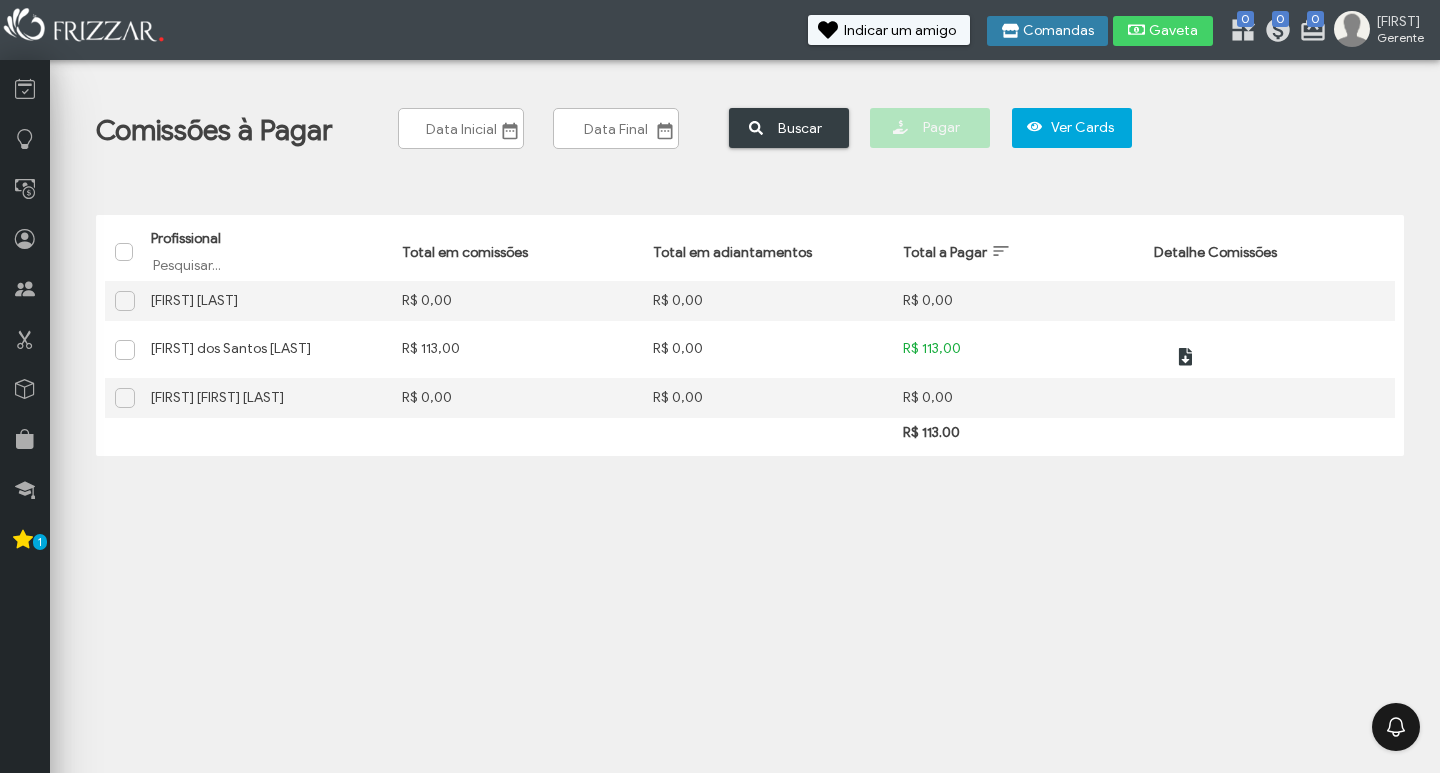 click on "Comandas" at bounding box center [1058, 31] 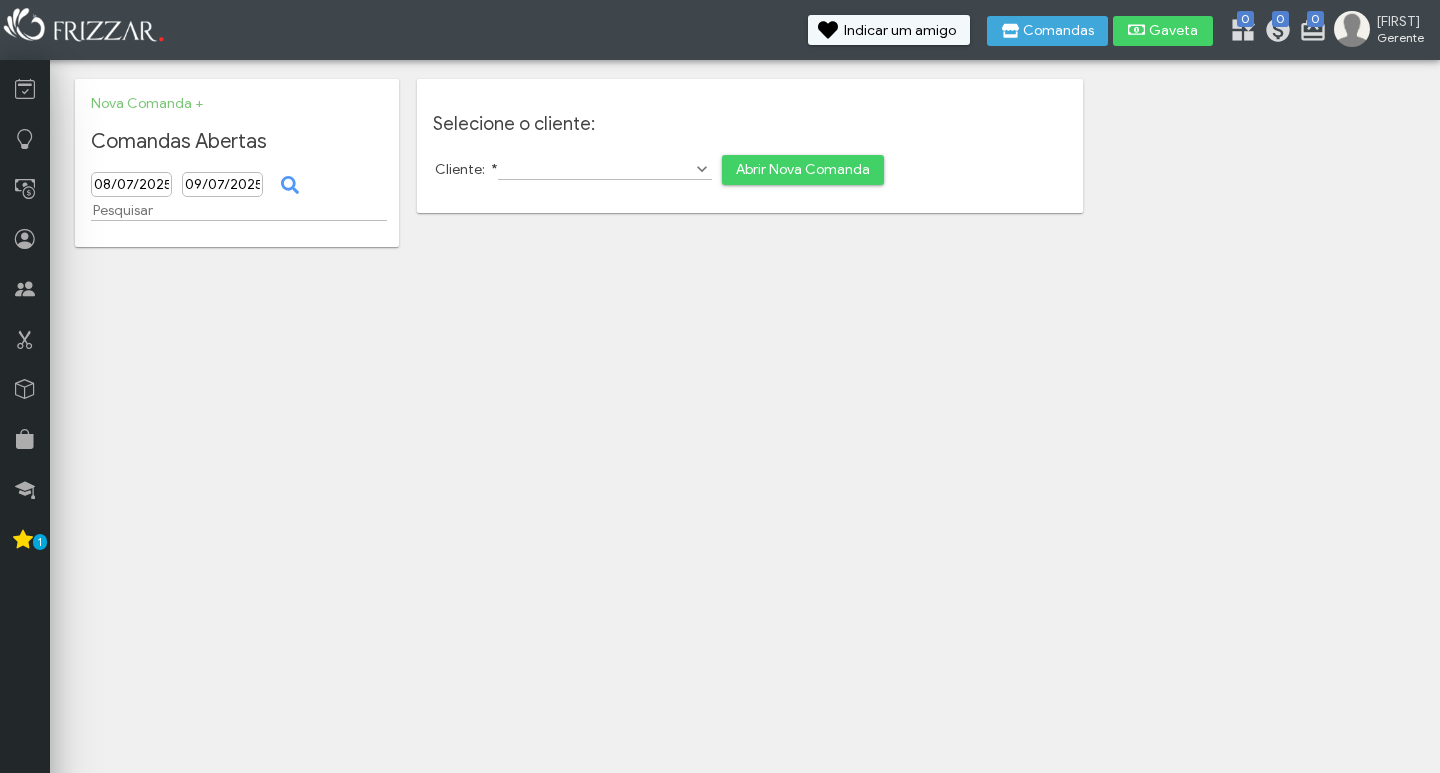 scroll, scrollTop: 0, scrollLeft: 0, axis: both 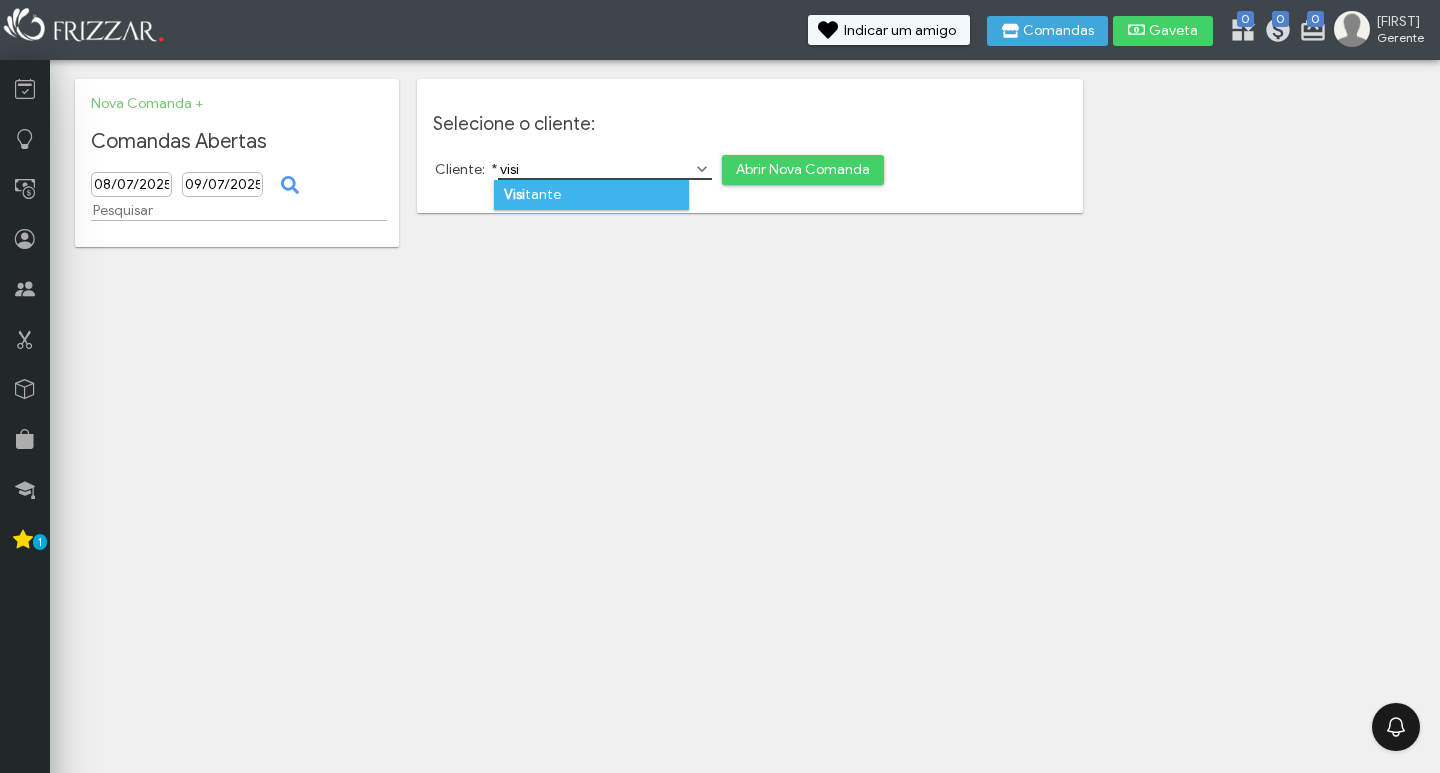 type on "visi" 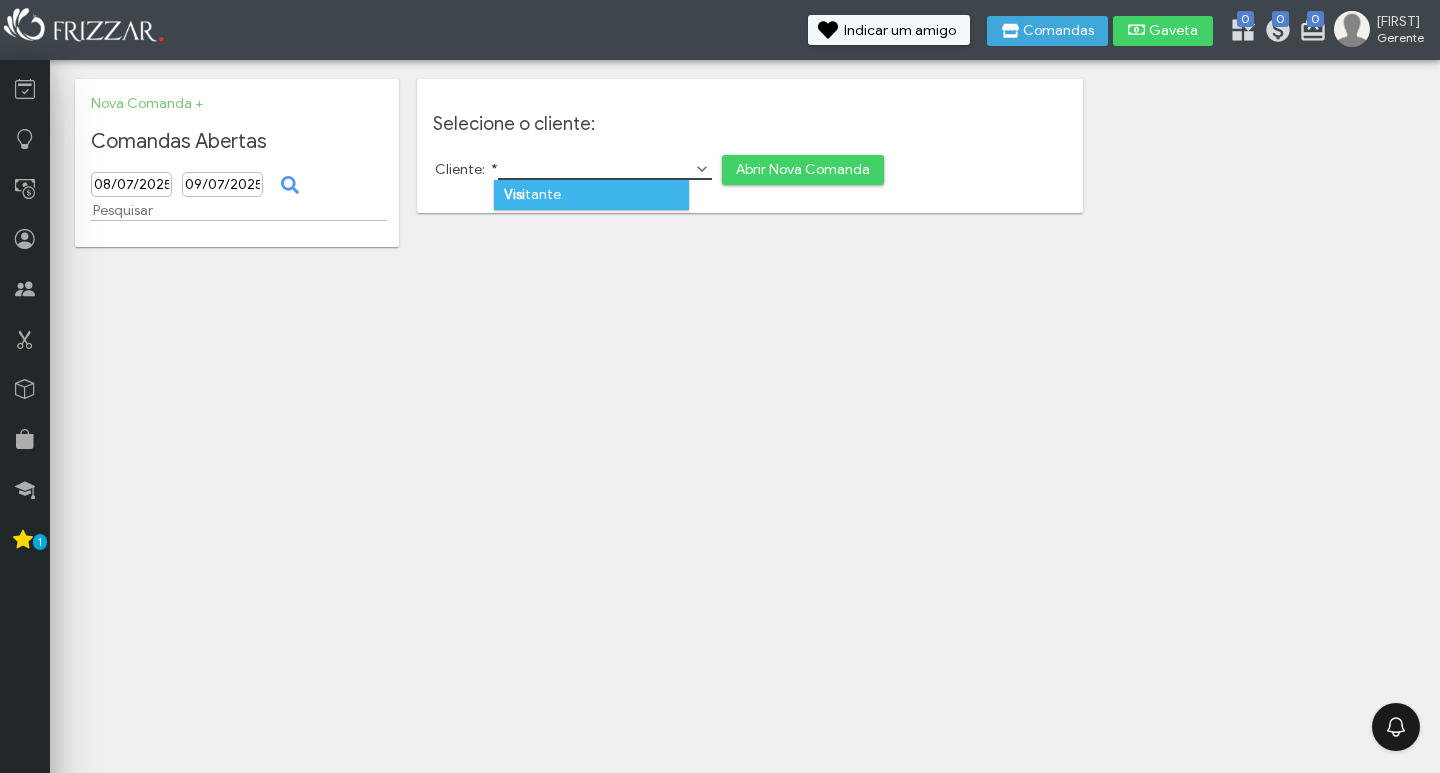 click on "Visi tante" at bounding box center (591, 195) 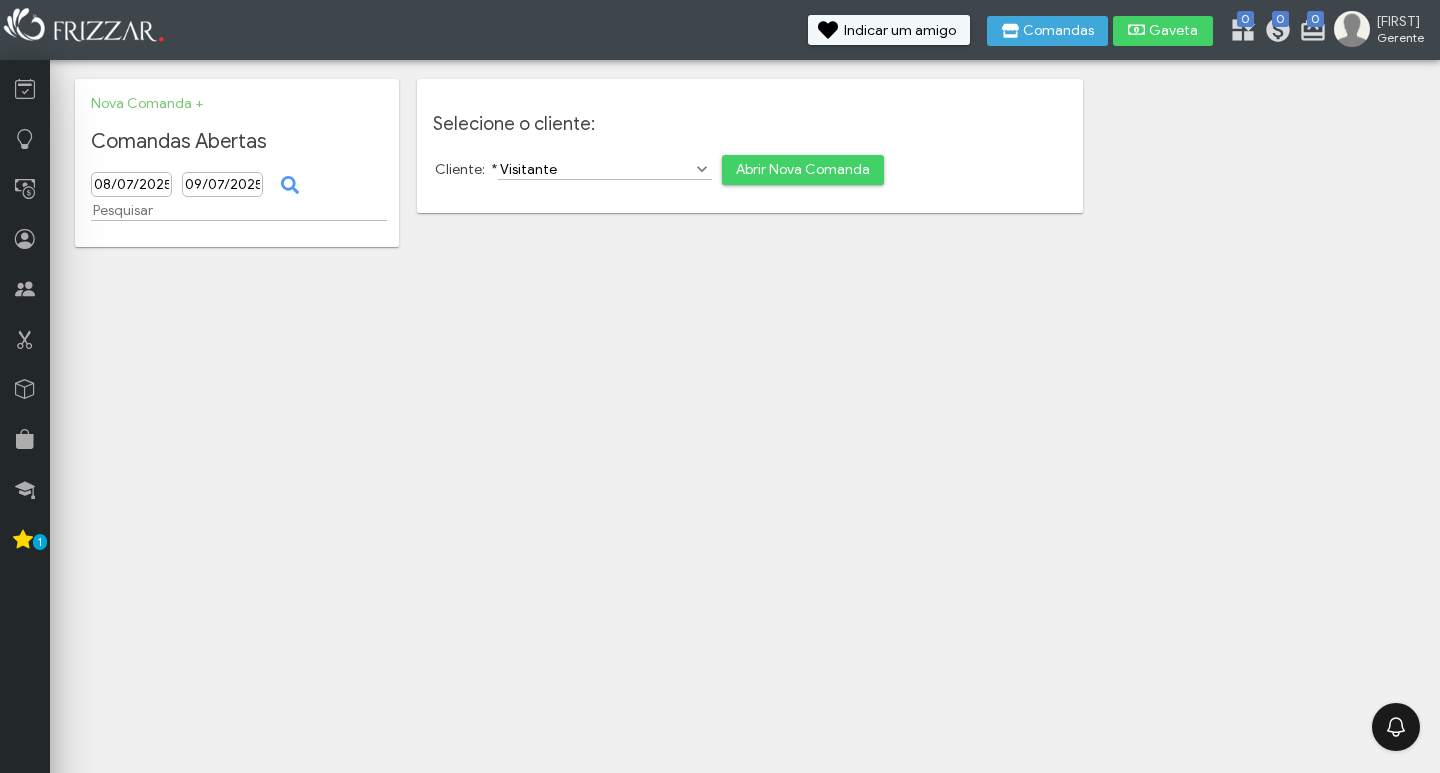 click on "Abrir Nova Comanda" at bounding box center [803, 170] 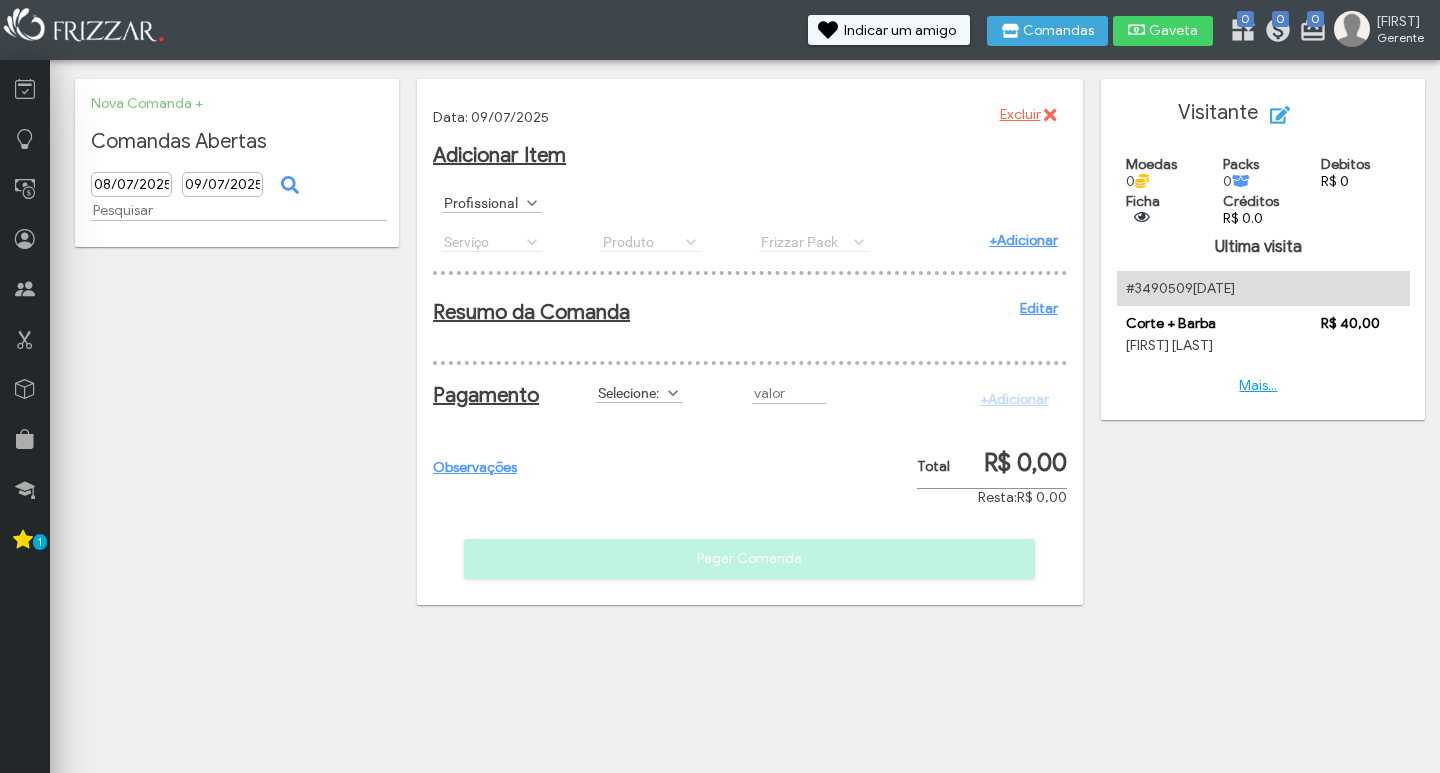 scroll, scrollTop: 0, scrollLeft: 0, axis: both 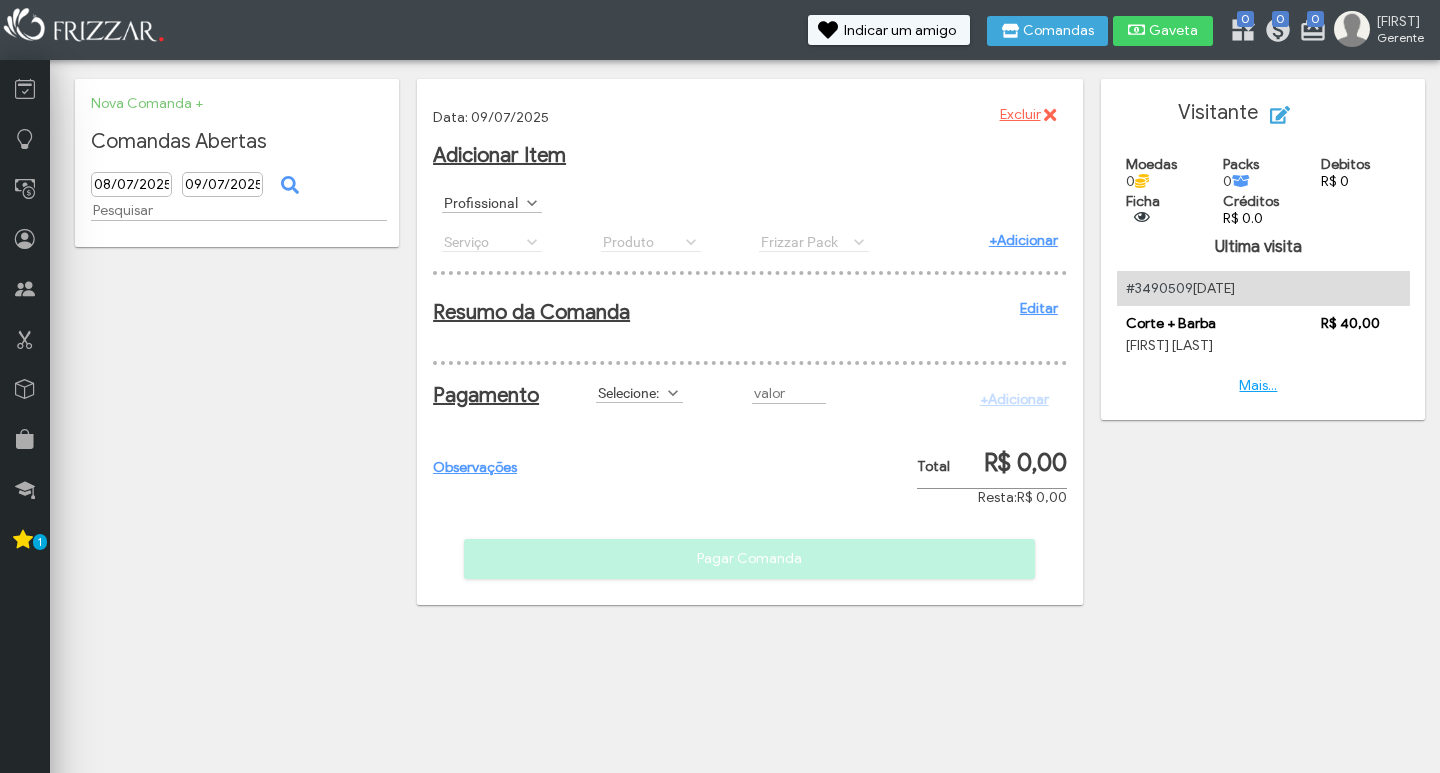 click at bounding box center (532, 203) 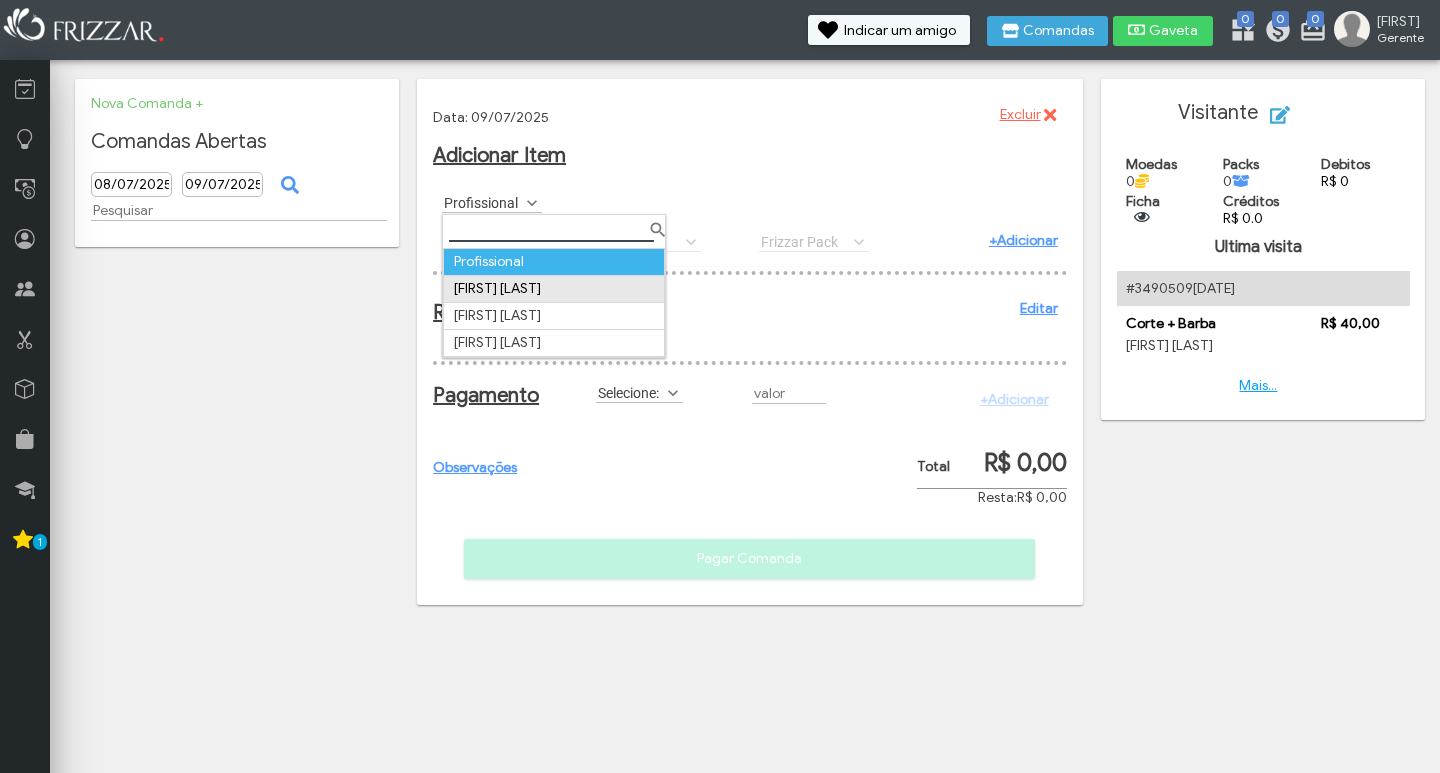 scroll, scrollTop: 0, scrollLeft: 0, axis: both 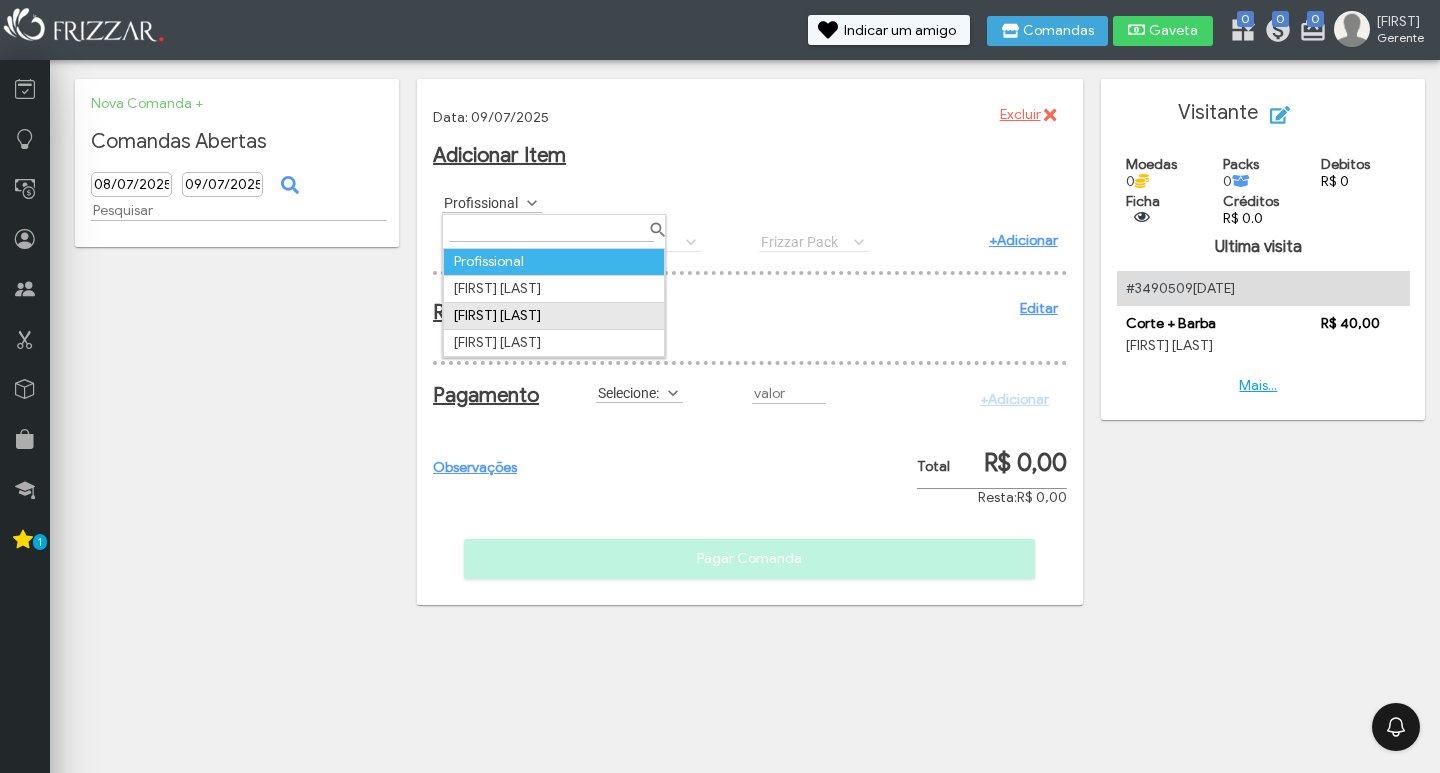 click on "[FIRST] [LAST]" at bounding box center (554, 315) 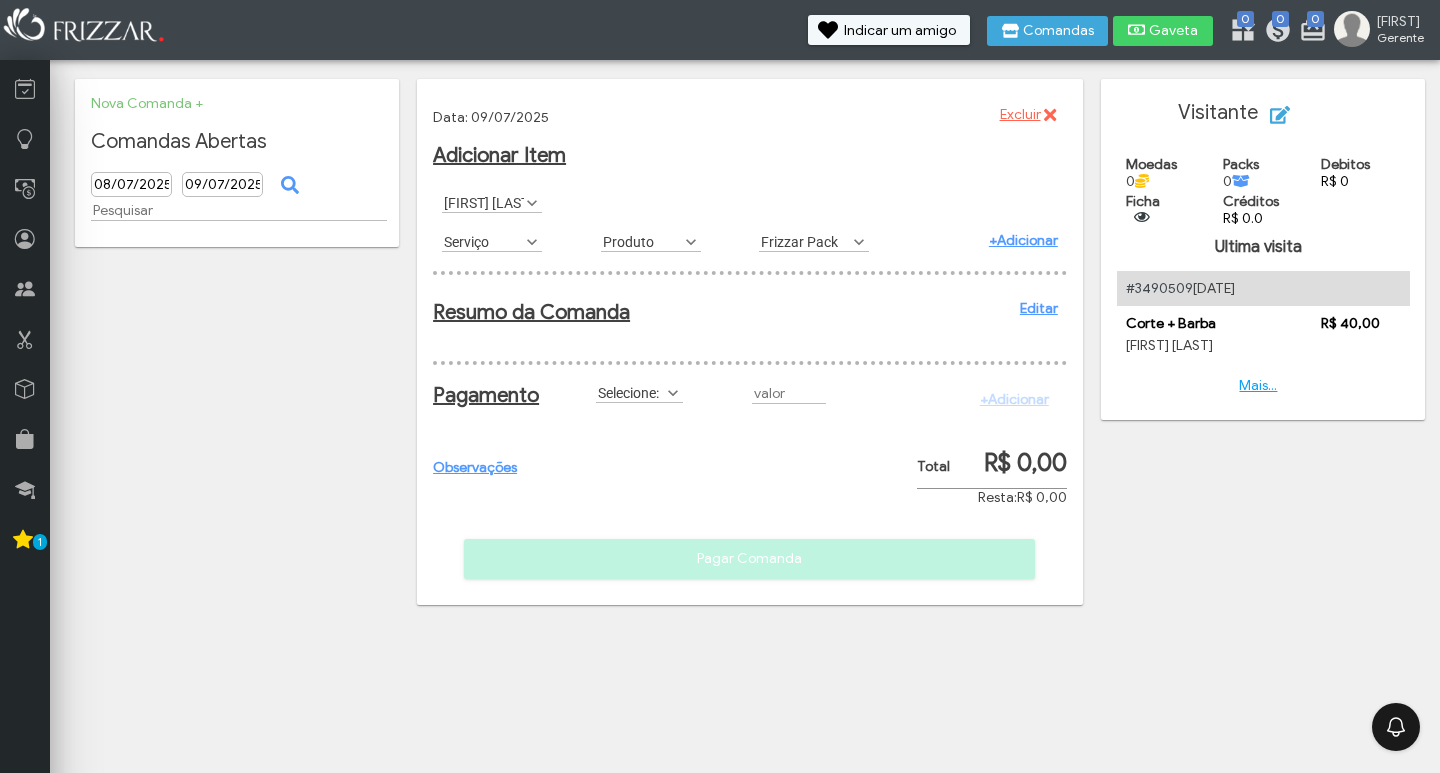 scroll, scrollTop: 11, scrollLeft: 89, axis: both 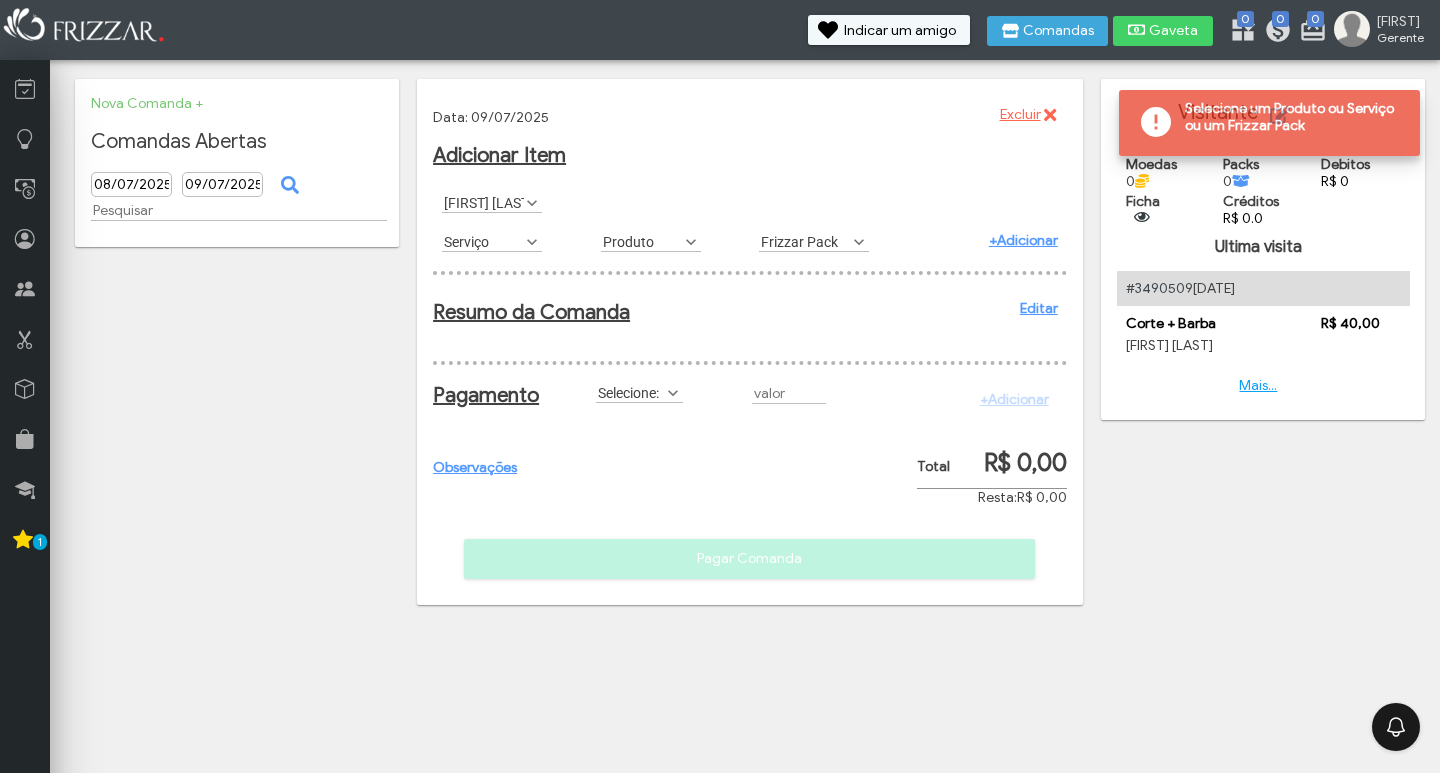 click at bounding box center (532, 242) 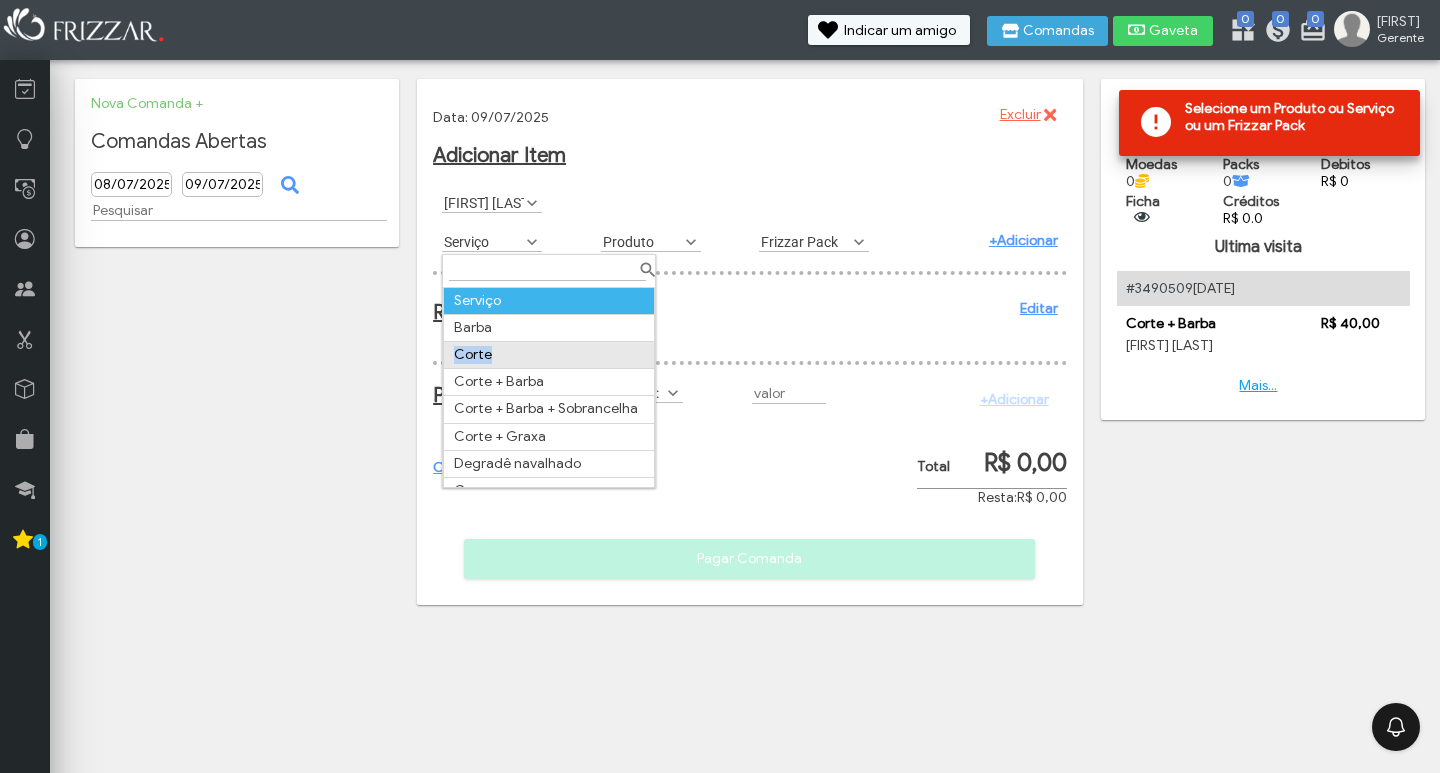 drag, startPoint x: 507, startPoint y: 340, endPoint x: 513, endPoint y: 355, distance: 16.155495 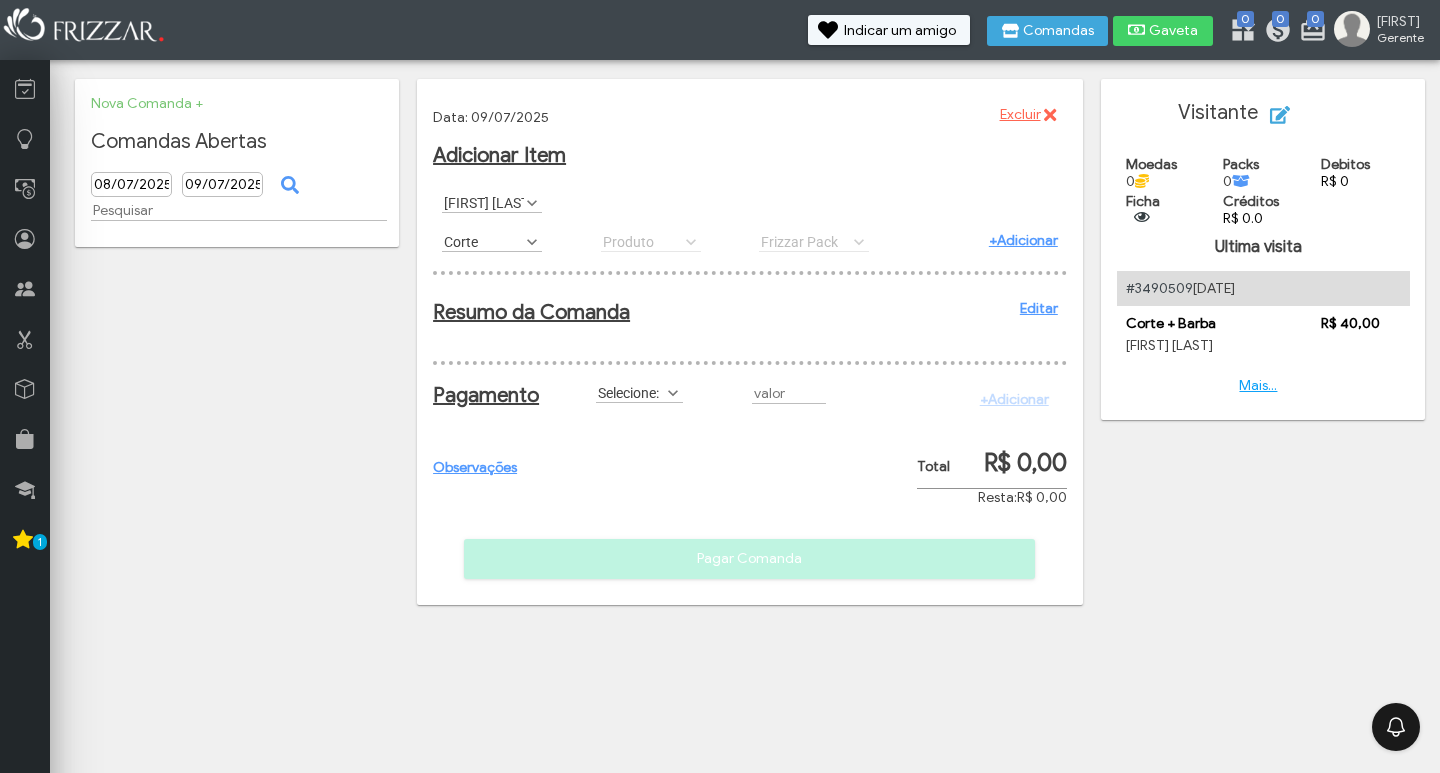 click on "+Adicionar" at bounding box center (1023, 240) 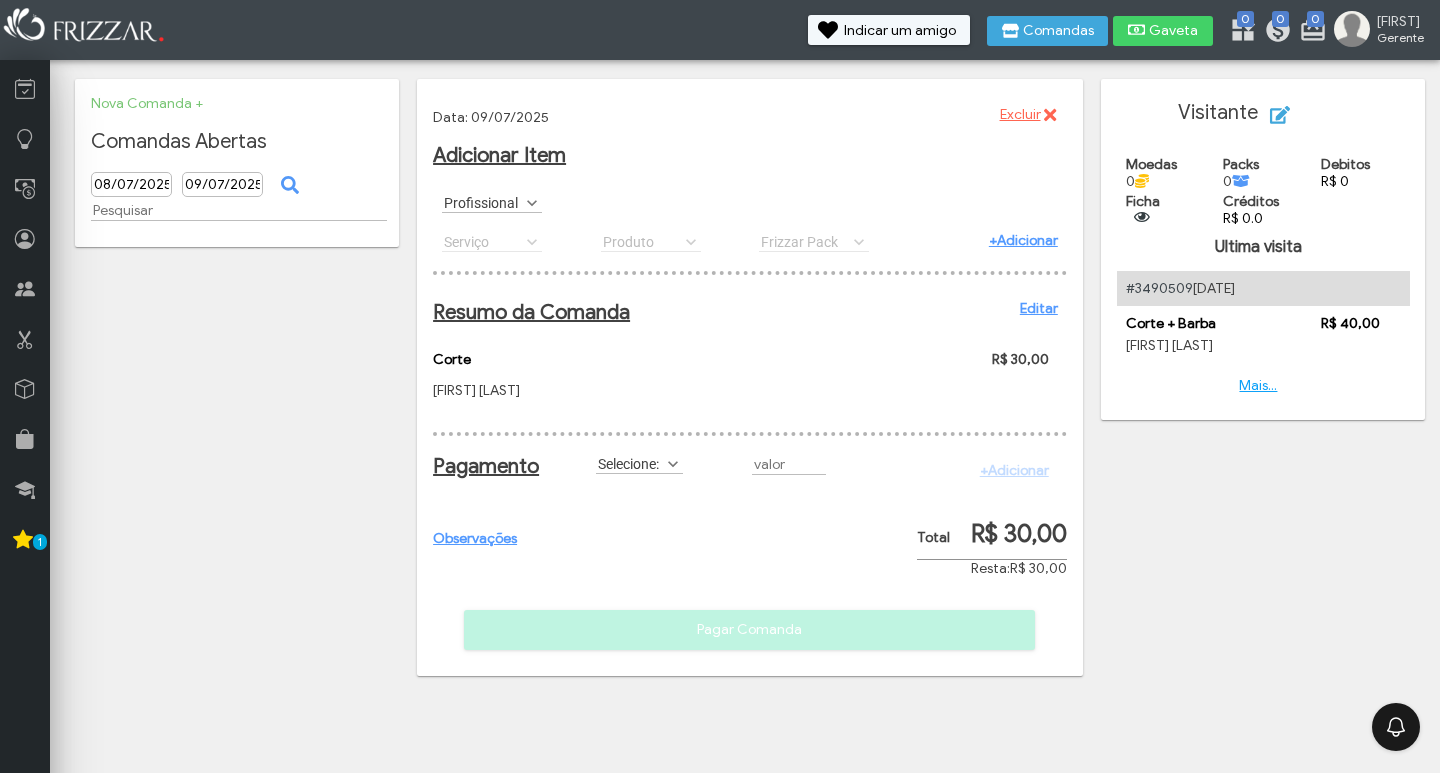 click on "Resumo da Comanda
Editar
Corte
Guilherme dos Santos Melo
R$ 30,00" at bounding box center [750, 346] 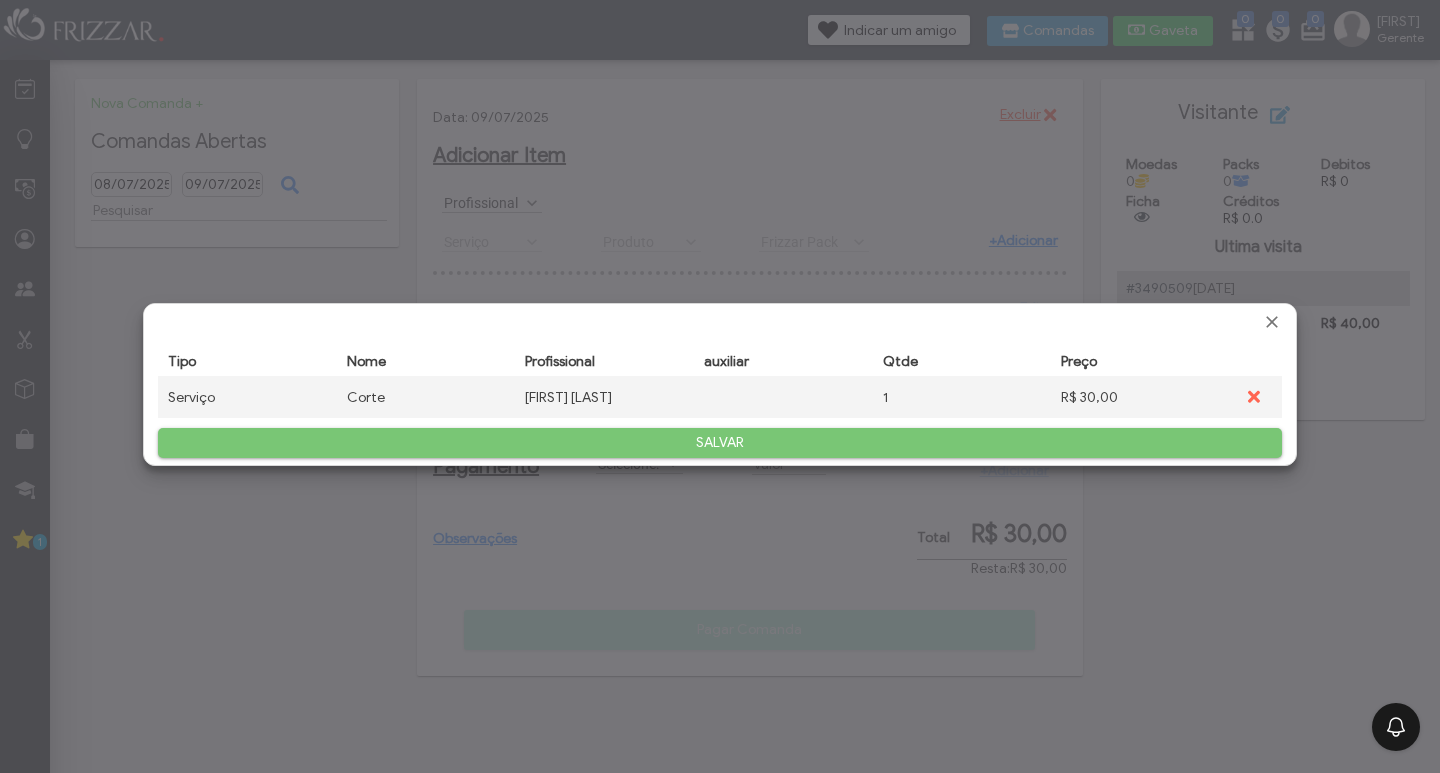 click on "Excluir" at bounding box center (1255, 397) 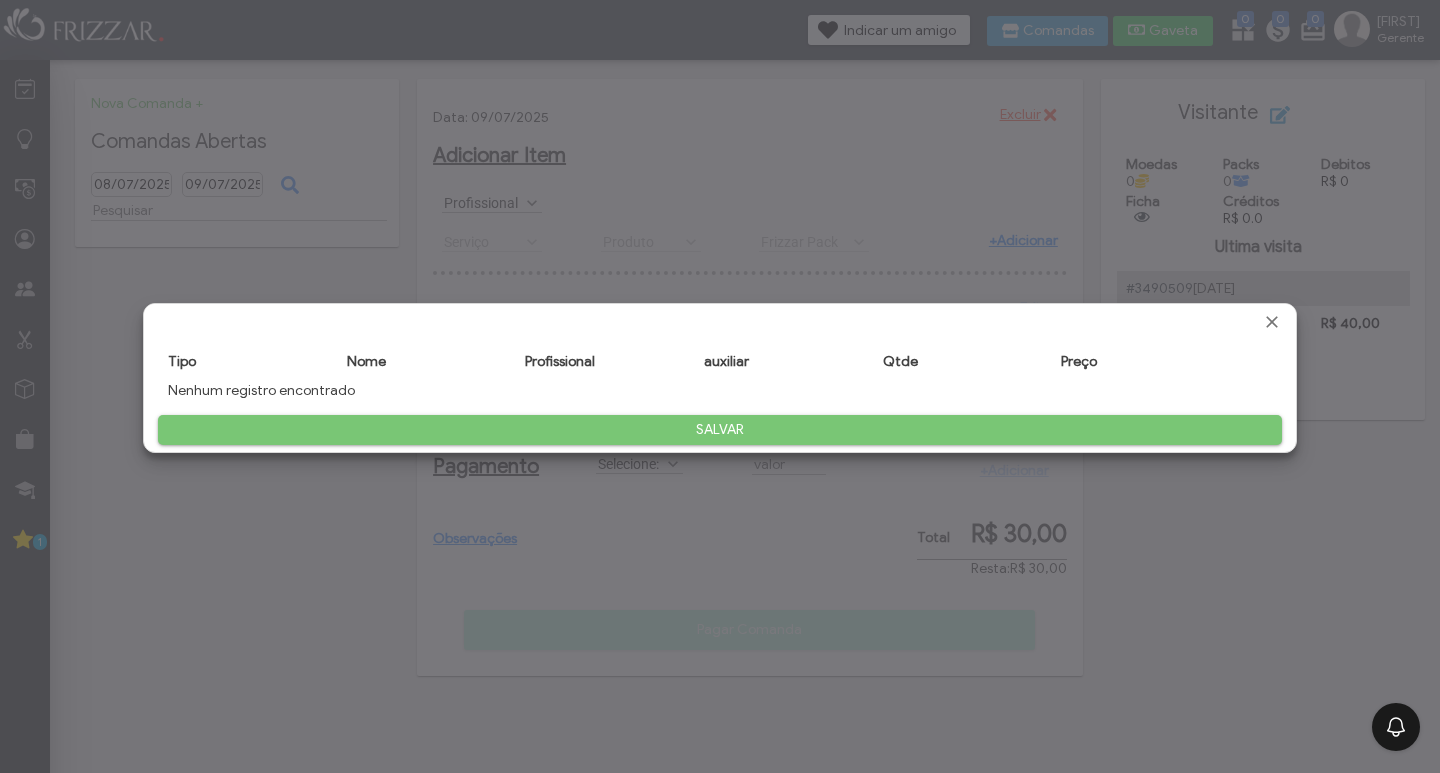 click on "SALVAR" at bounding box center (720, 430) 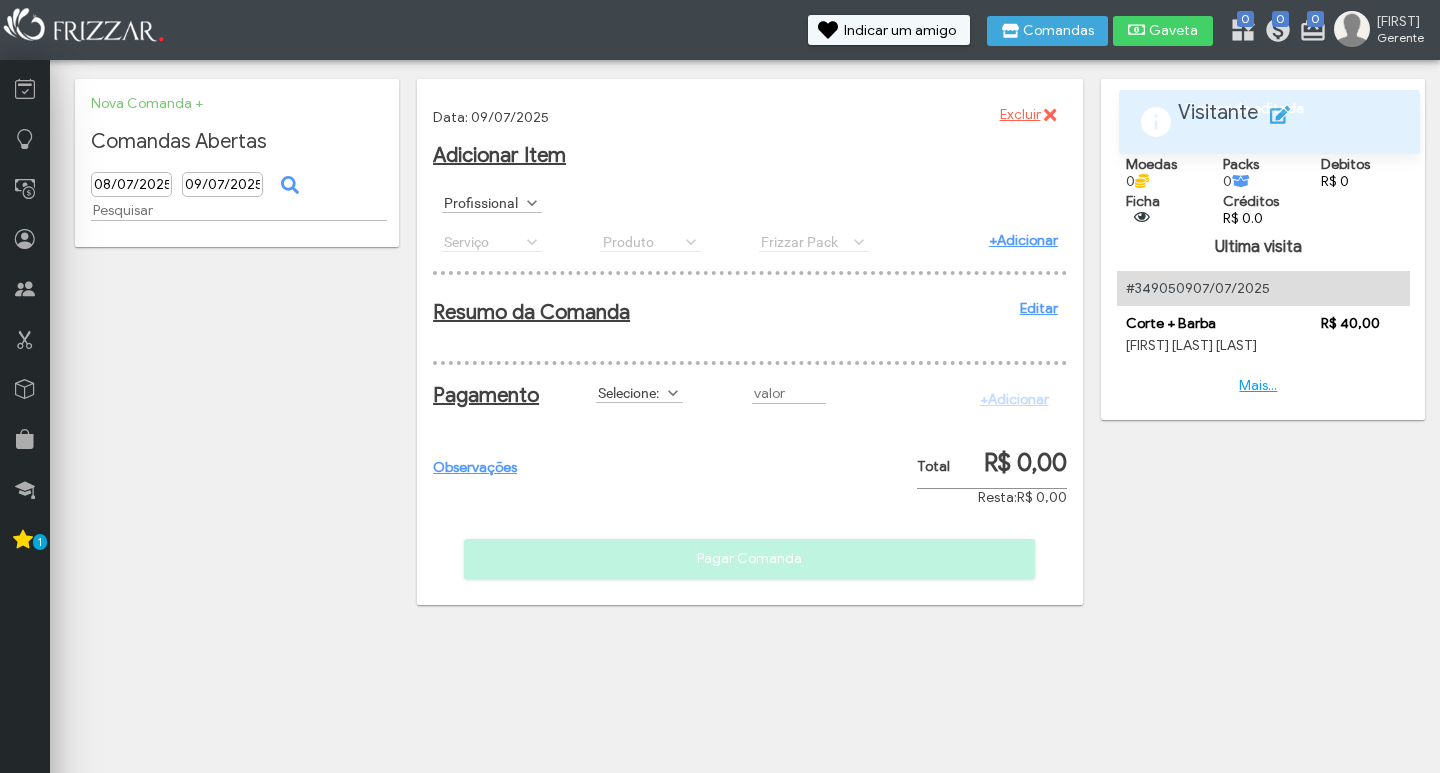 scroll, scrollTop: 0, scrollLeft: 0, axis: both 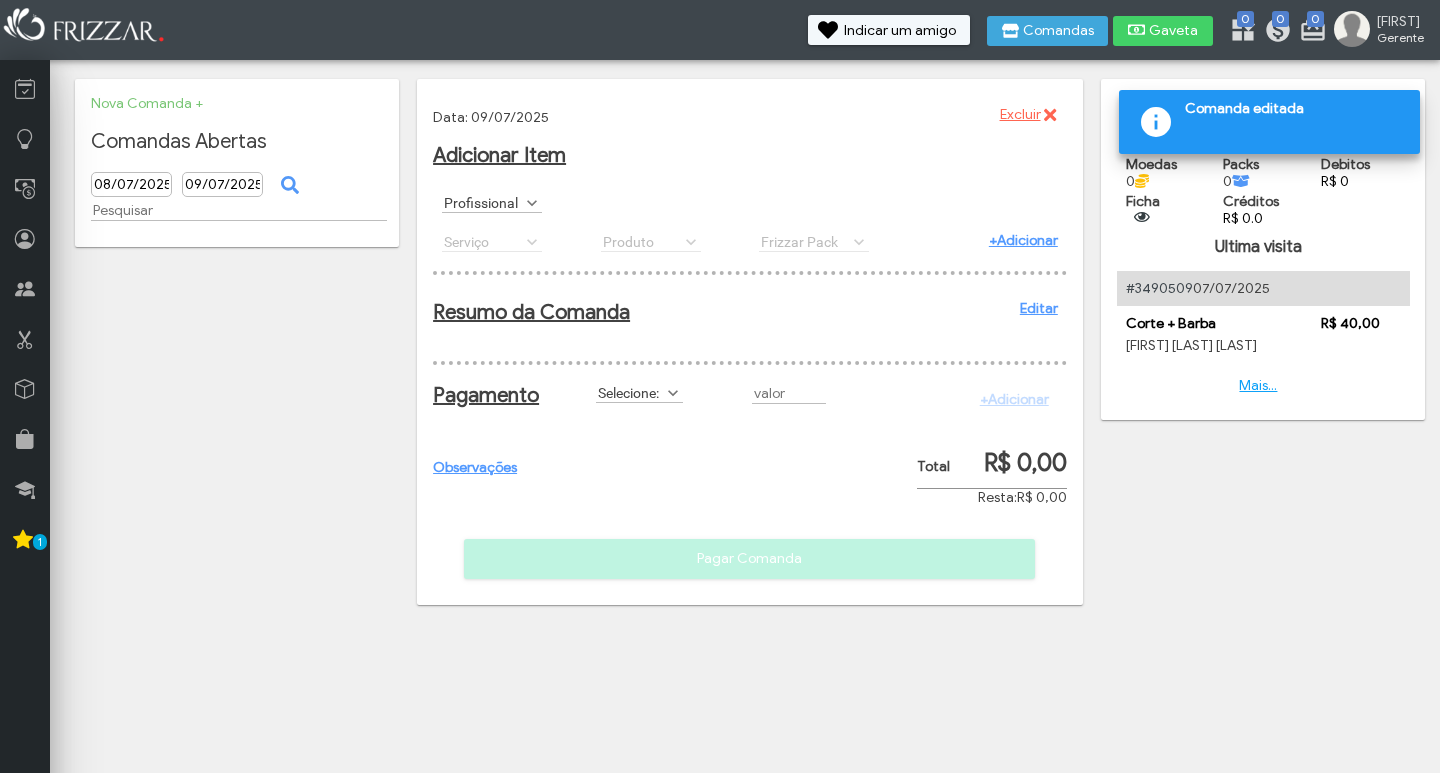 click on "Profissional" at bounding box center (483, 202) 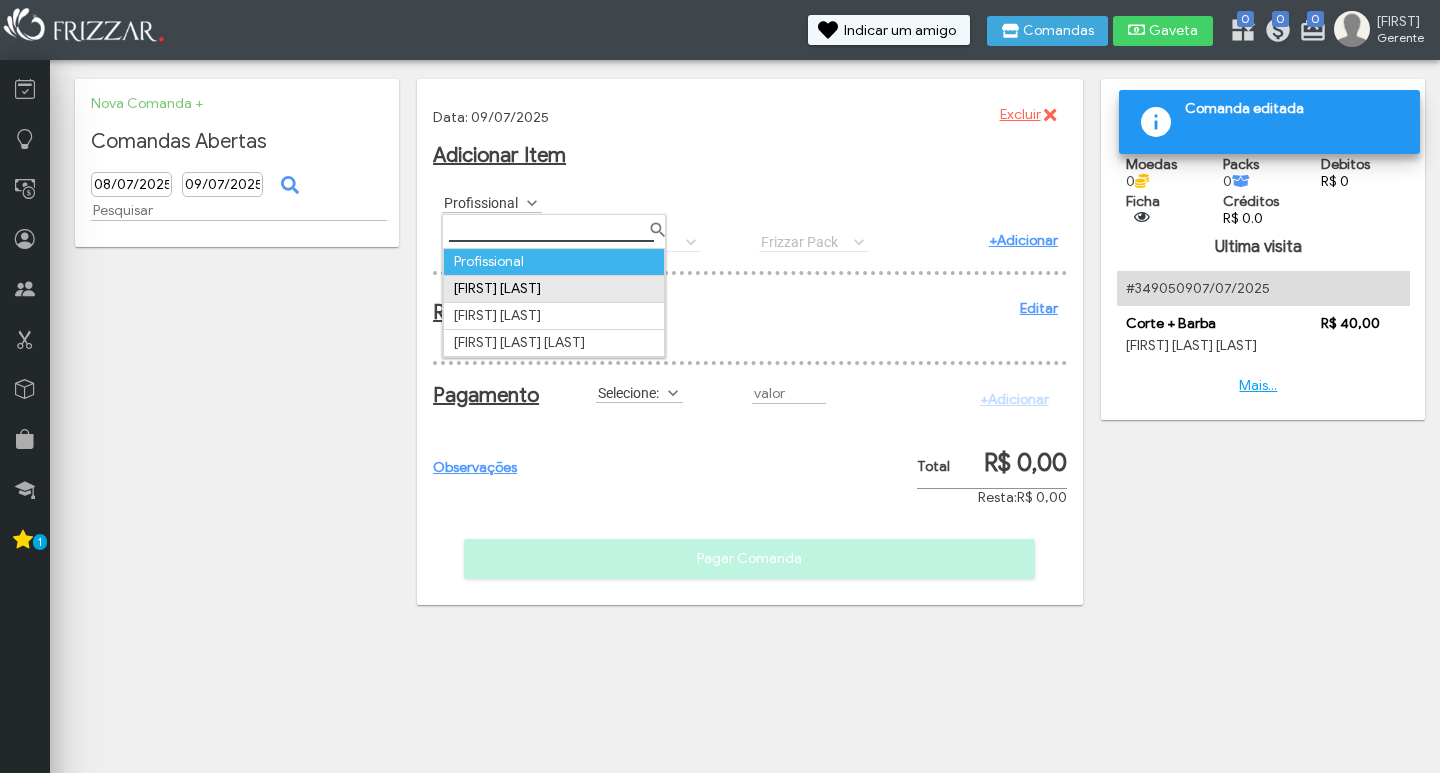 scroll, scrollTop: 0, scrollLeft: 0, axis: both 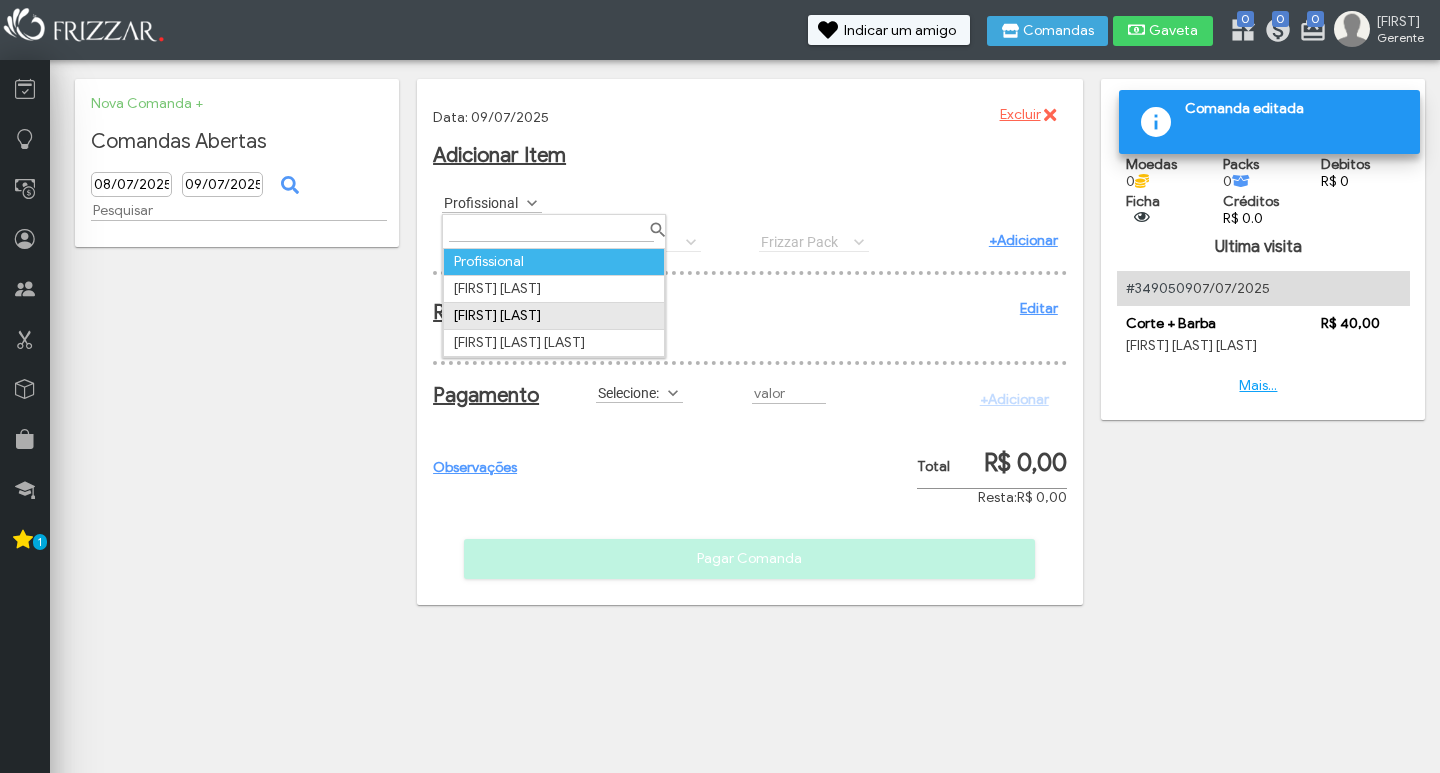 click on "Guilherme dos Santos Melo" at bounding box center (554, 315) 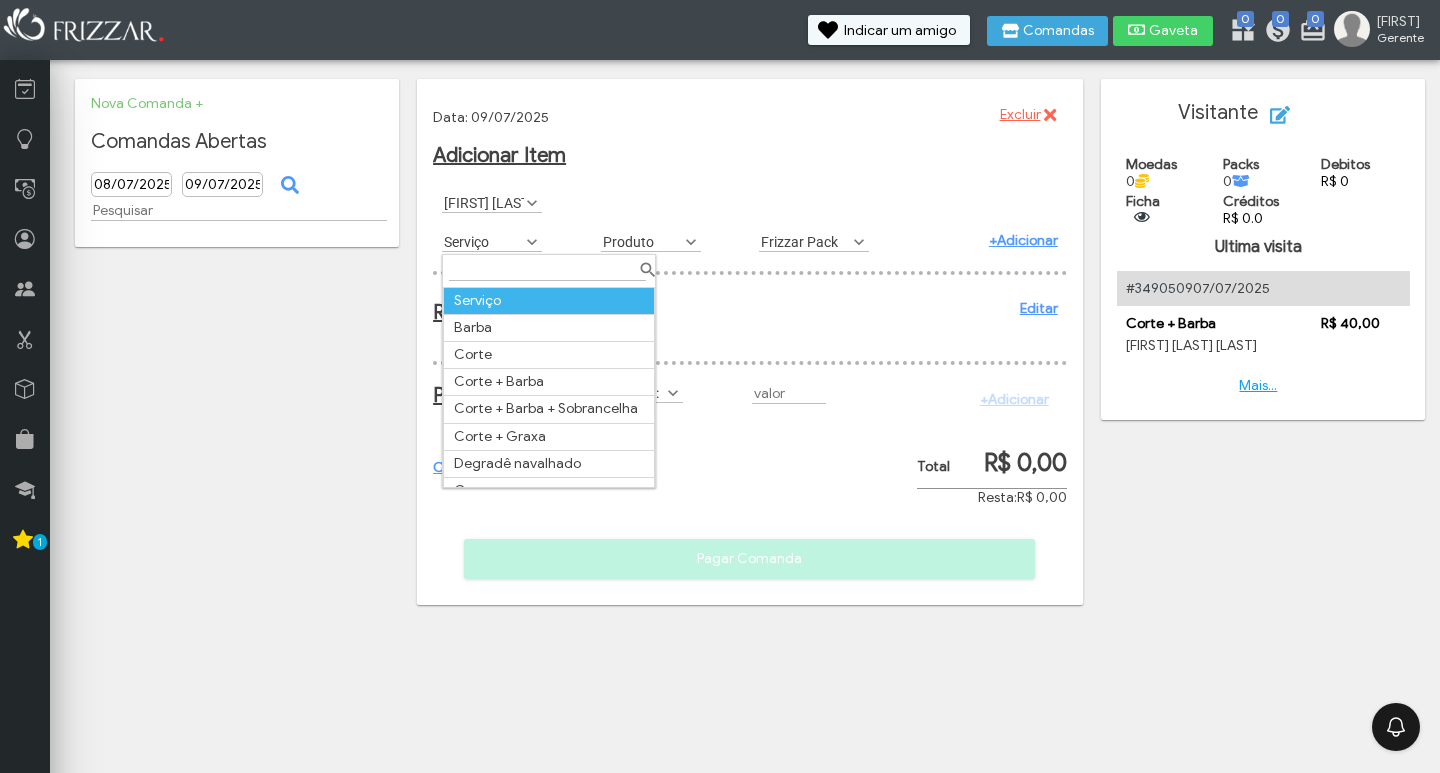 scroll, scrollTop: 11, scrollLeft: 89, axis: both 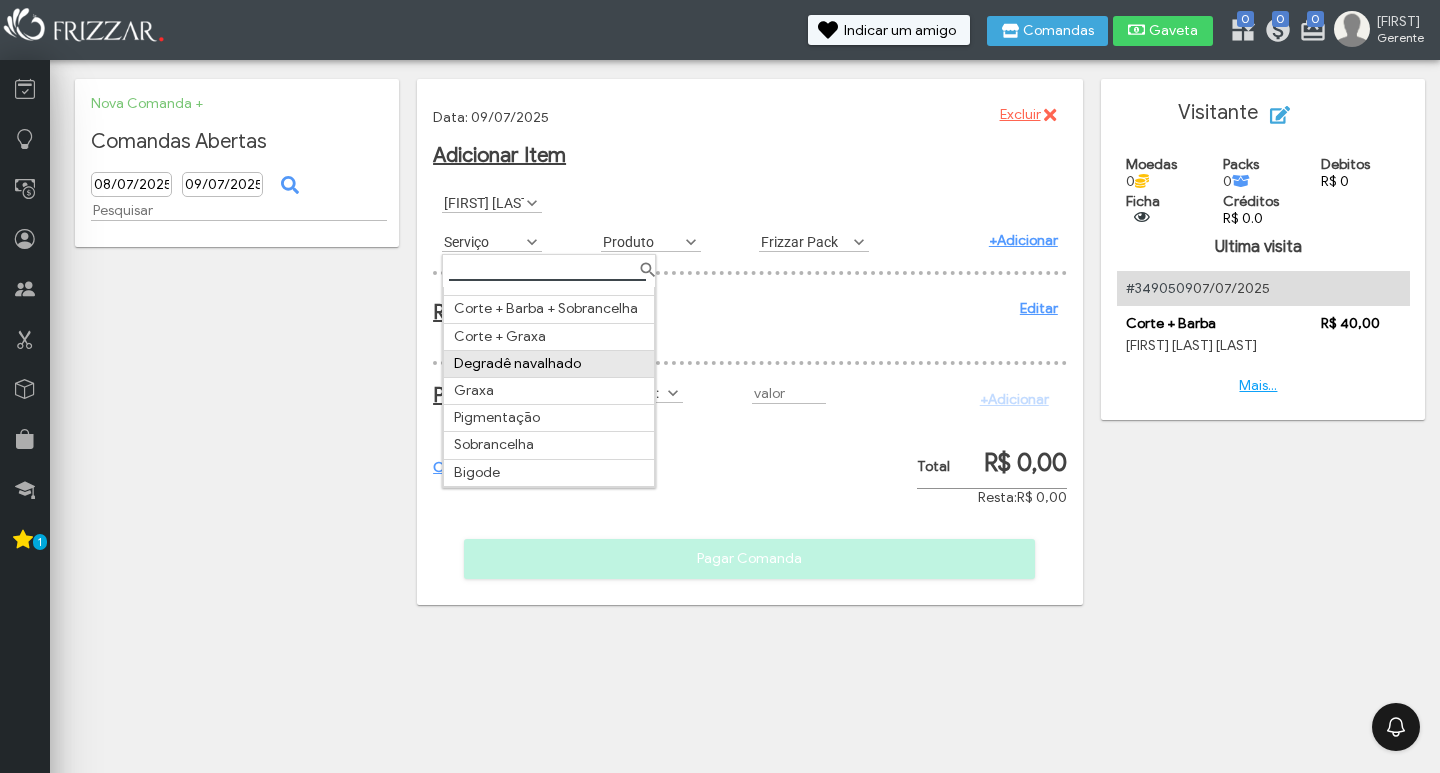click on "Degradê navalhado" at bounding box center [549, 363] 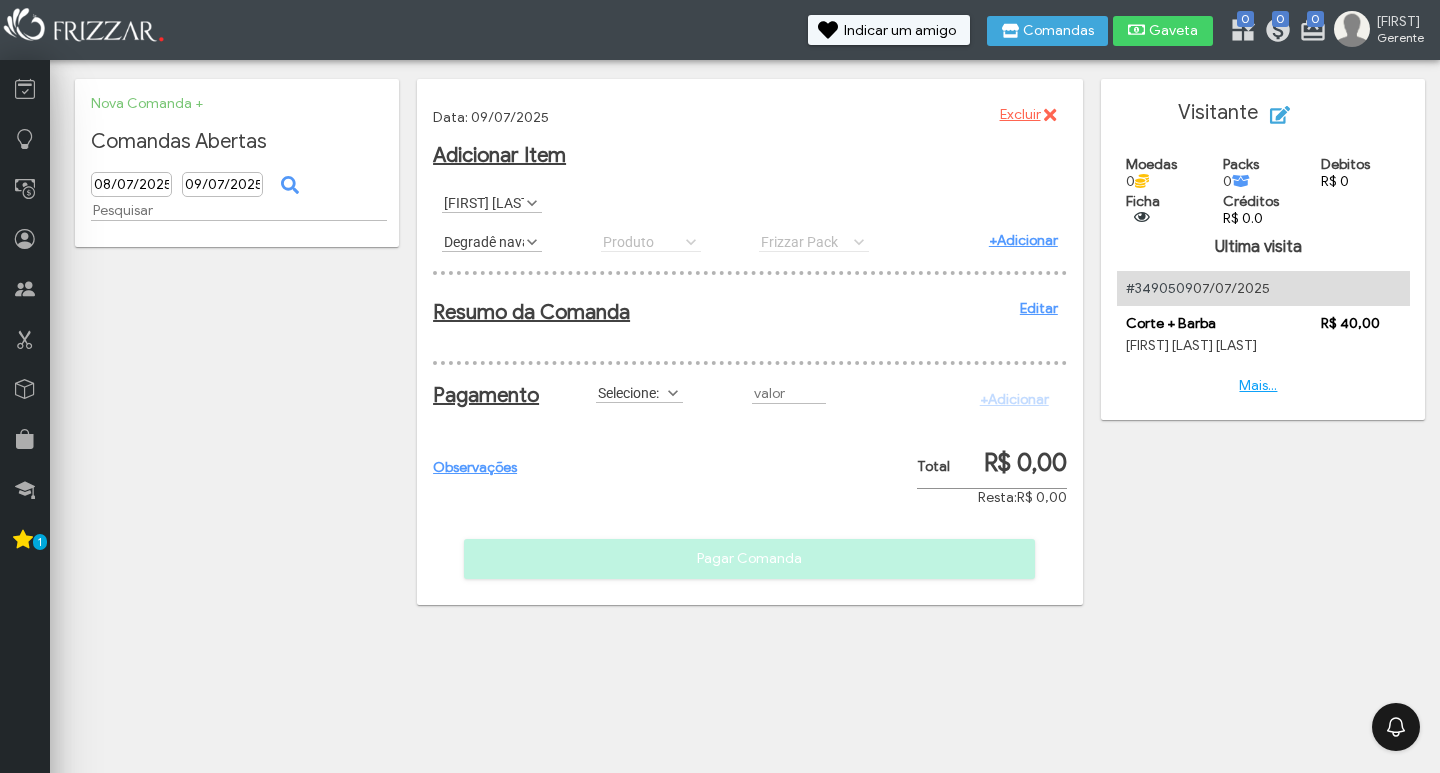 click on "+Adicionar" at bounding box center (1023, 240) 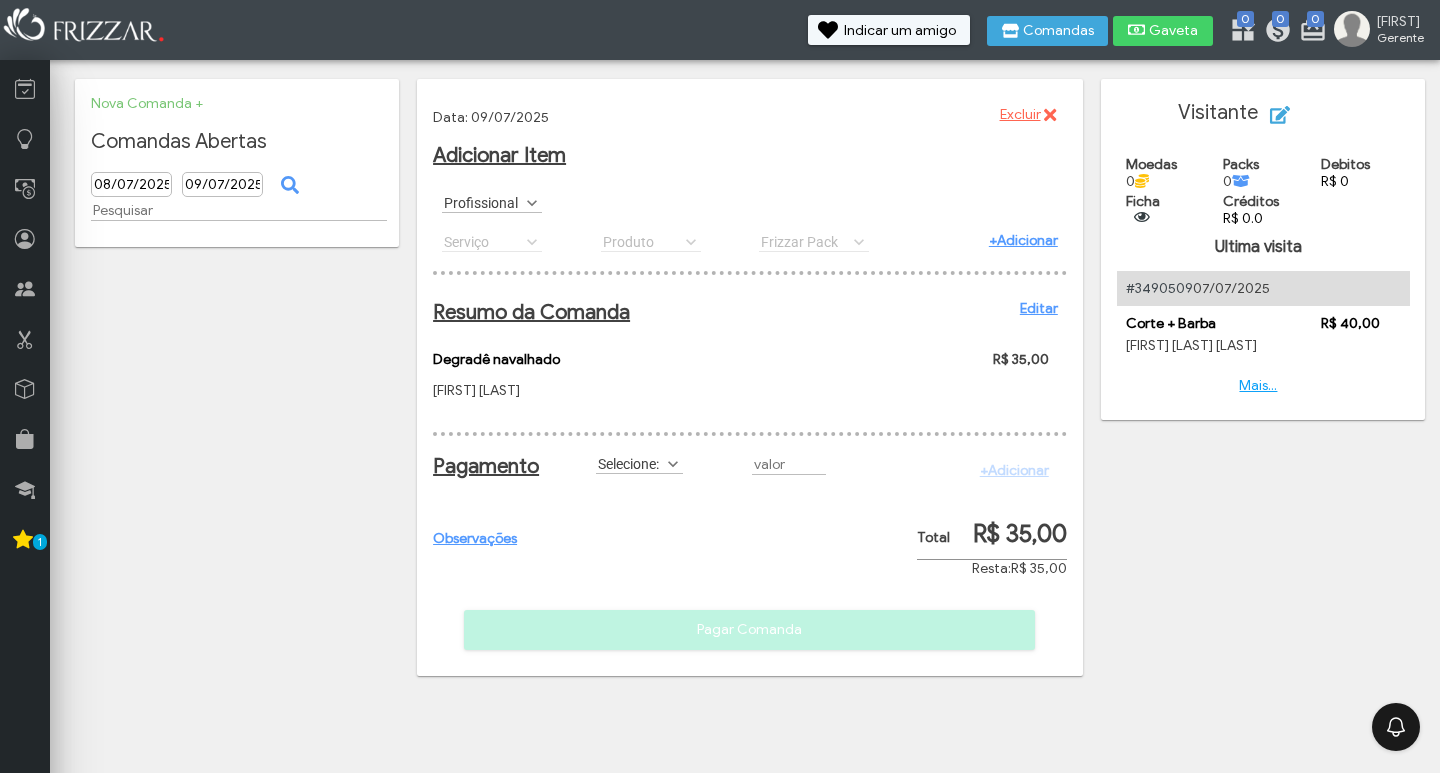 click on "Profissional" at bounding box center (483, 202) 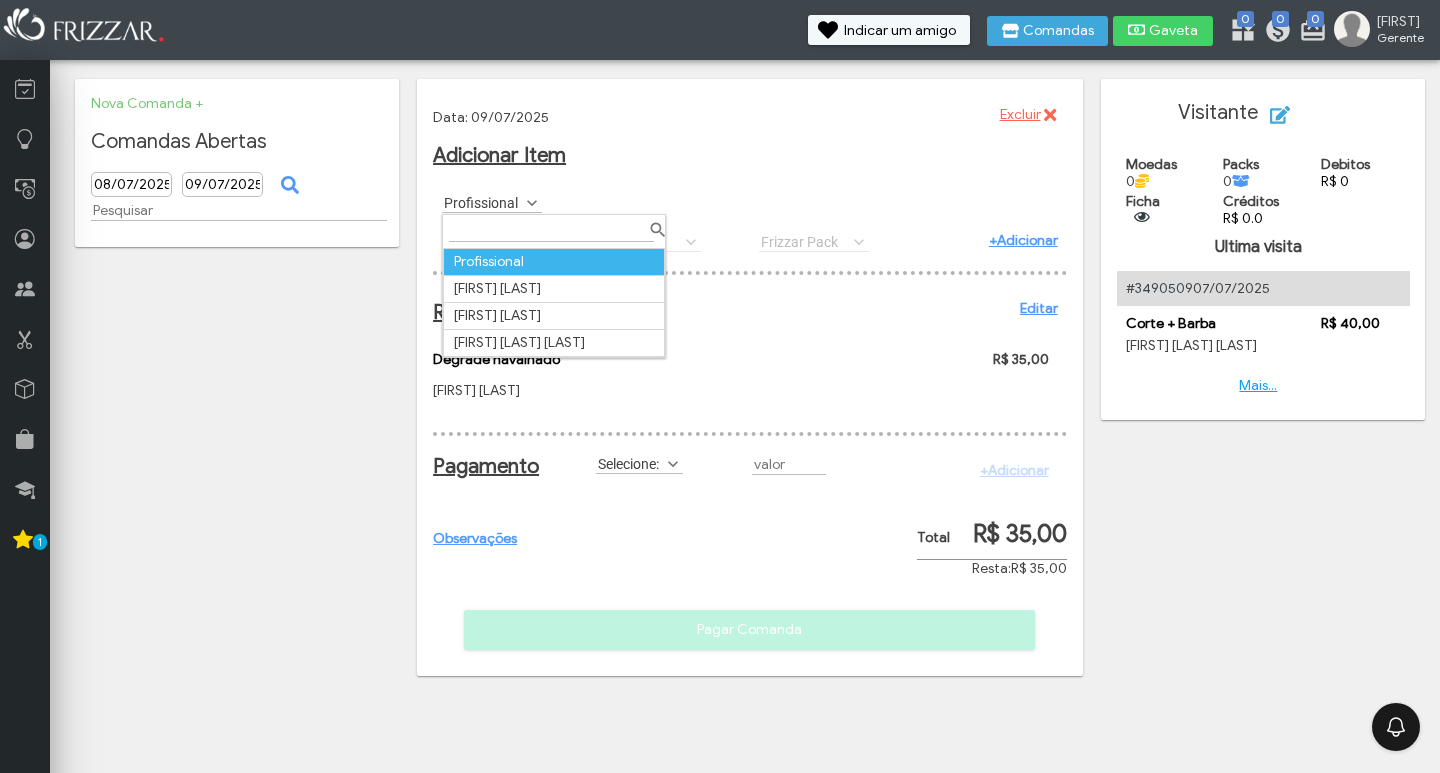 scroll, scrollTop: 11, scrollLeft: 89, axis: both 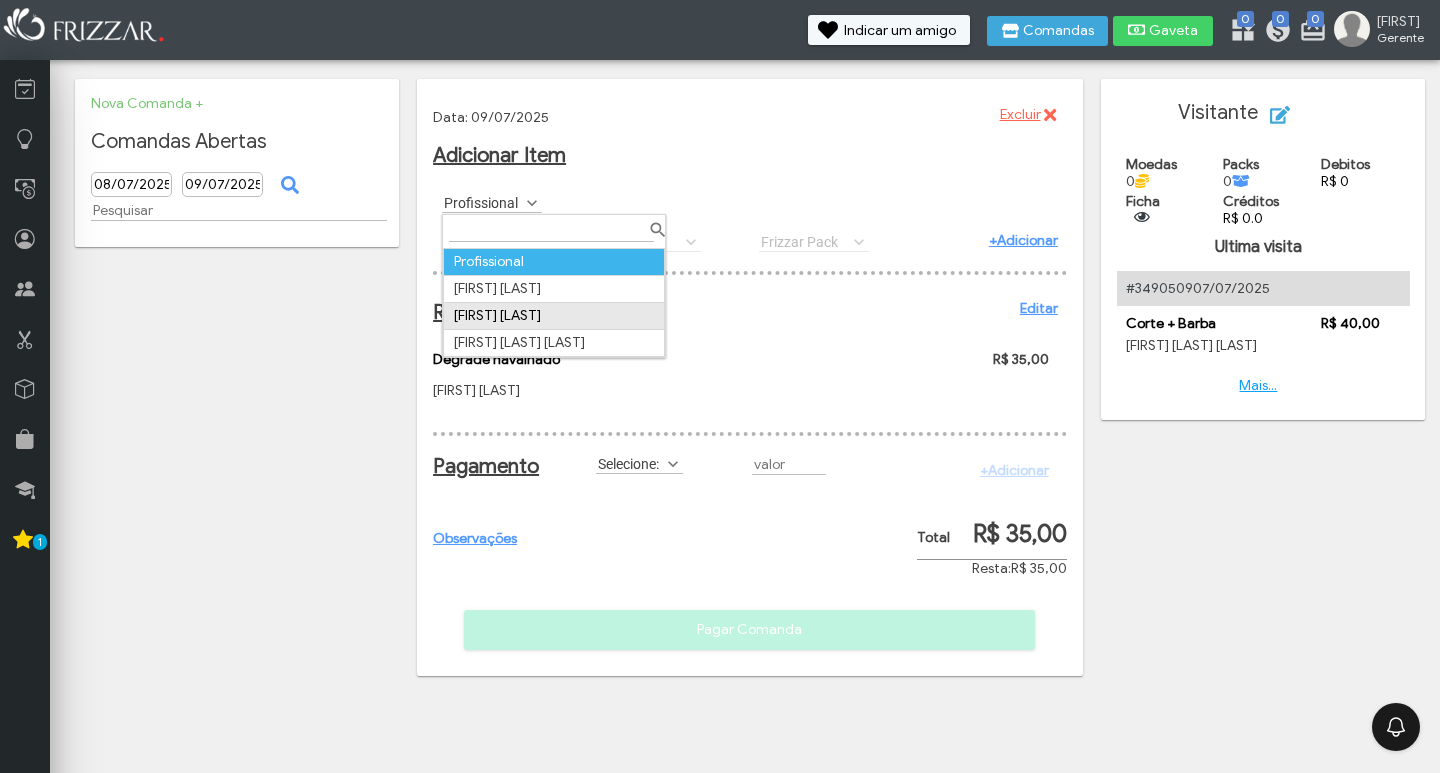 click on "Guilherme dos Santos Melo" at bounding box center [554, 315] 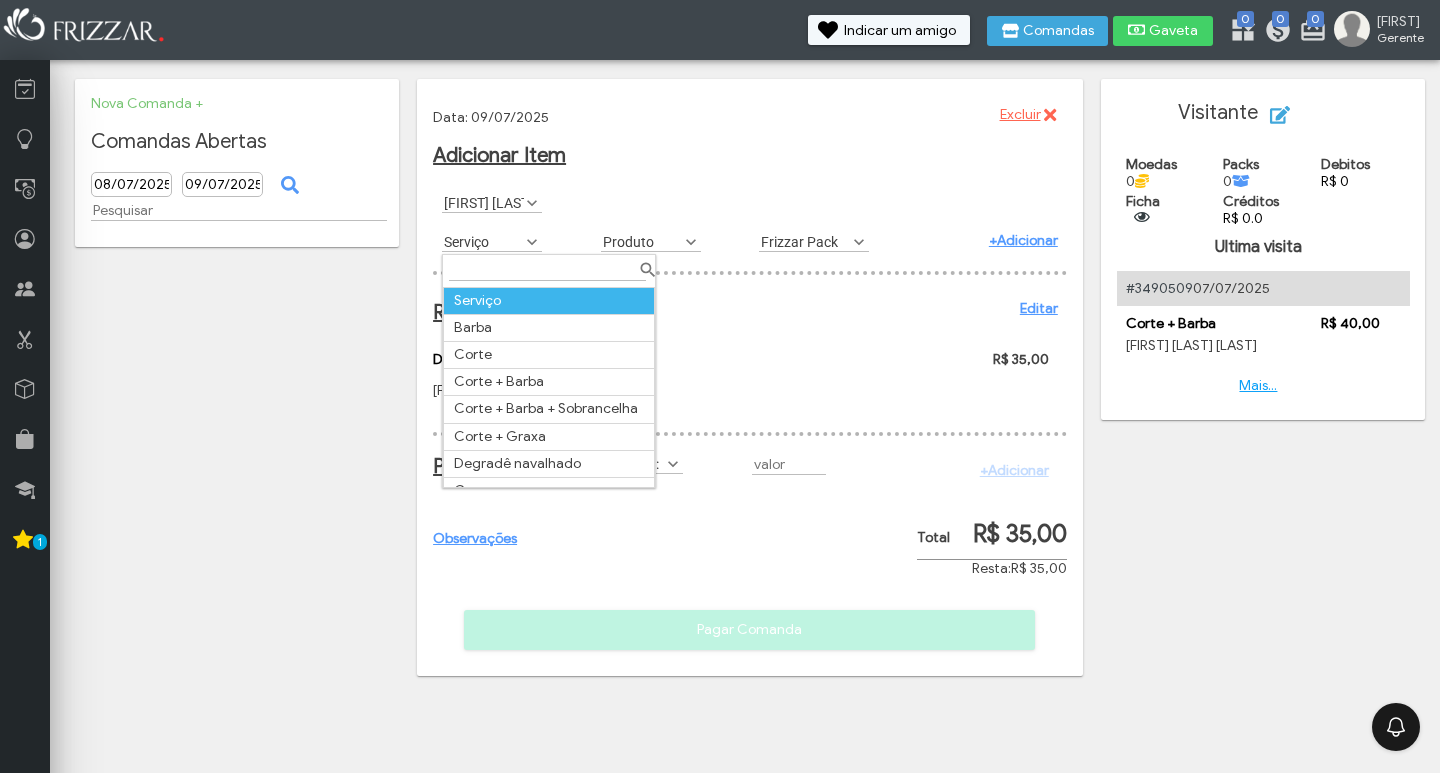 scroll, scrollTop: 11, scrollLeft: 89, axis: both 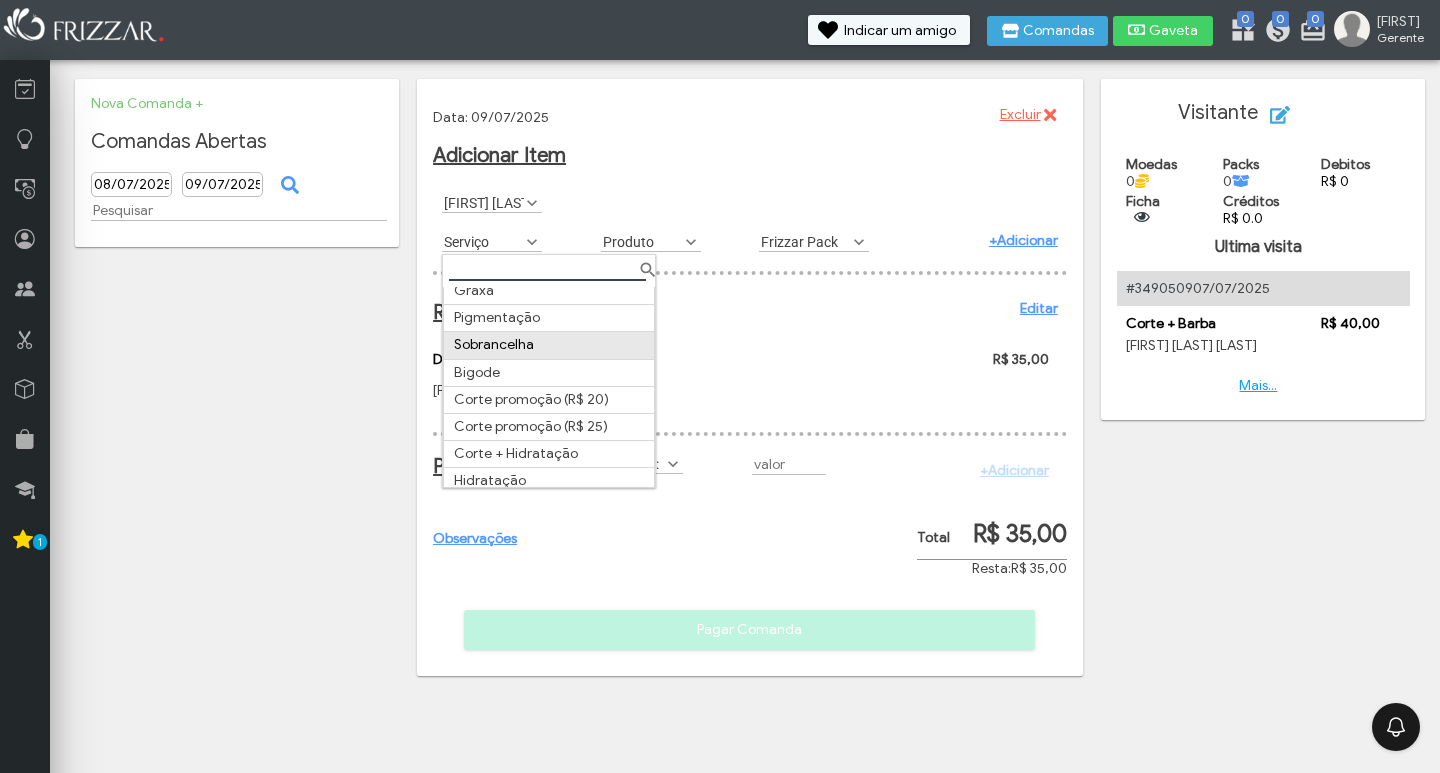 click on "Sobrancelha" at bounding box center [549, 345] 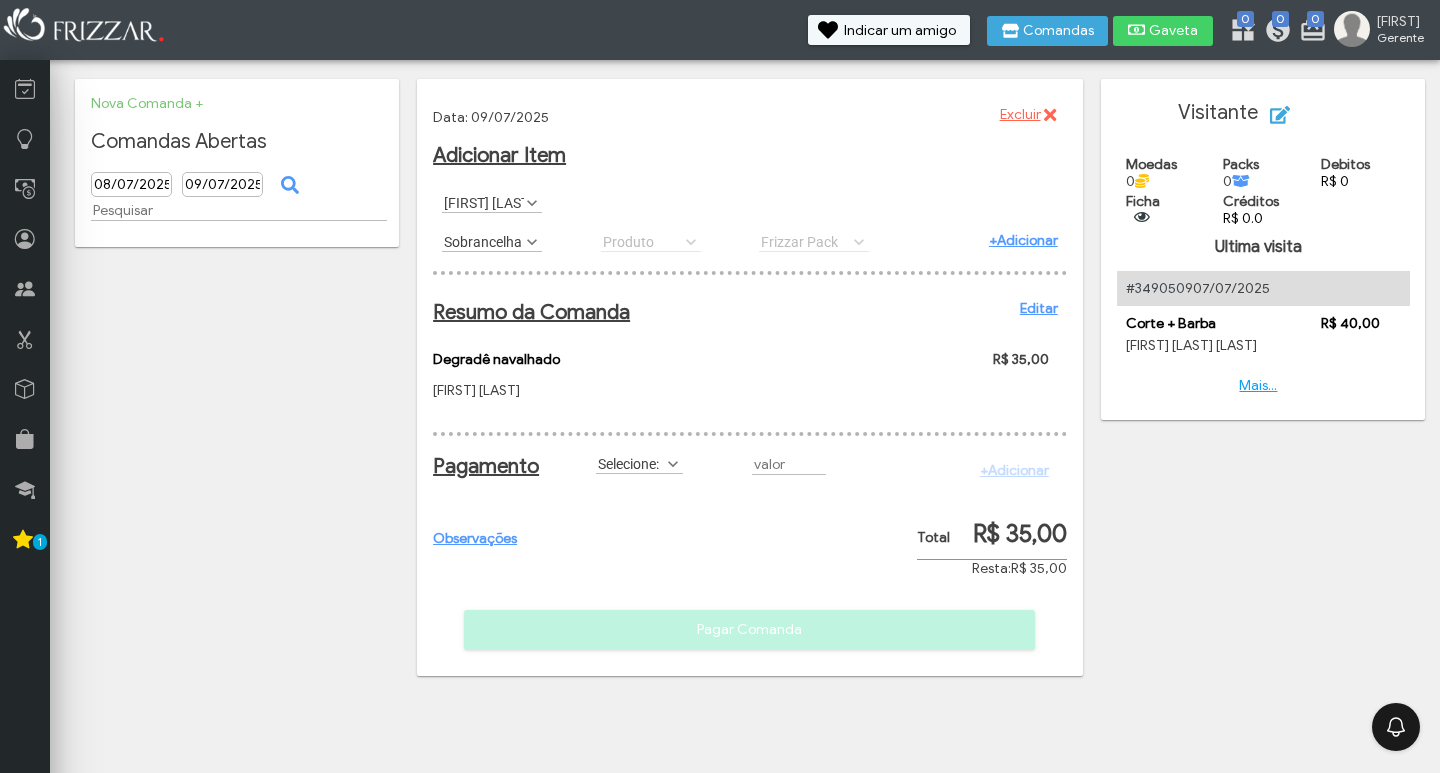click on "+Adicionar" at bounding box center (1023, 240) 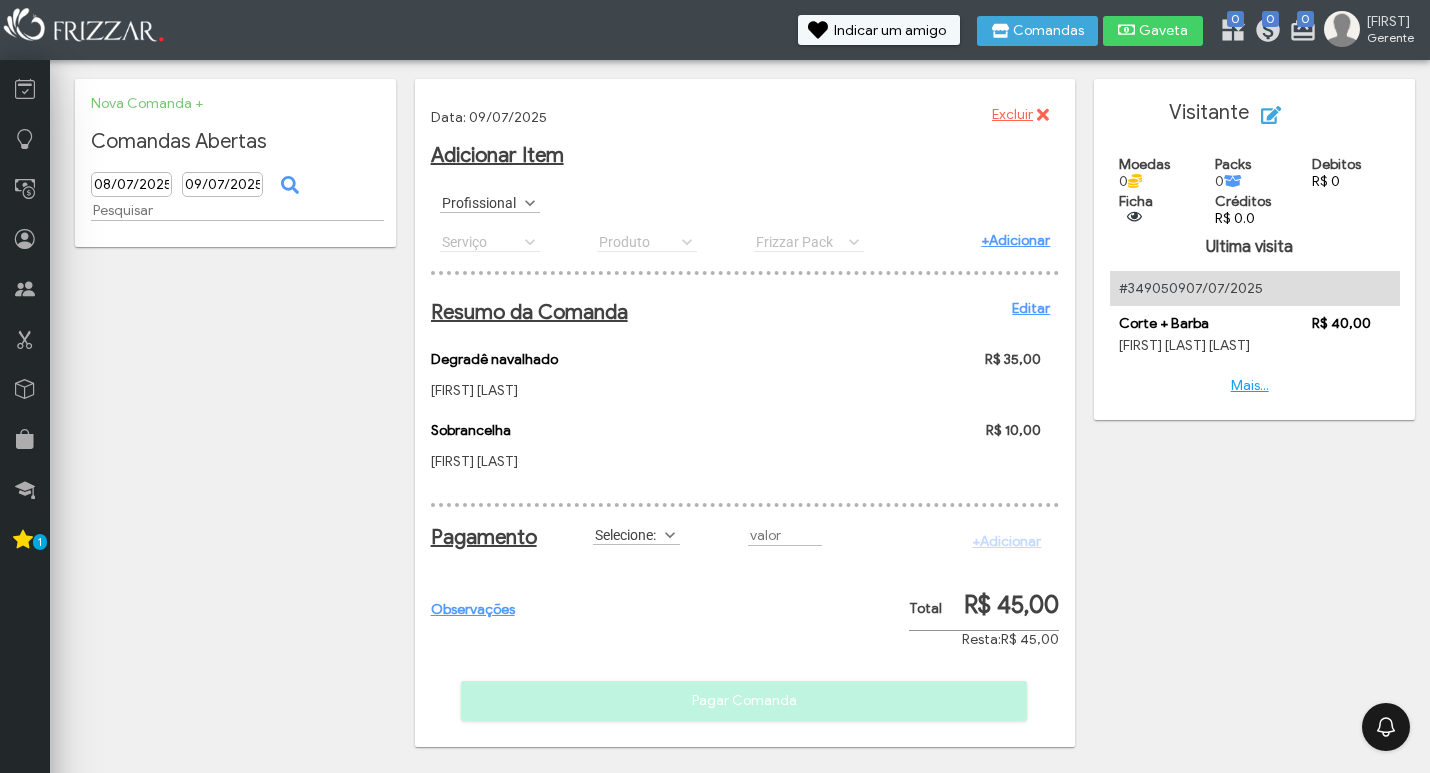 click on "Selecione:" at bounding box center (627, 534) 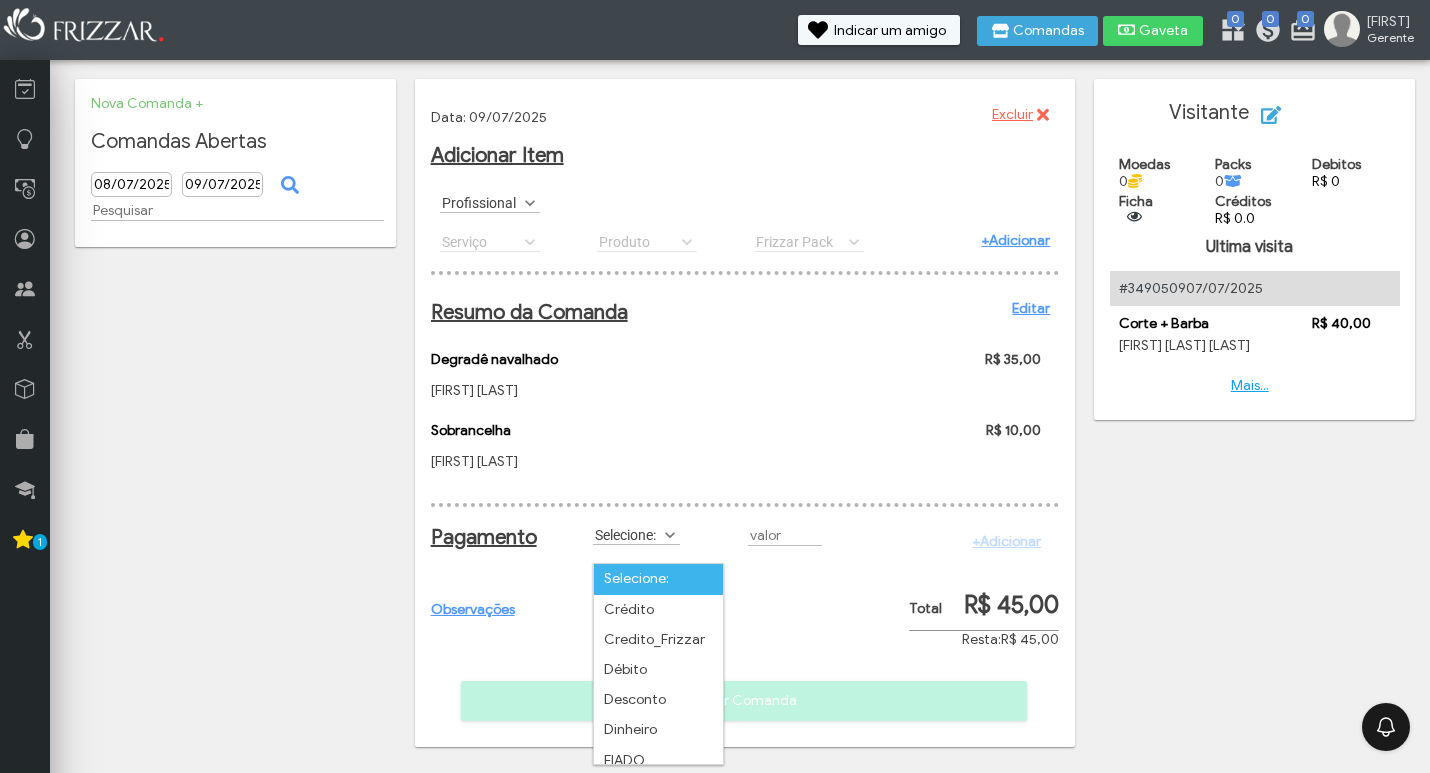 scroll, scrollTop: 11, scrollLeft: 89, axis: both 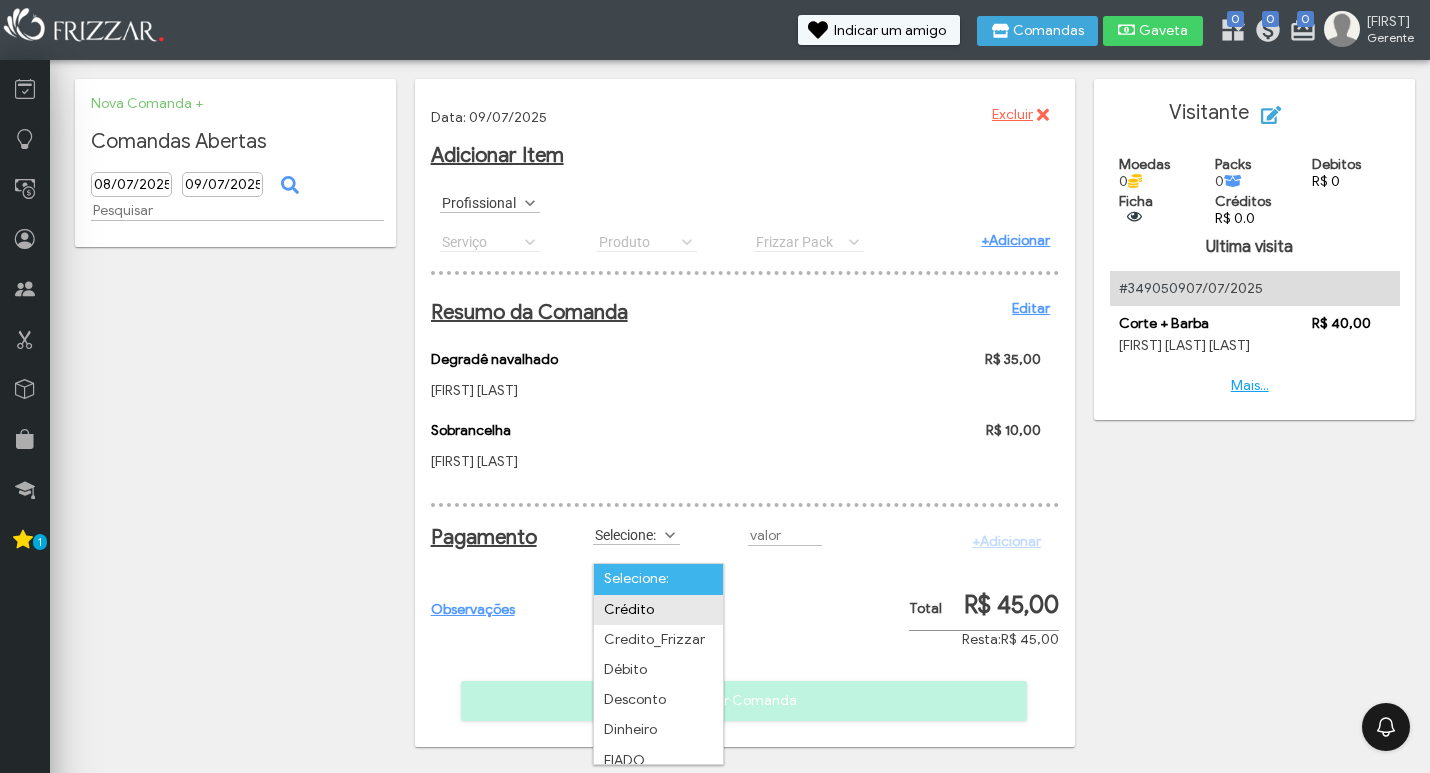 click on "Crédito" at bounding box center (658, 610) 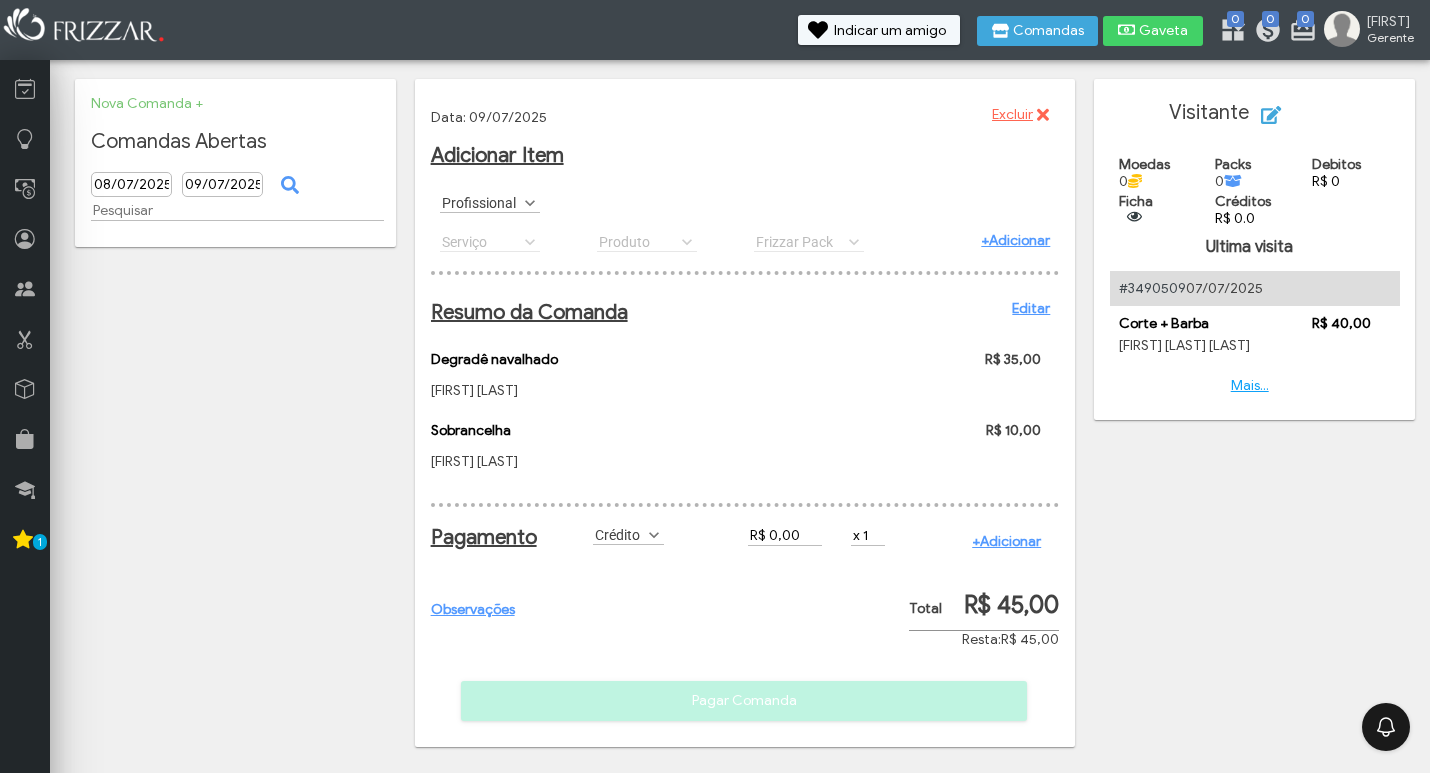 click on "Crédito" at bounding box center [619, 534] 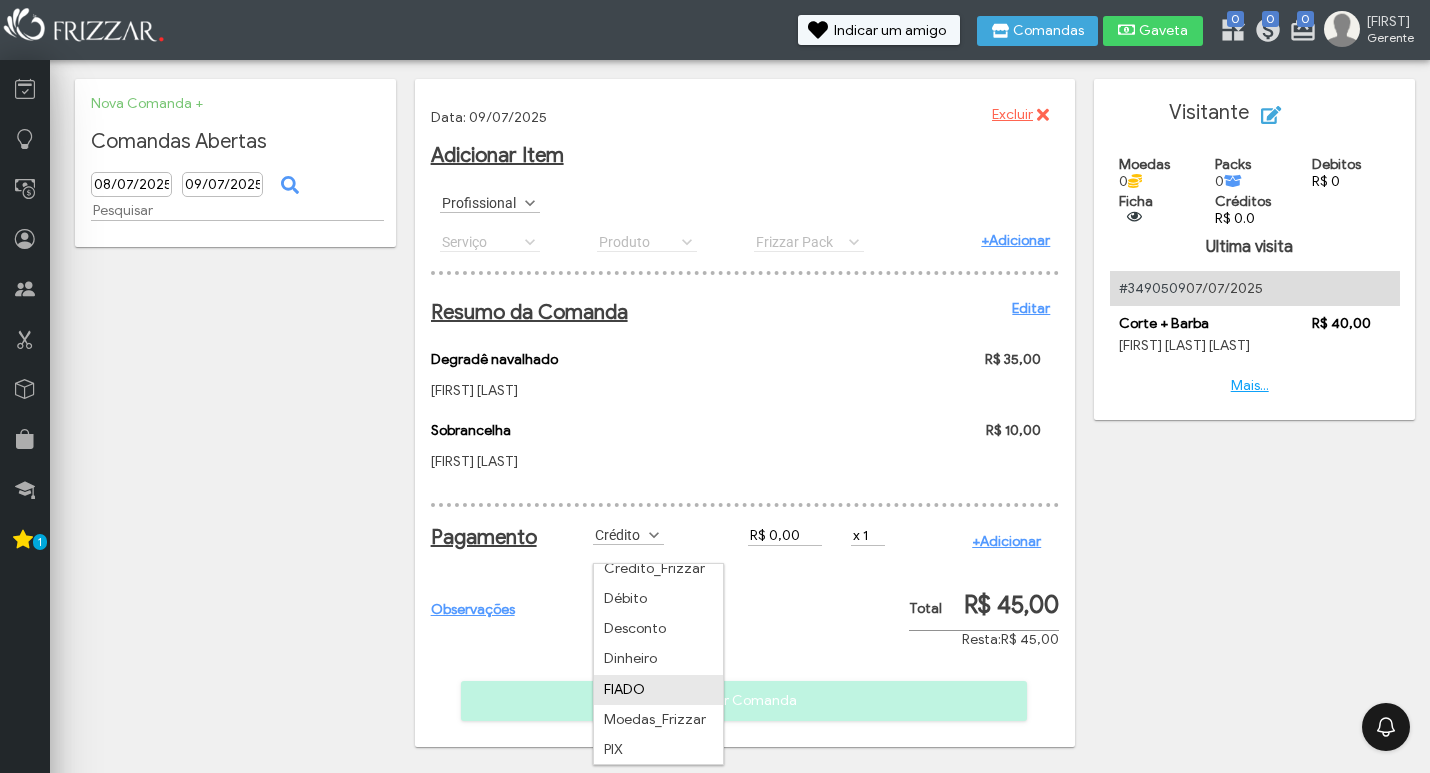 scroll, scrollTop: 72, scrollLeft: 0, axis: vertical 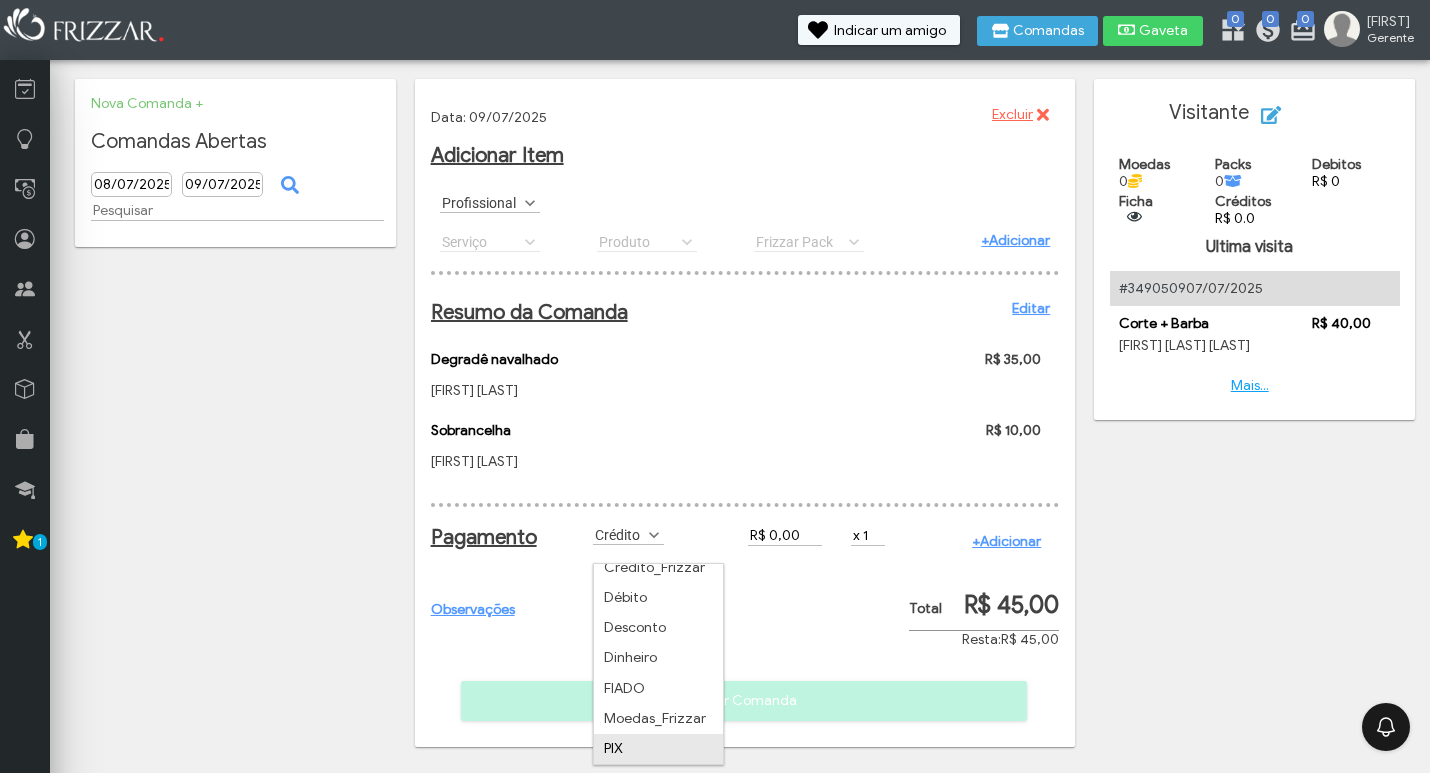 click on "PIX" at bounding box center (658, 749) 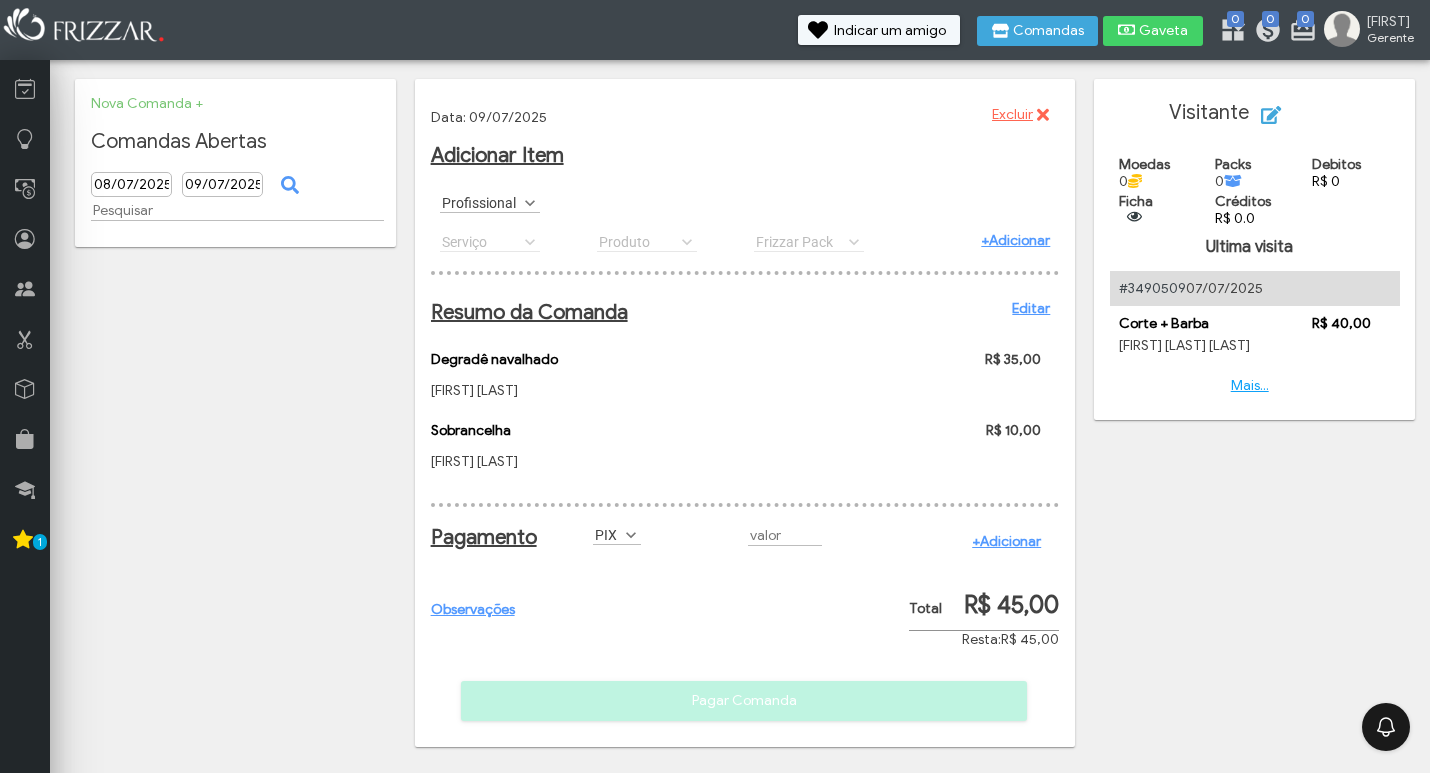 click on "+Adicionar" at bounding box center (1006, 541) 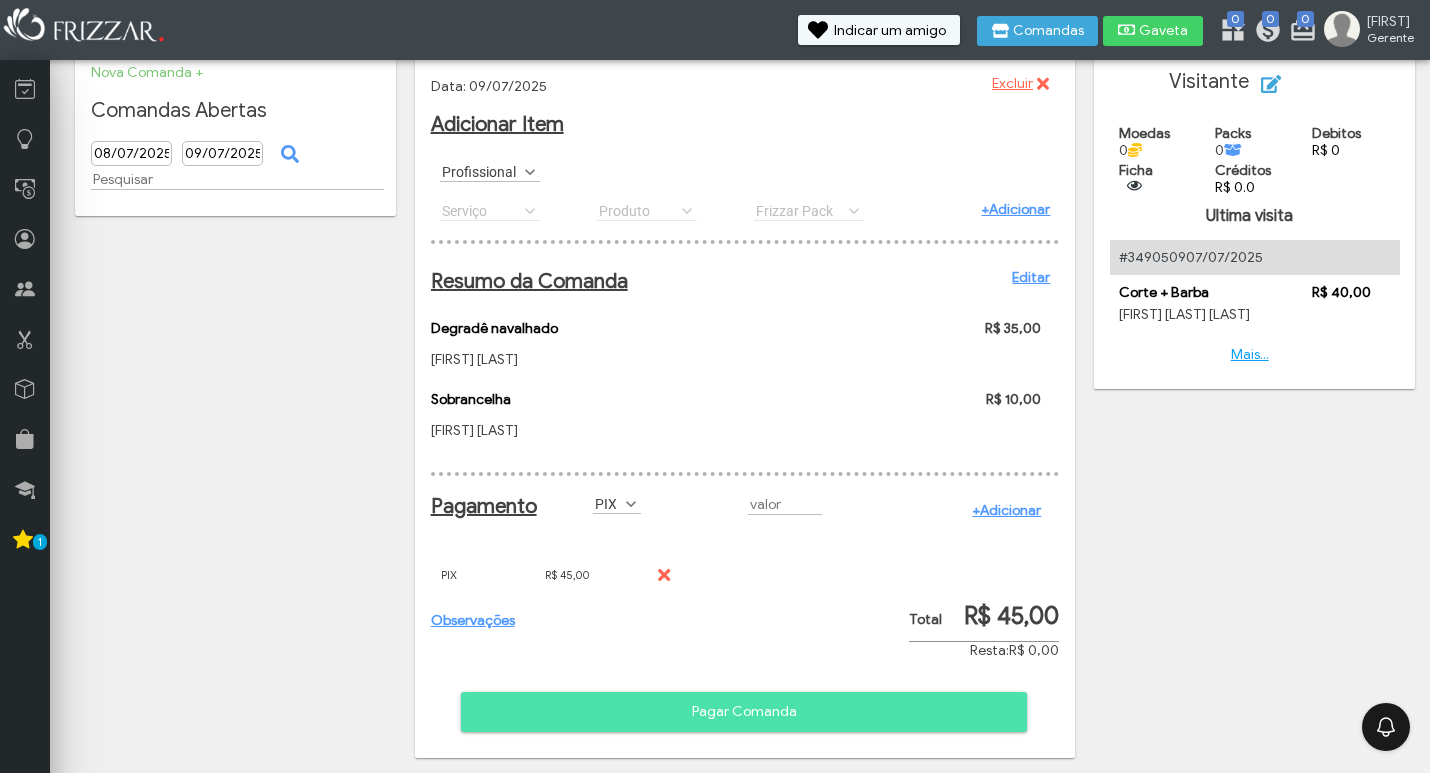 scroll, scrollTop: 58, scrollLeft: 0, axis: vertical 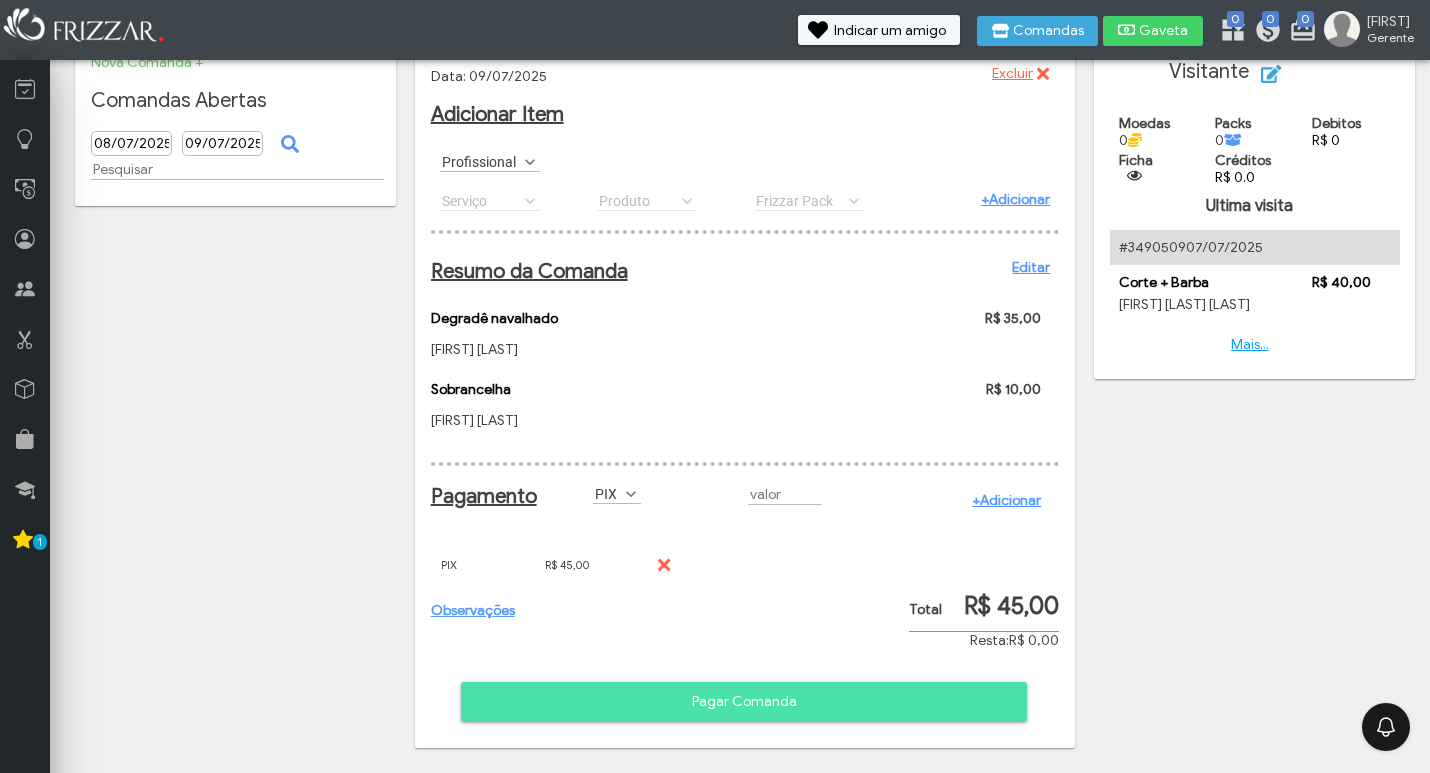 click on "Pagar Comanda" at bounding box center [744, 702] 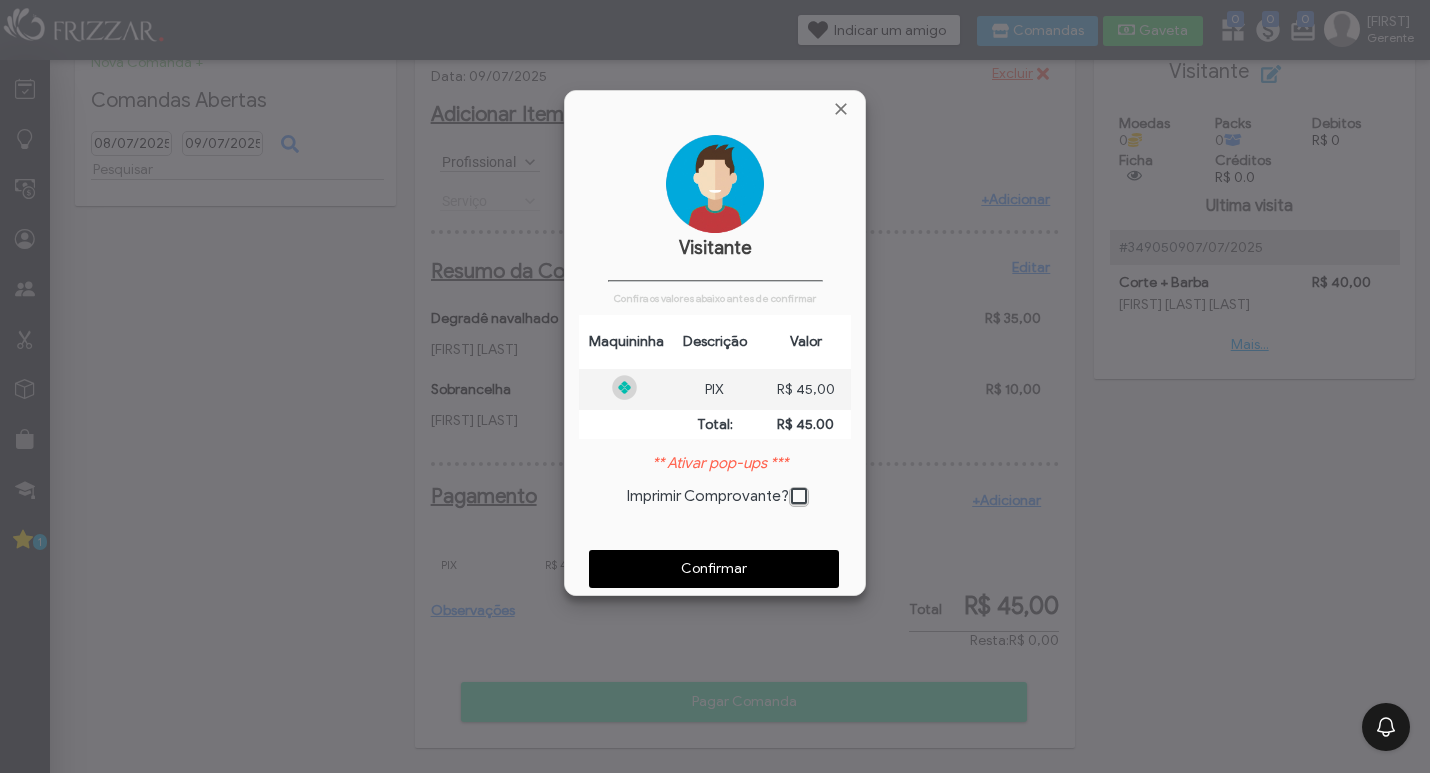 scroll, scrollTop: 10, scrollLeft: 11, axis: both 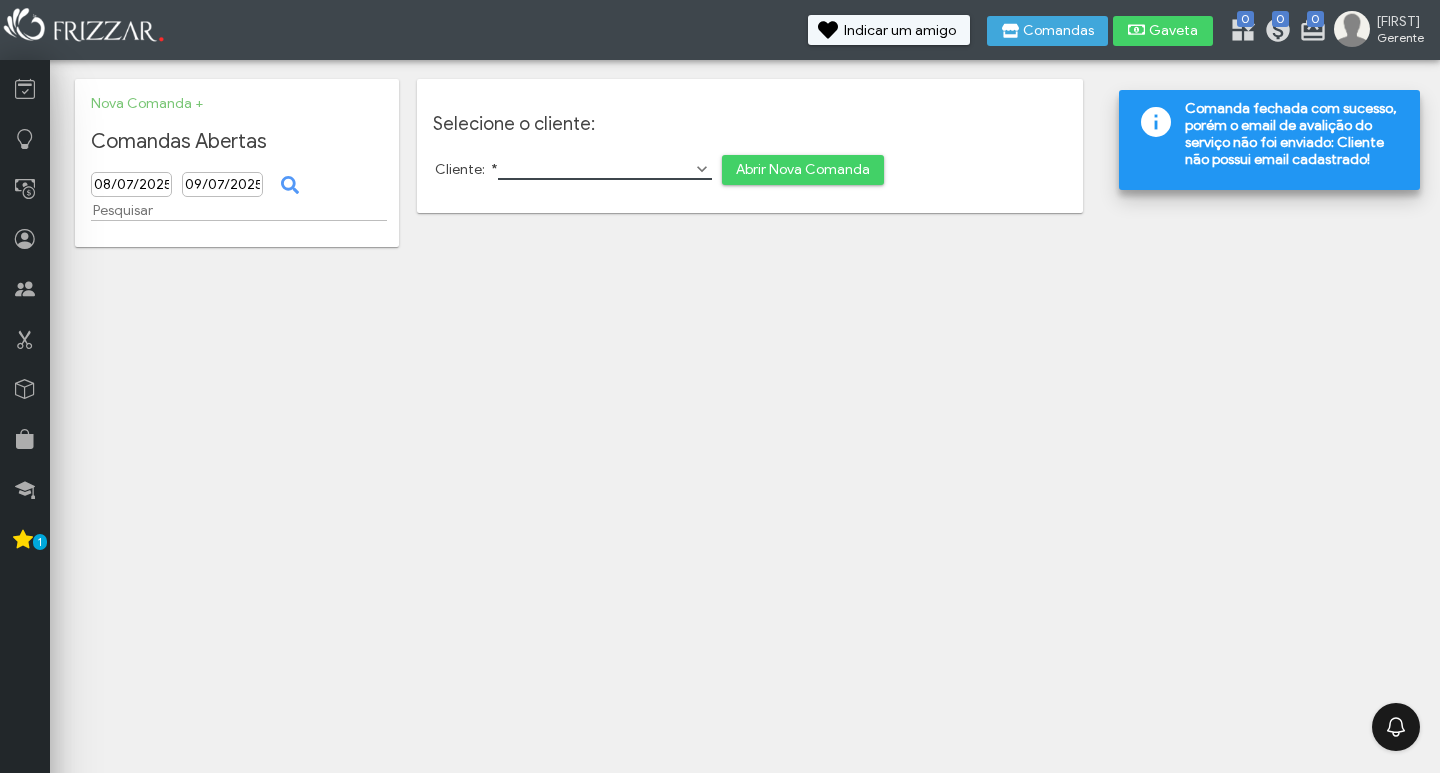 click on "Cliente: *" at bounding box center [605, 169] 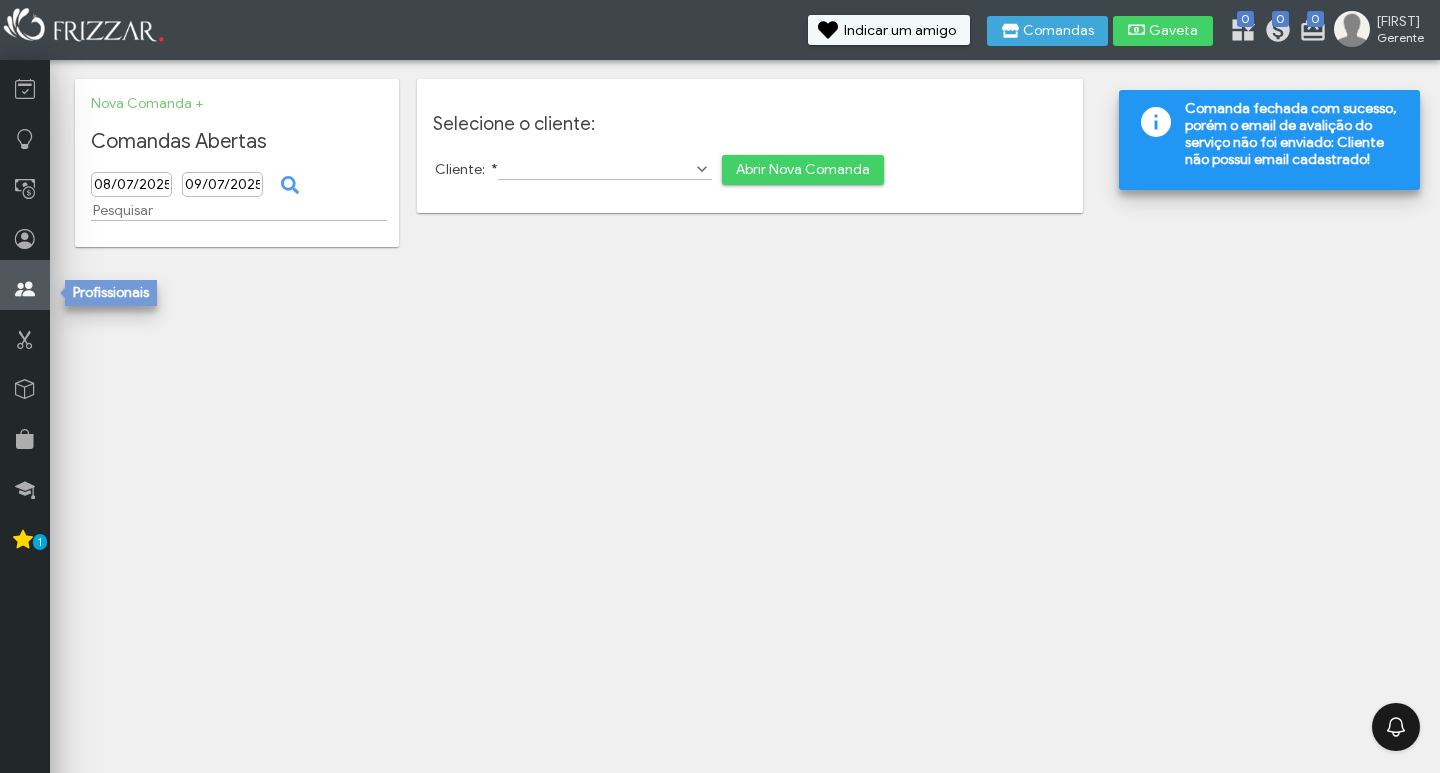 click at bounding box center [25, 285] 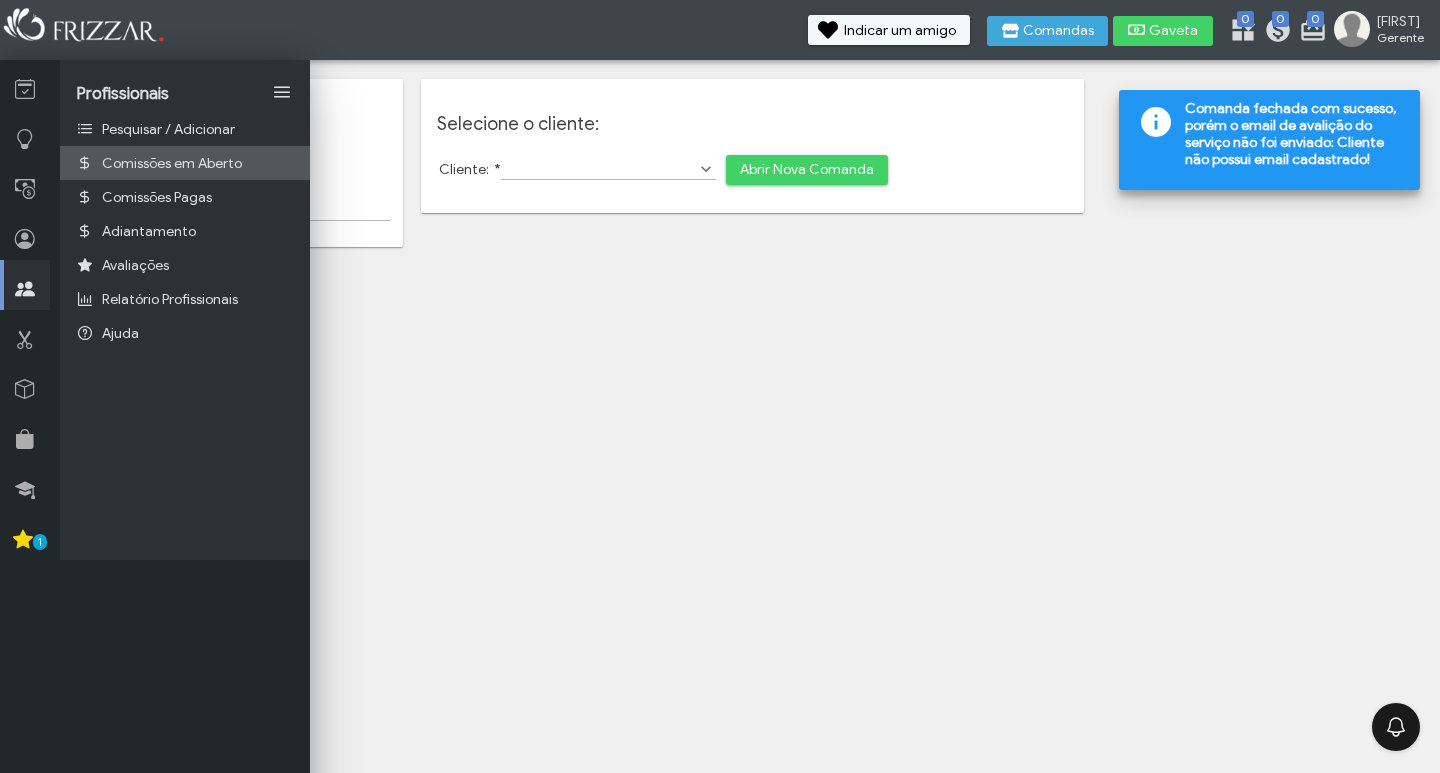 click on "Comissões em Aberto" at bounding box center (172, 163) 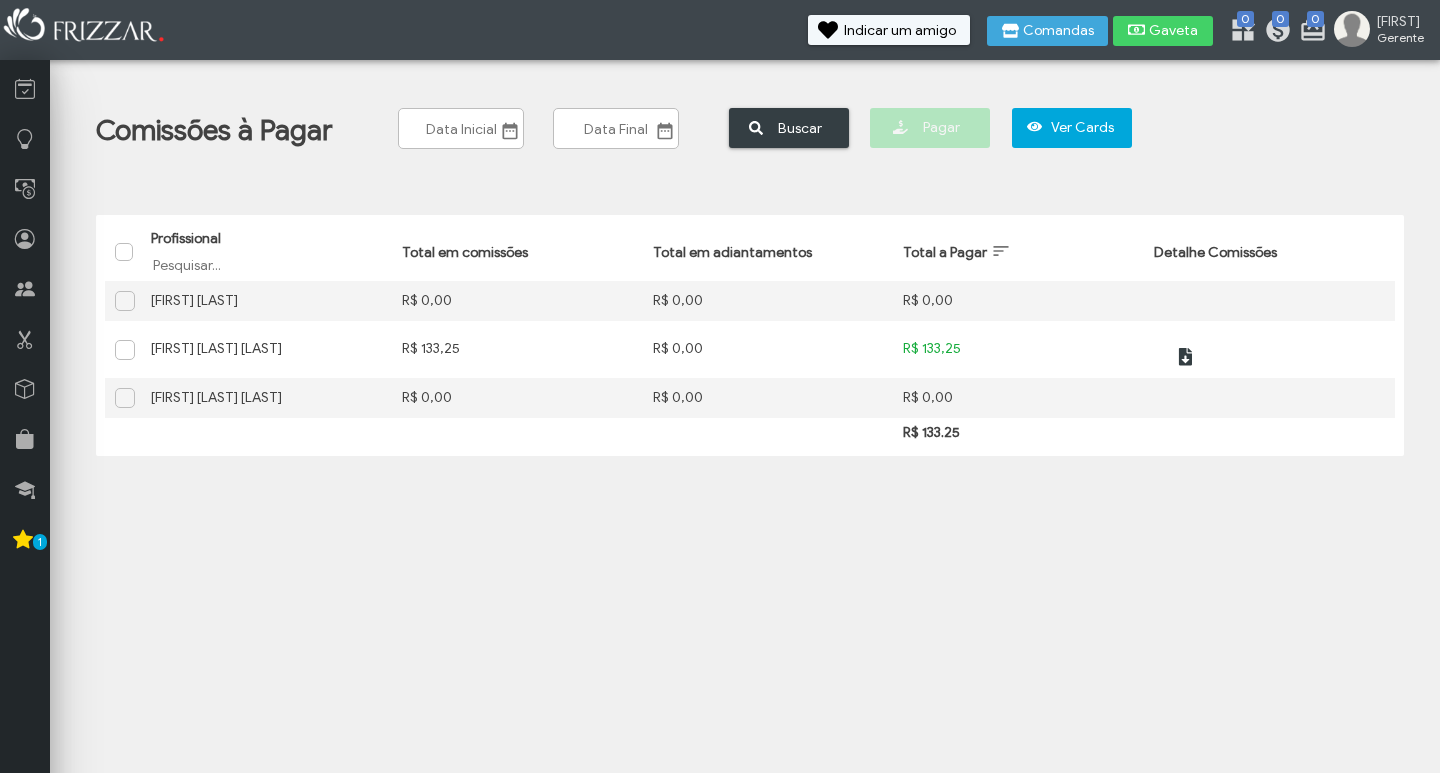 scroll, scrollTop: 0, scrollLeft: 0, axis: both 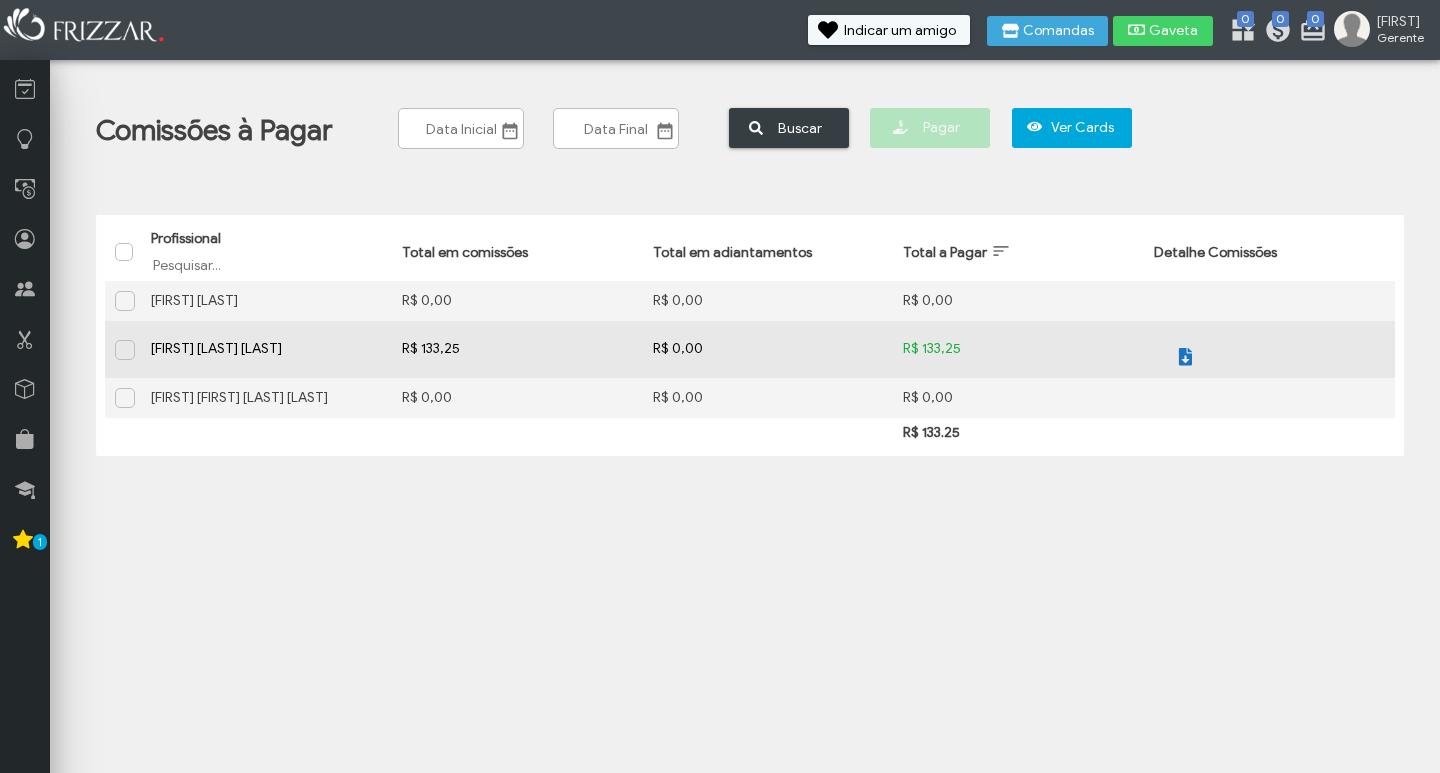 click at bounding box center (1184, 357) 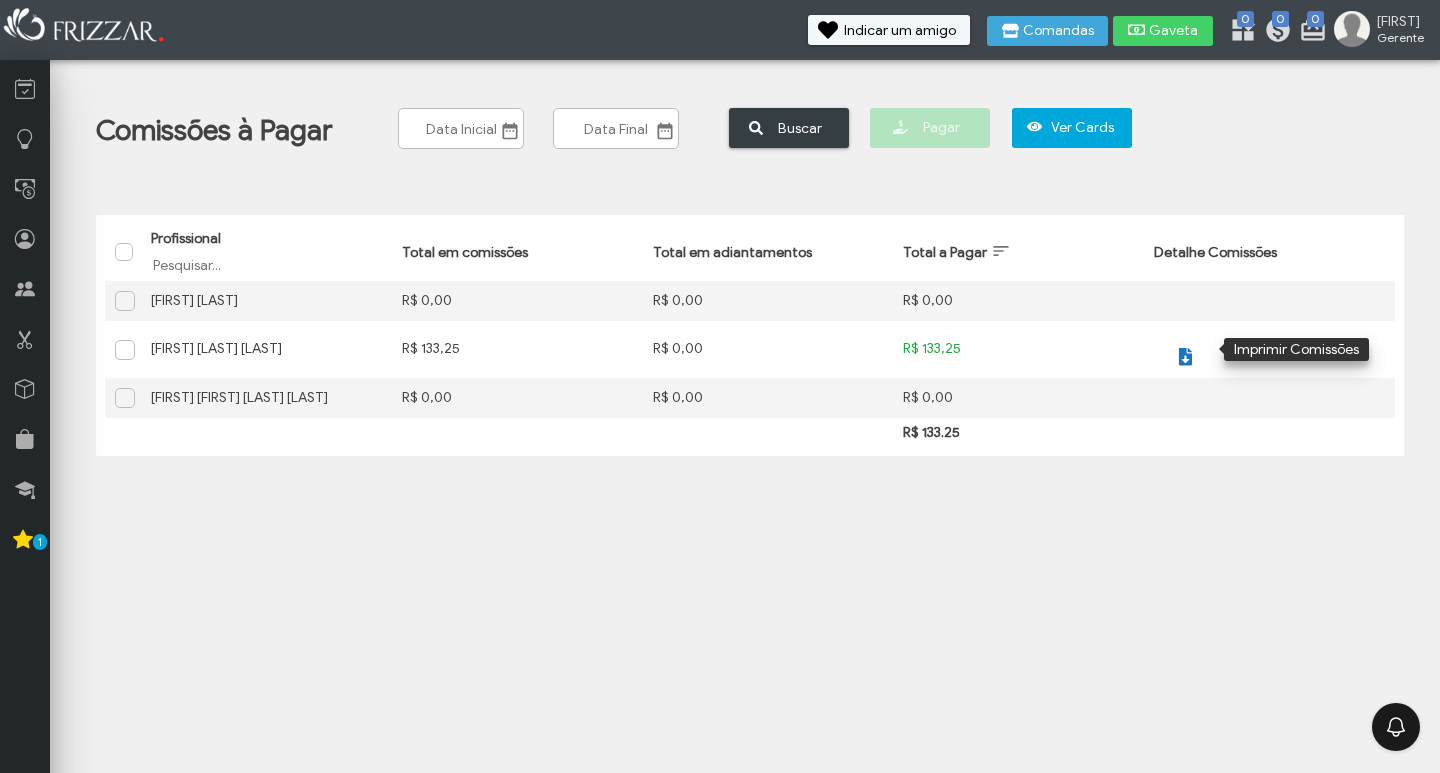 scroll, scrollTop: 0, scrollLeft: 0, axis: both 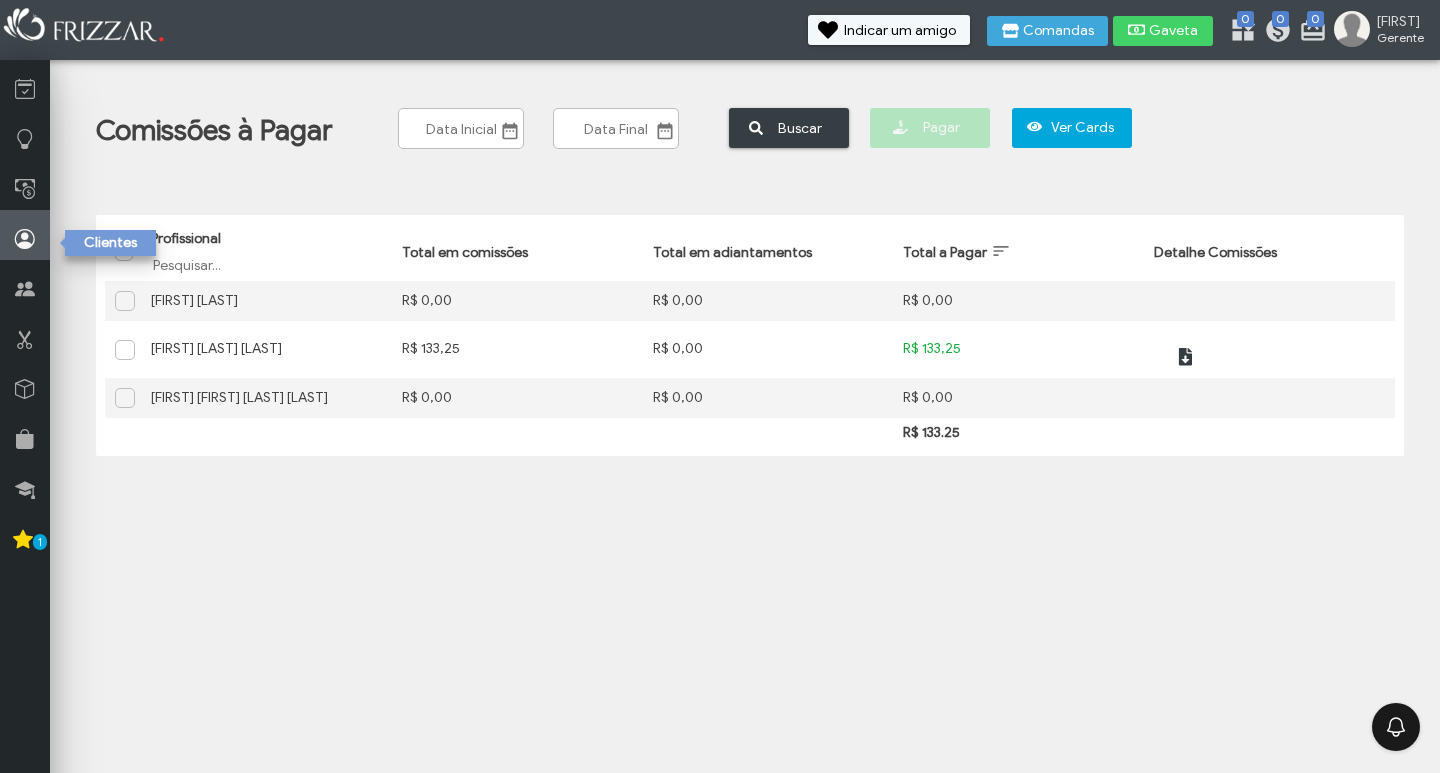 click at bounding box center (25, 239) 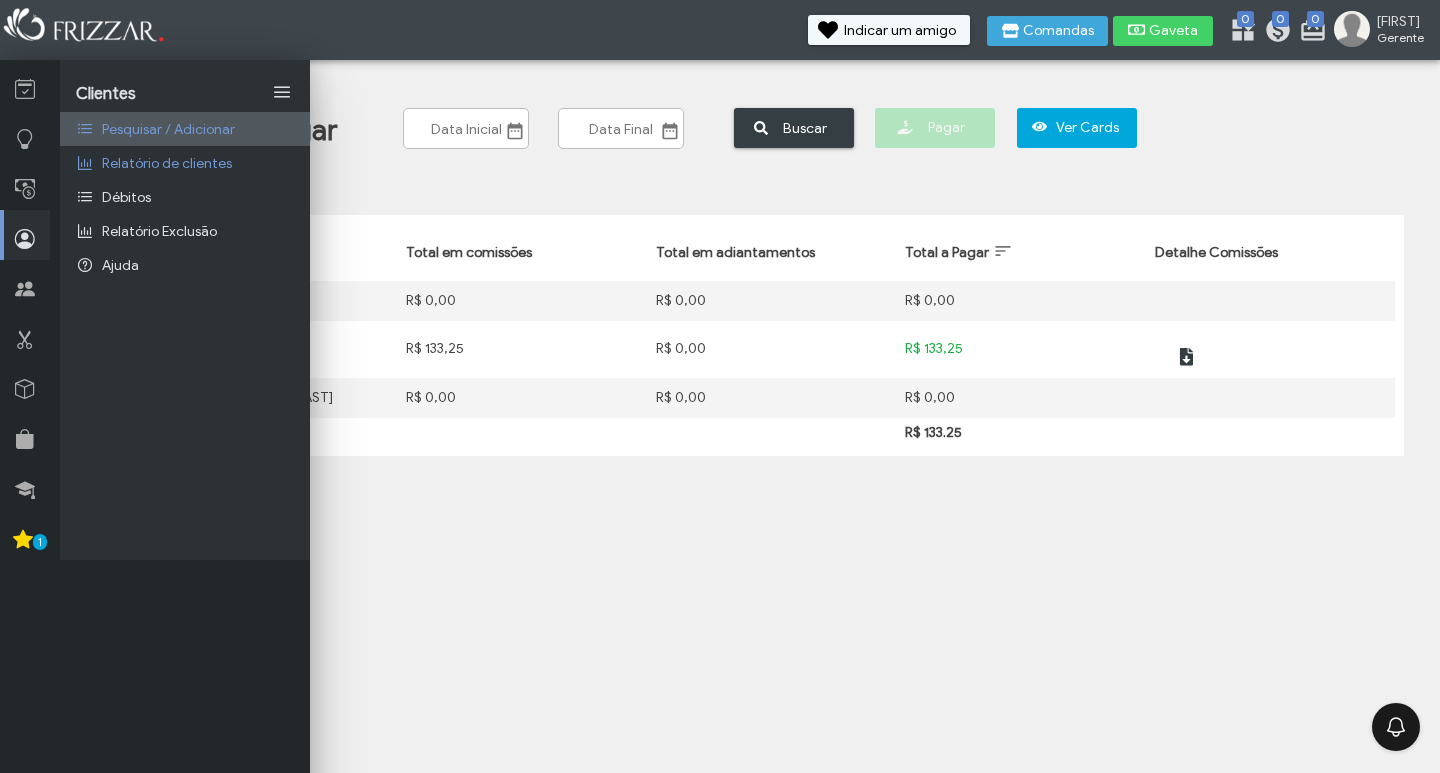 click on "Pesquisar / Adicionar" at bounding box center [185, 129] 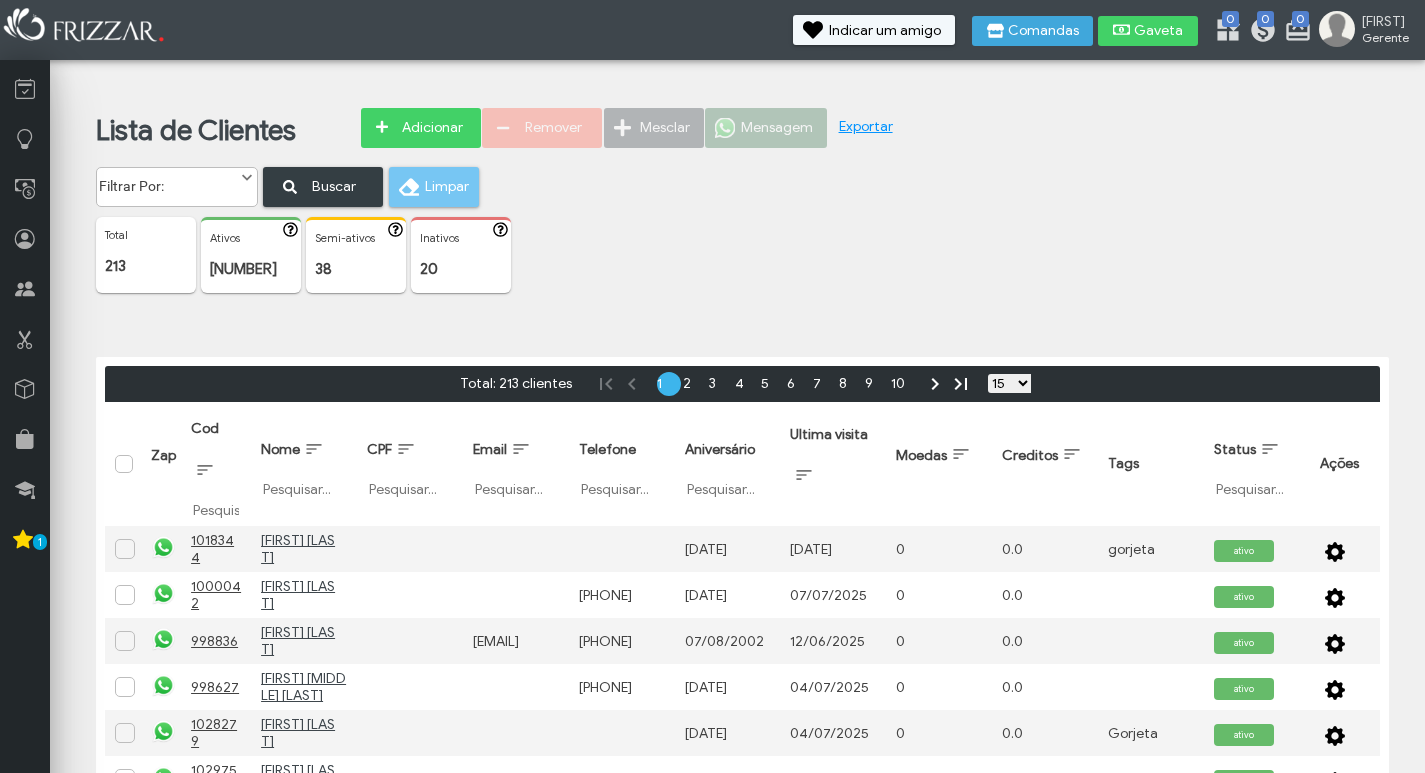 scroll, scrollTop: 0, scrollLeft: 0, axis: both 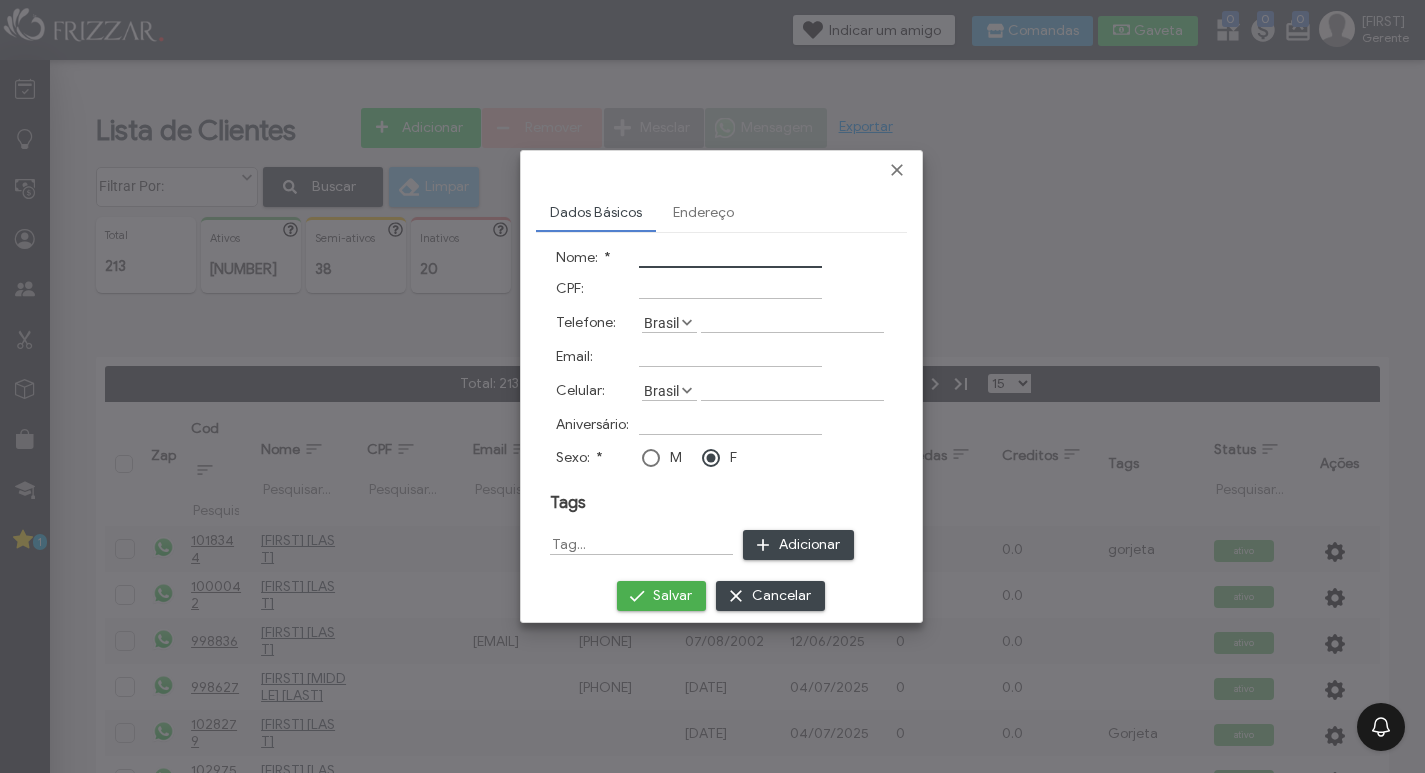 click on "Nome: *" at bounding box center [730, 257] 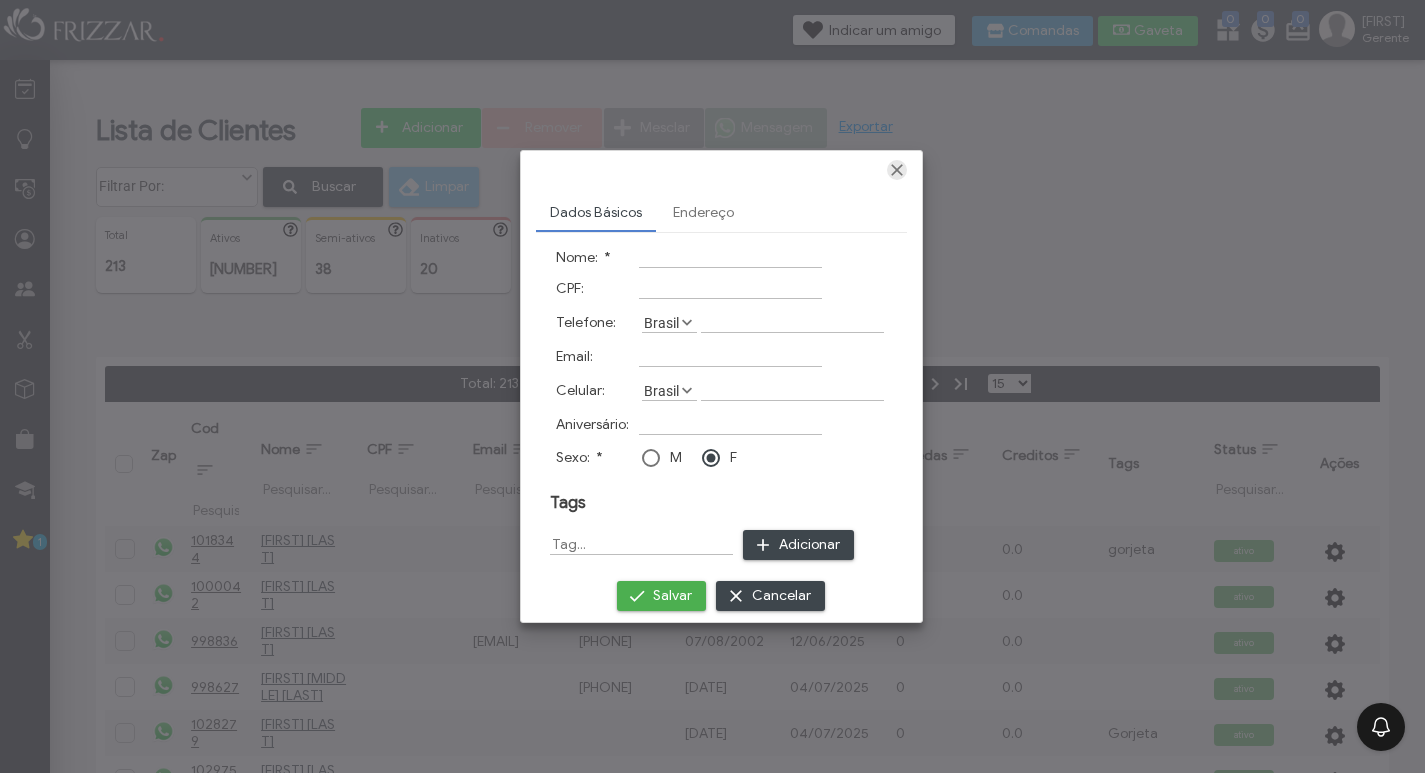 click at bounding box center (897, 170) 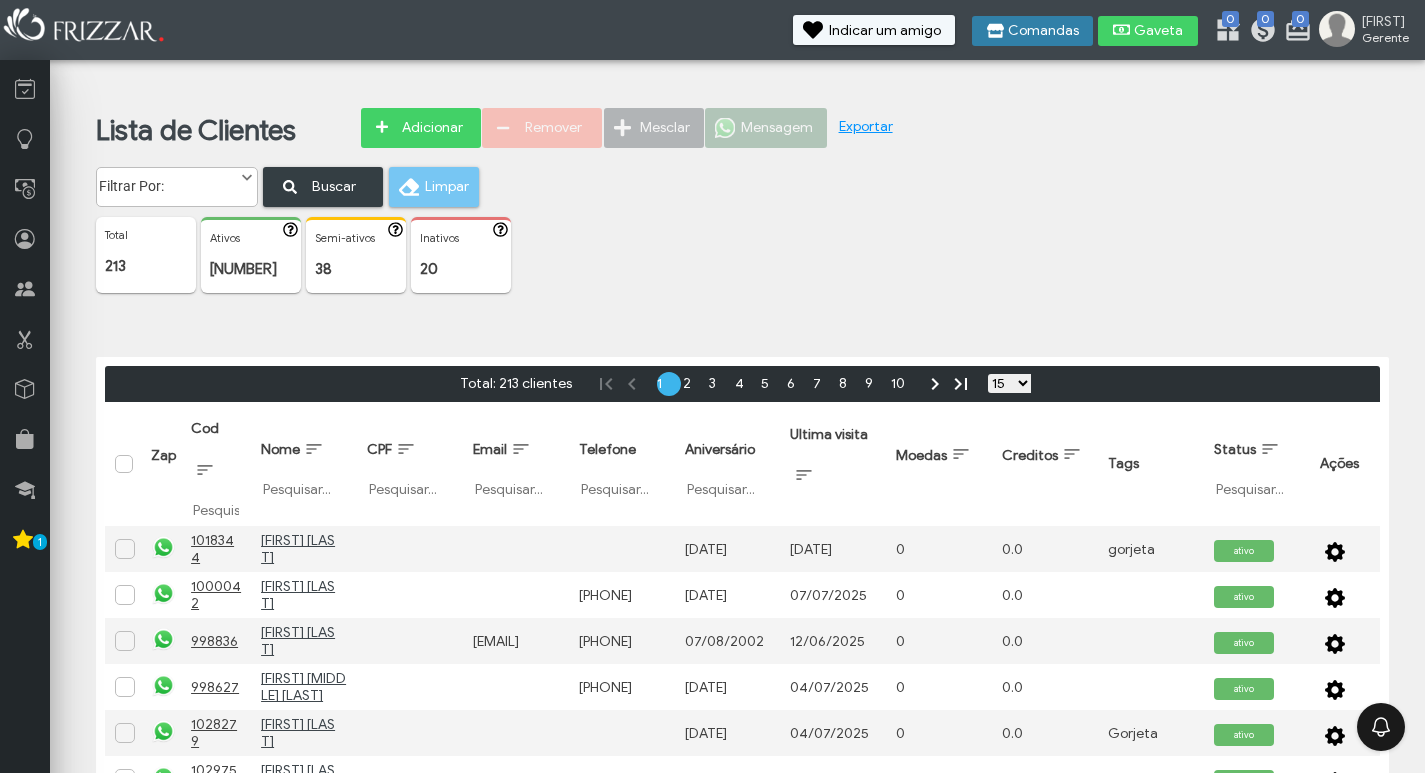 click on "Comandas" at bounding box center (1032, 31) 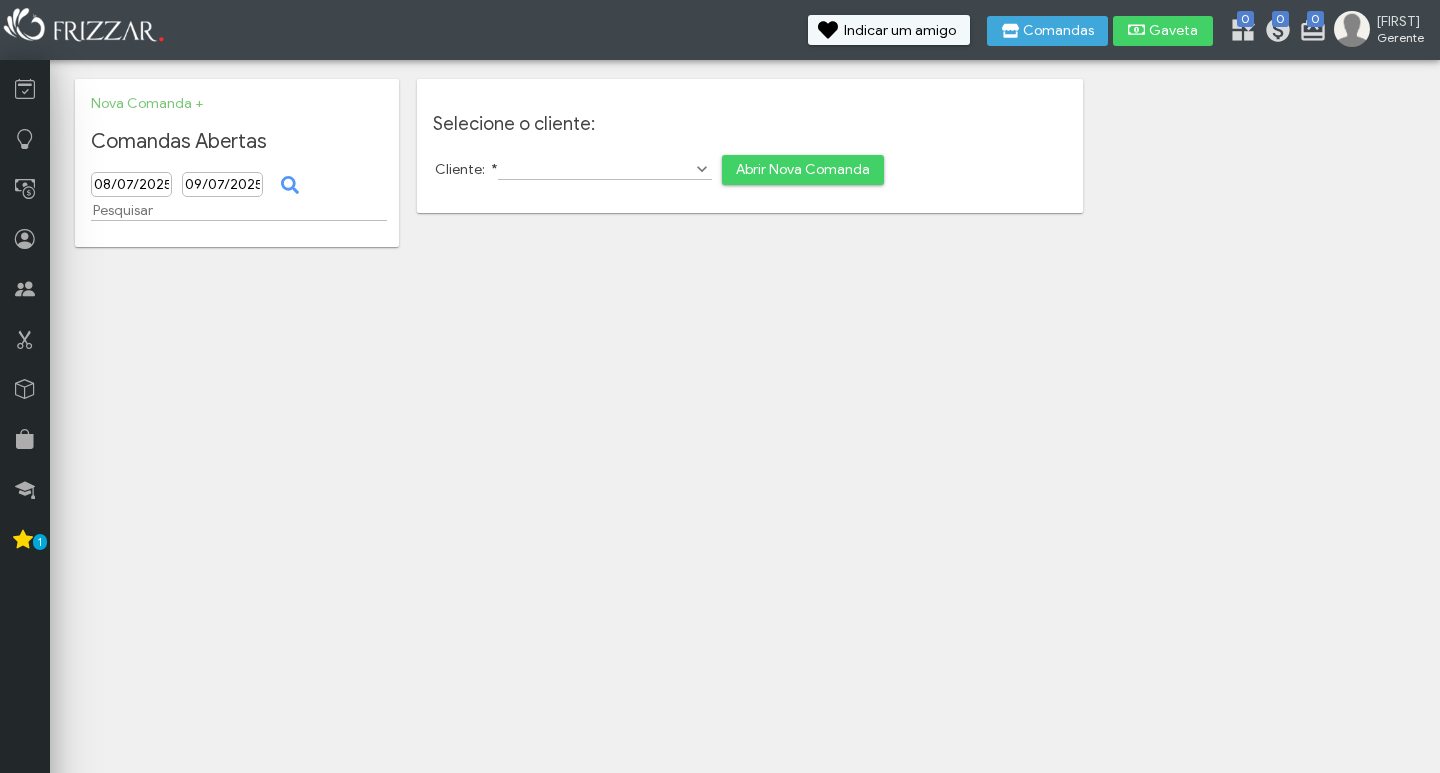 scroll, scrollTop: 0, scrollLeft: 0, axis: both 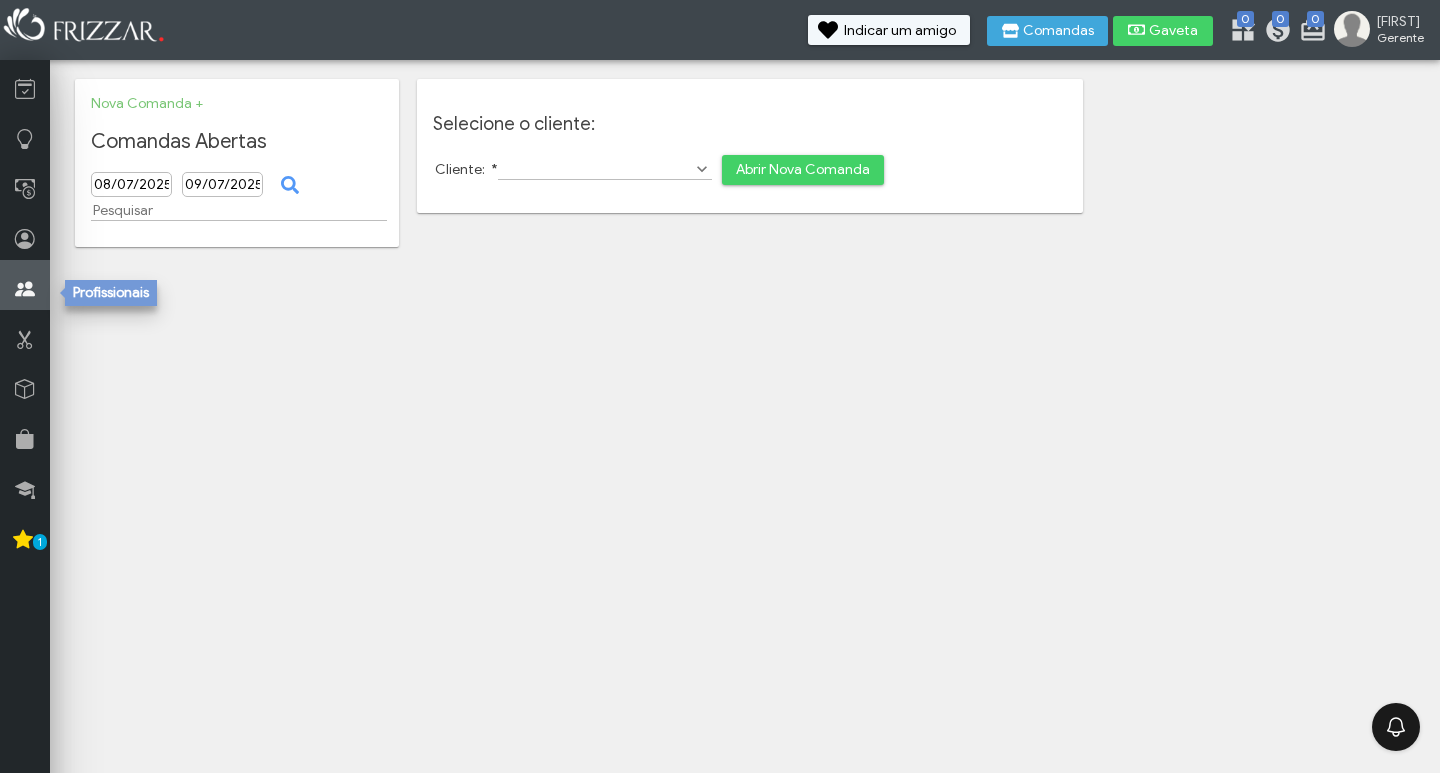 click at bounding box center [25, 289] 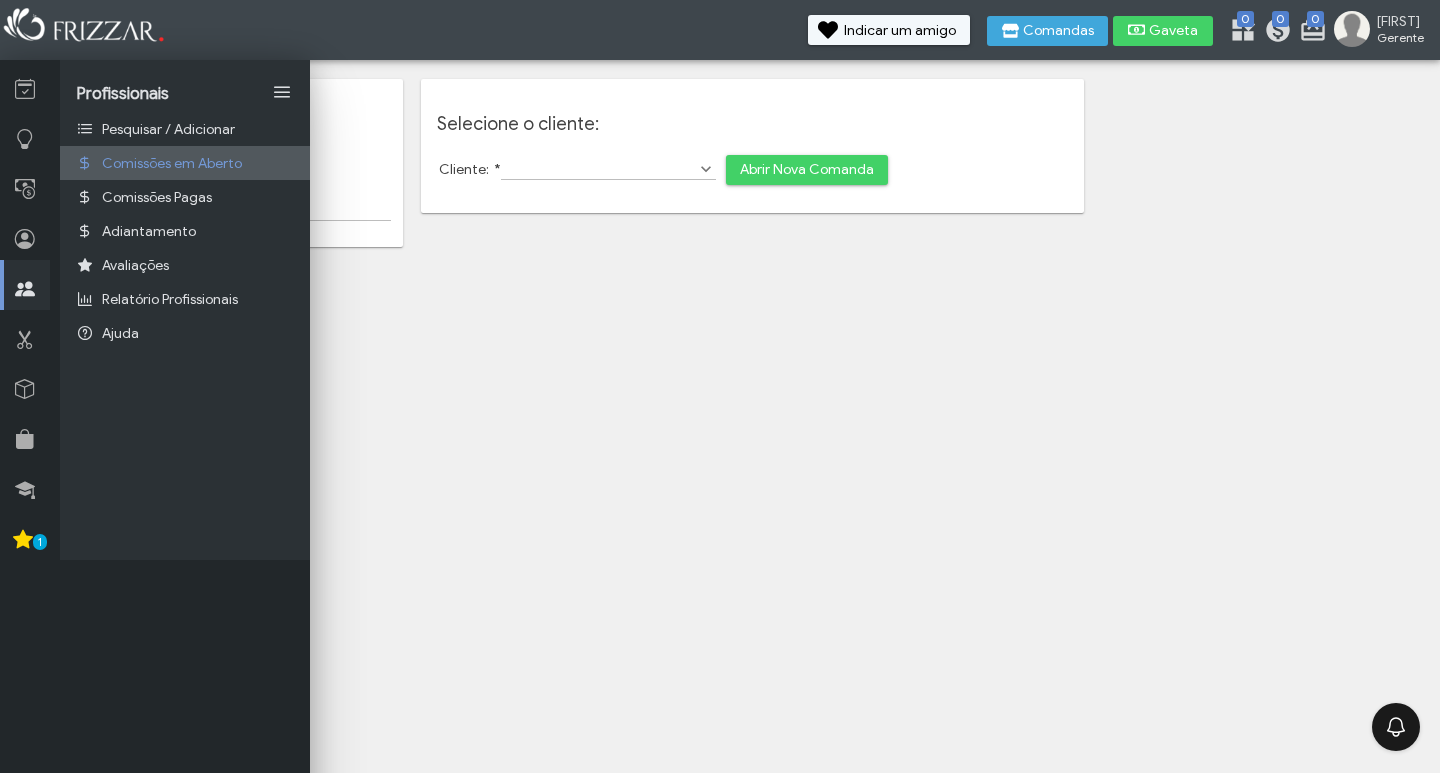 click on "Comissões em Aberto" at bounding box center (172, 163) 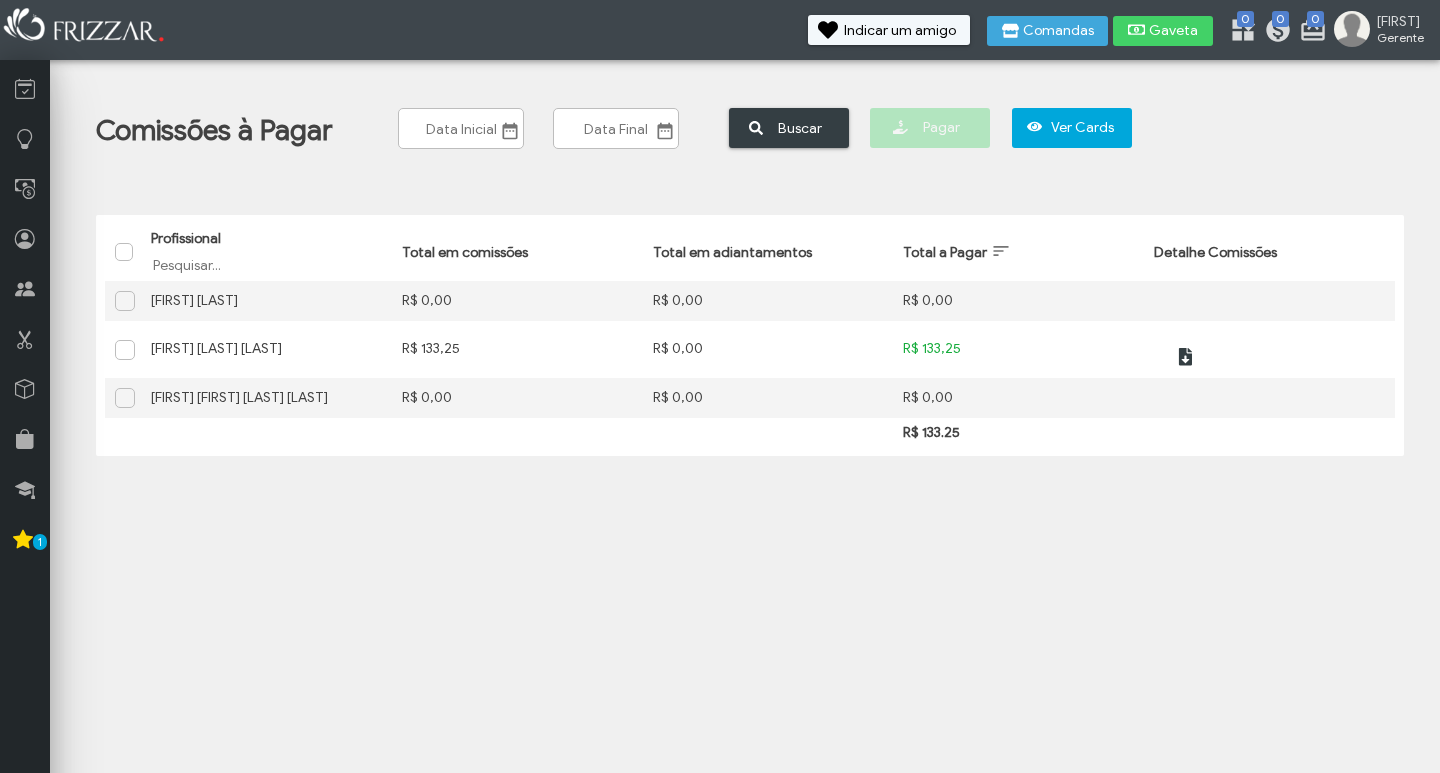 scroll, scrollTop: 0, scrollLeft: 0, axis: both 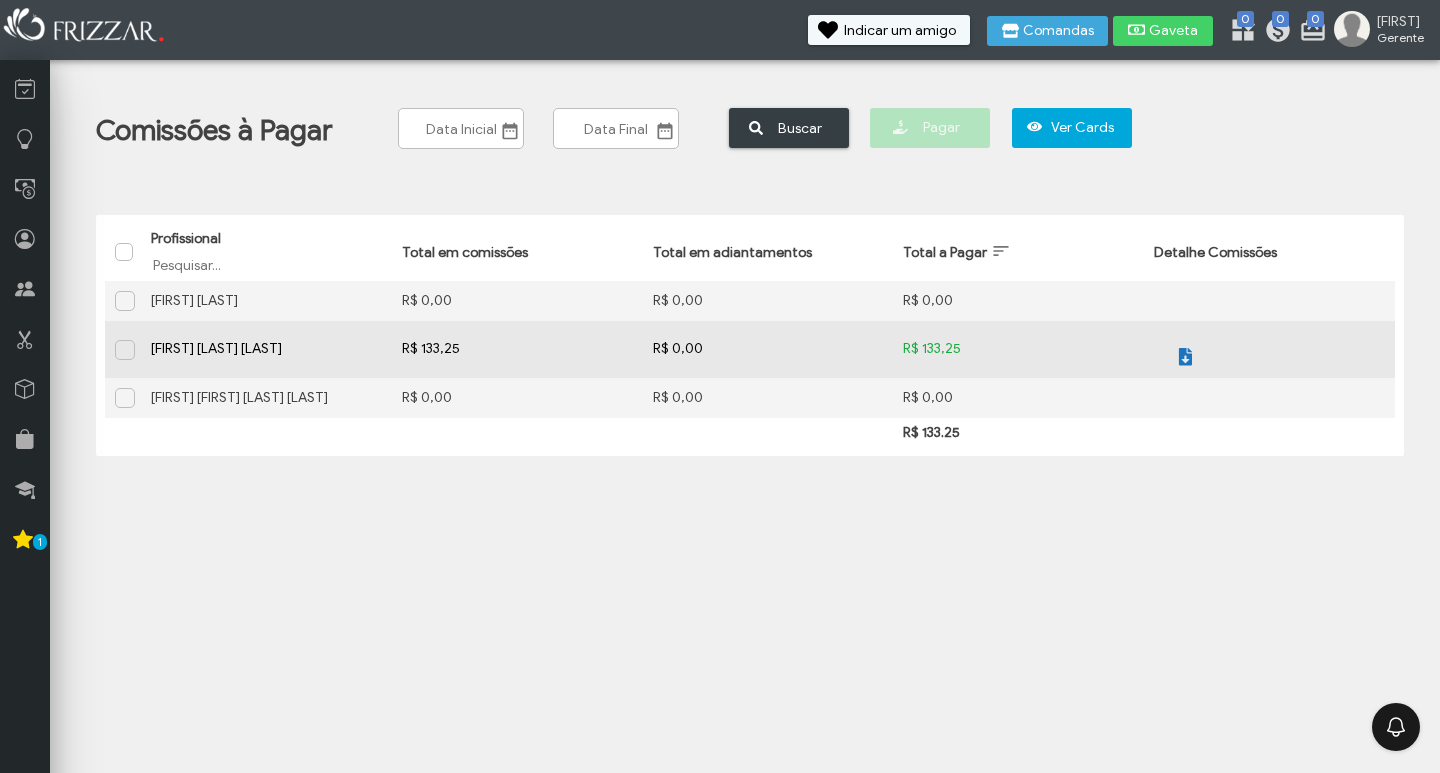 click at bounding box center (1186, 357) 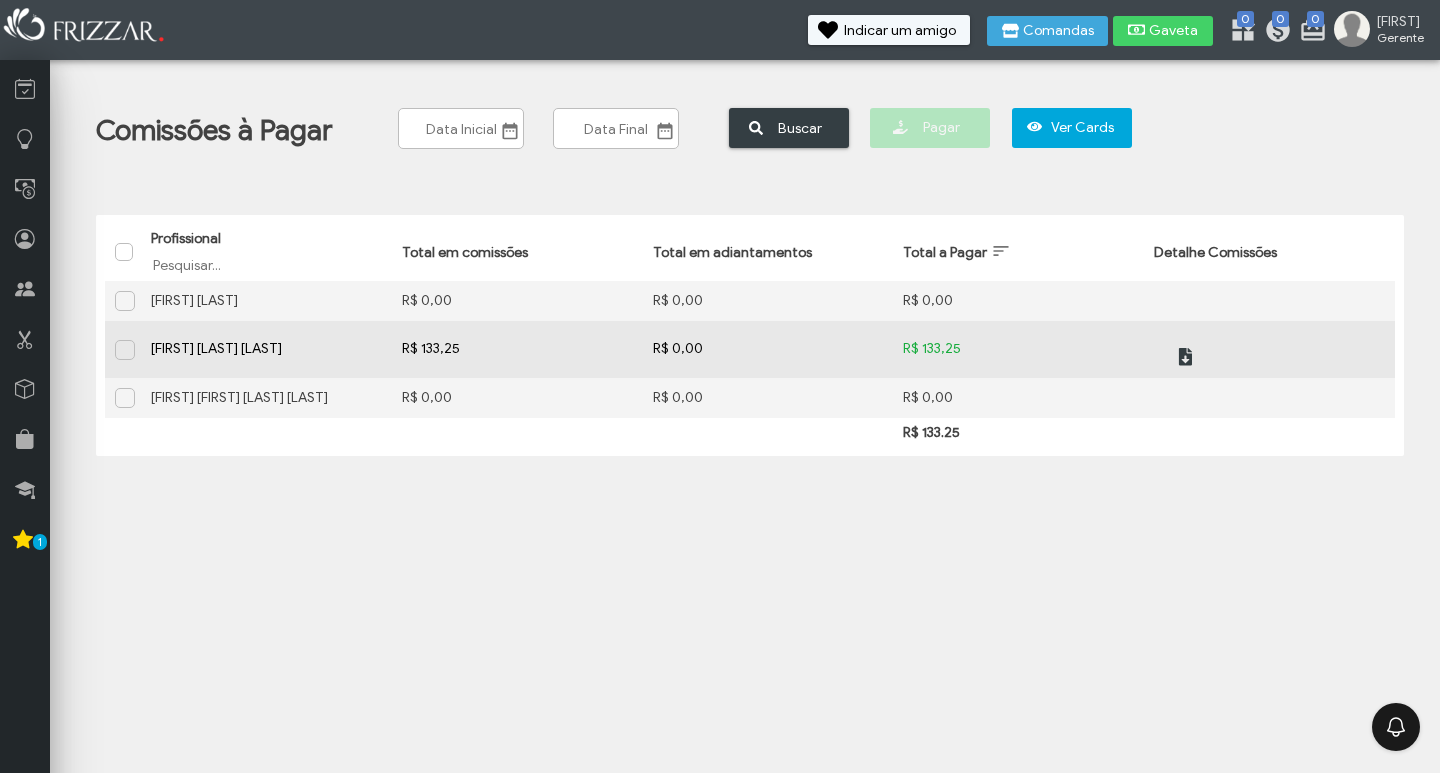click at bounding box center (125, 350) 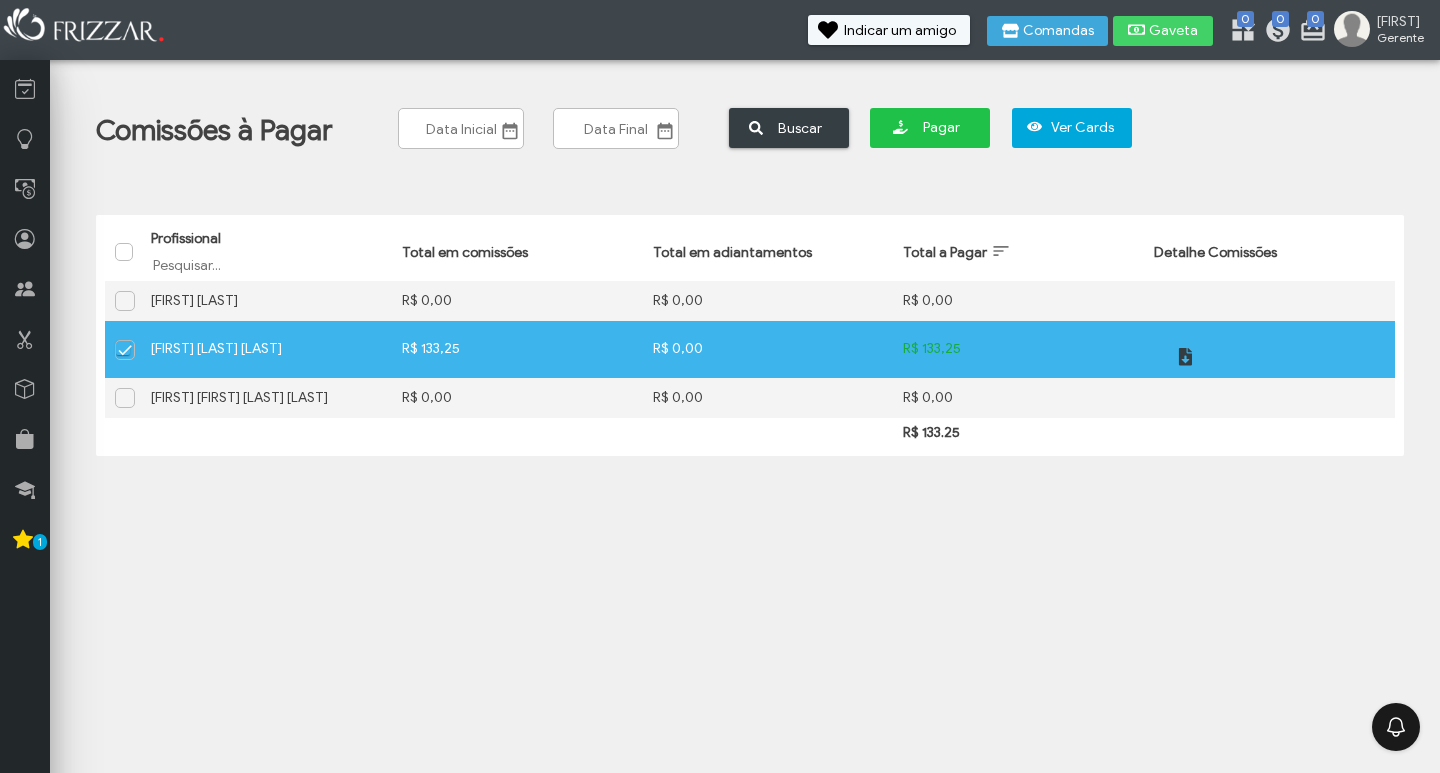 click on "Pagar" at bounding box center [941, 128] 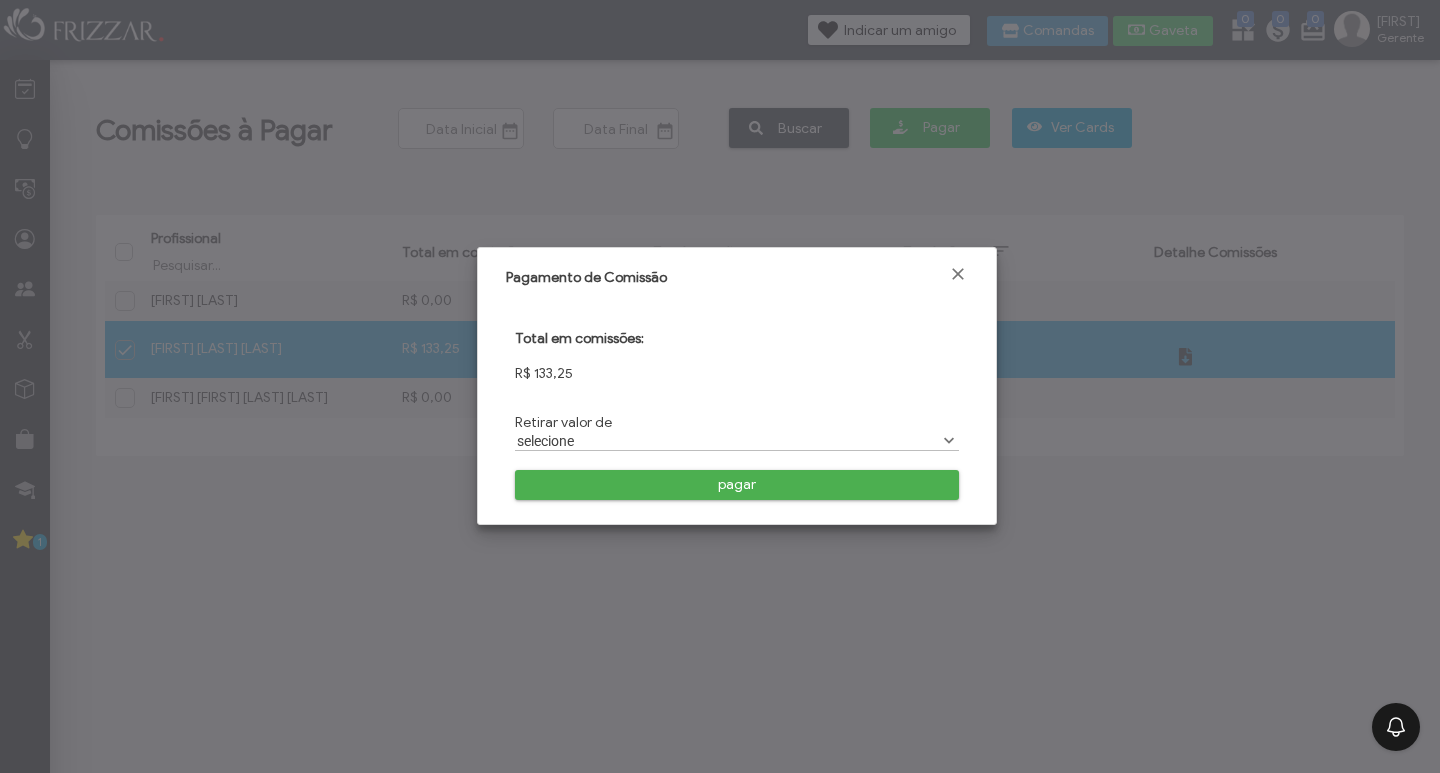 scroll, scrollTop: 11, scrollLeft: 89, axis: both 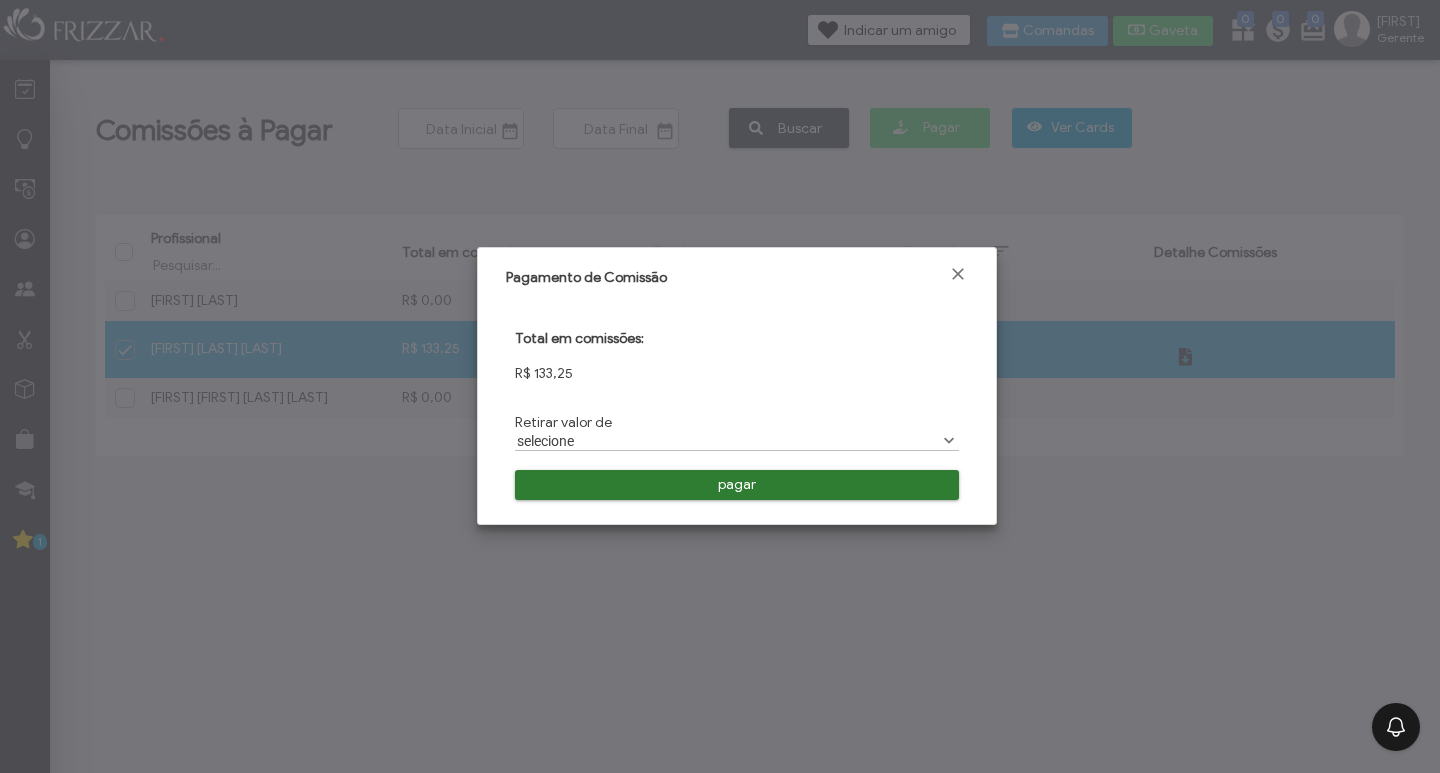 click on "selecione" at bounding box center (726, 440) 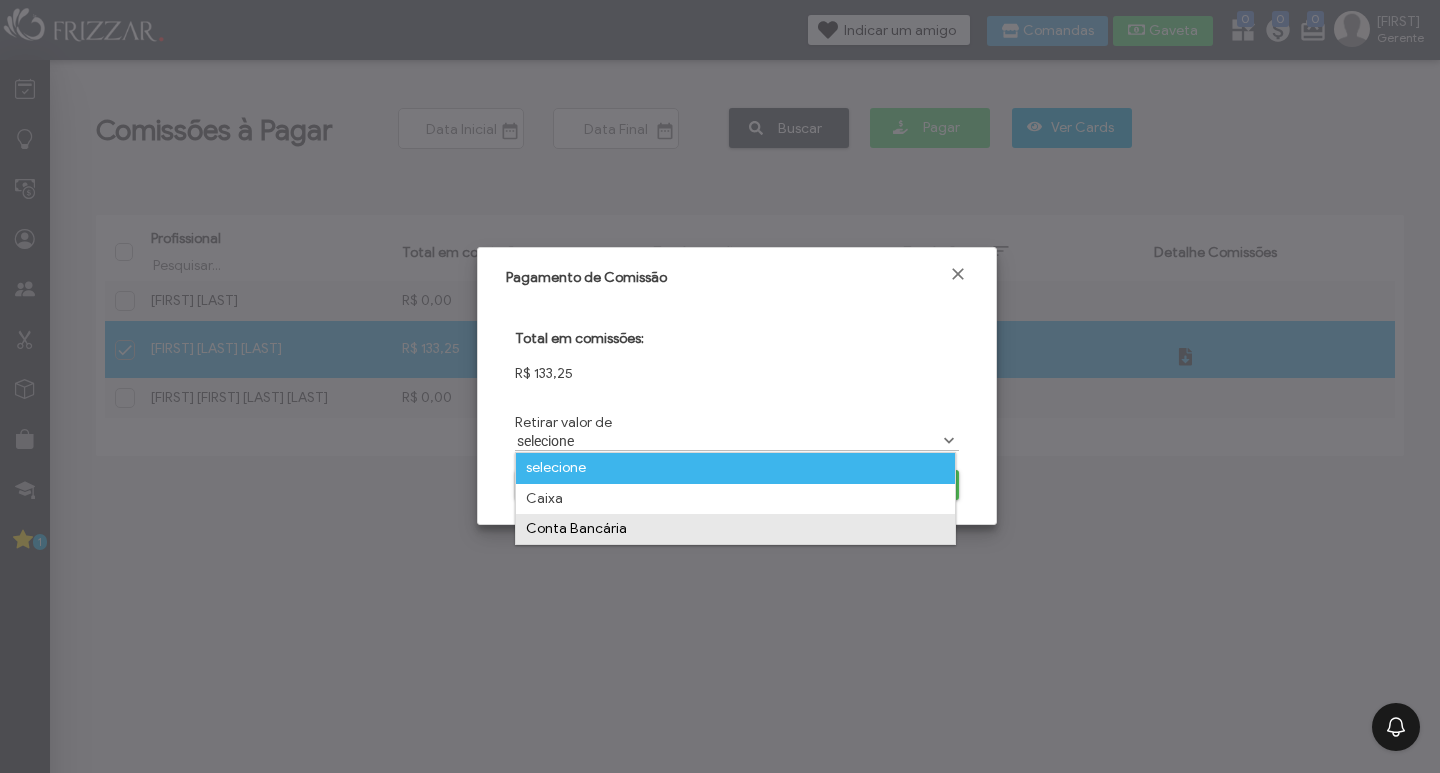 click on "Conta Bancária" at bounding box center (735, 529) 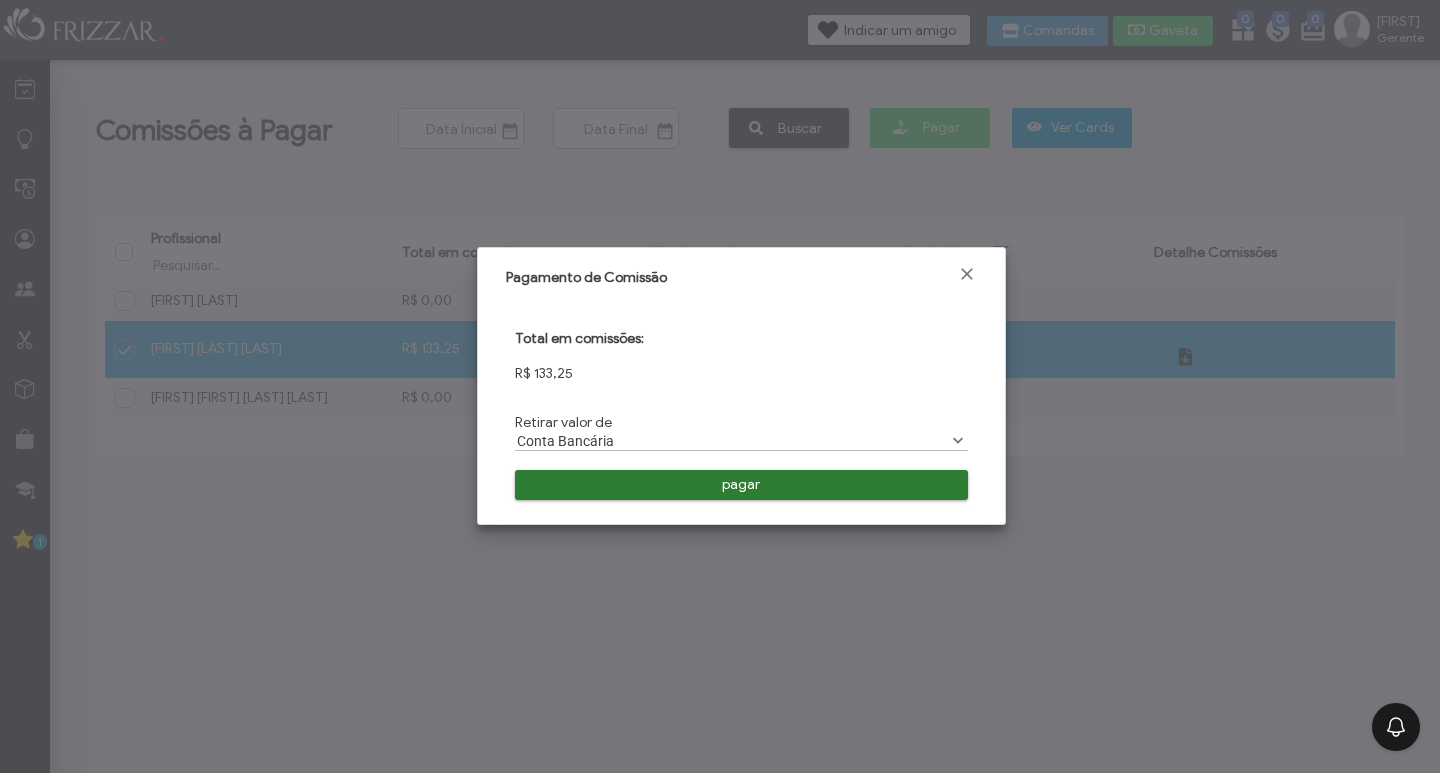 click on "pagar" at bounding box center (741, 485) 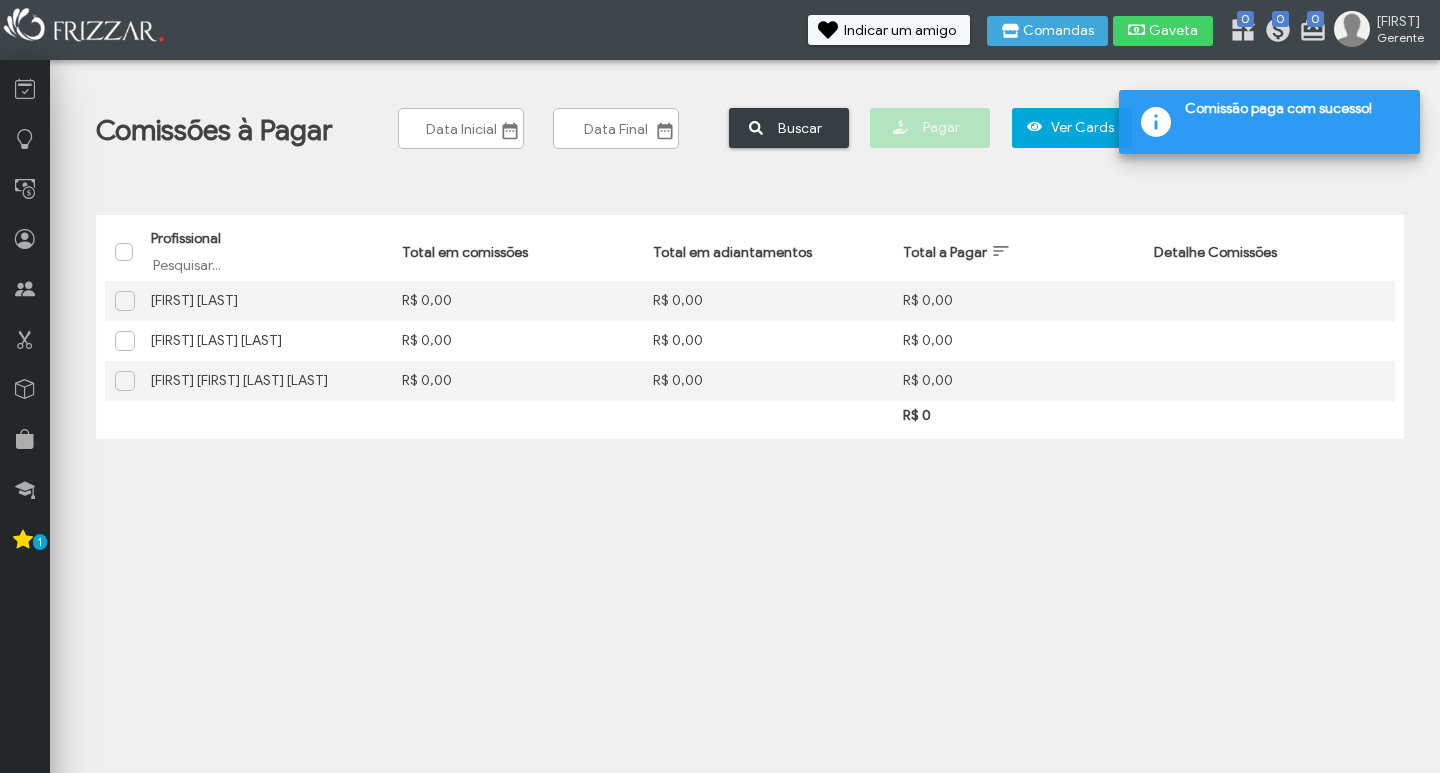 scroll, scrollTop: 0, scrollLeft: 0, axis: both 